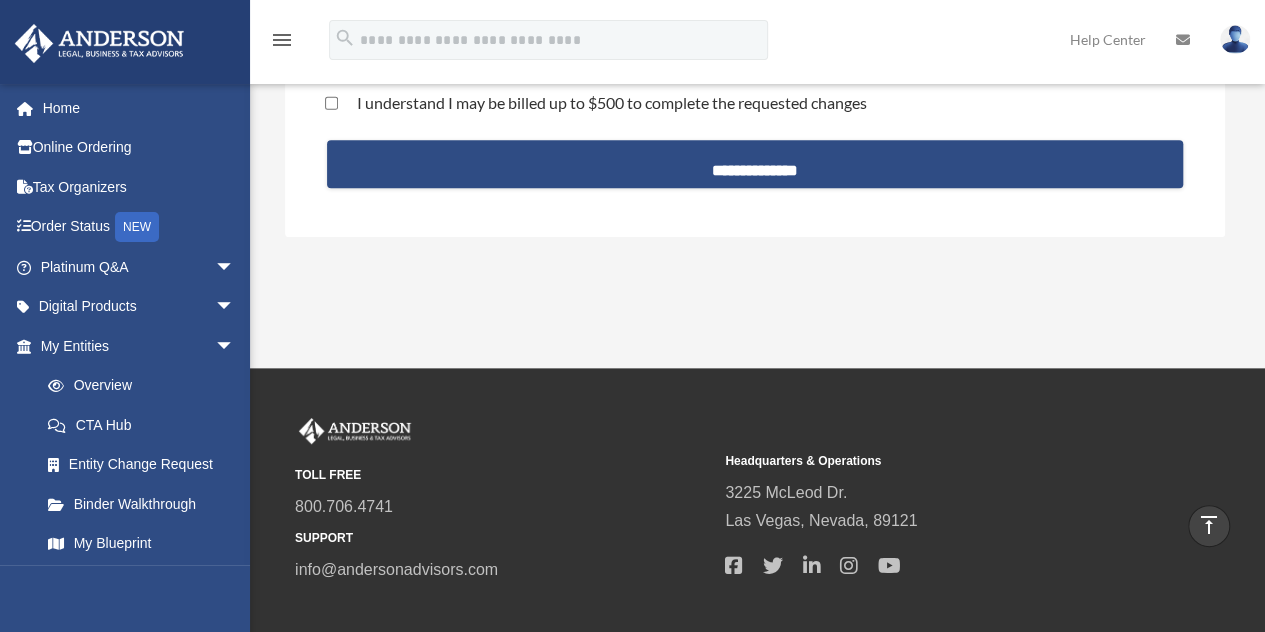 scroll, scrollTop: 404, scrollLeft: 0, axis: vertical 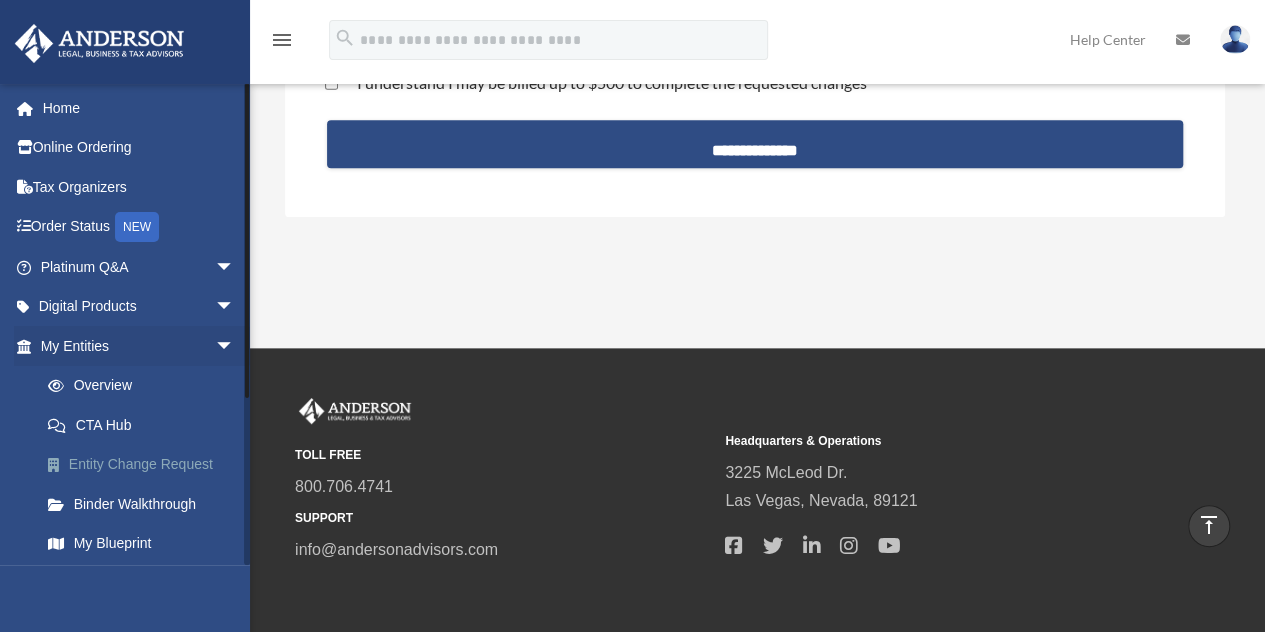click on "Entity Change Request" at bounding box center [146, 465] 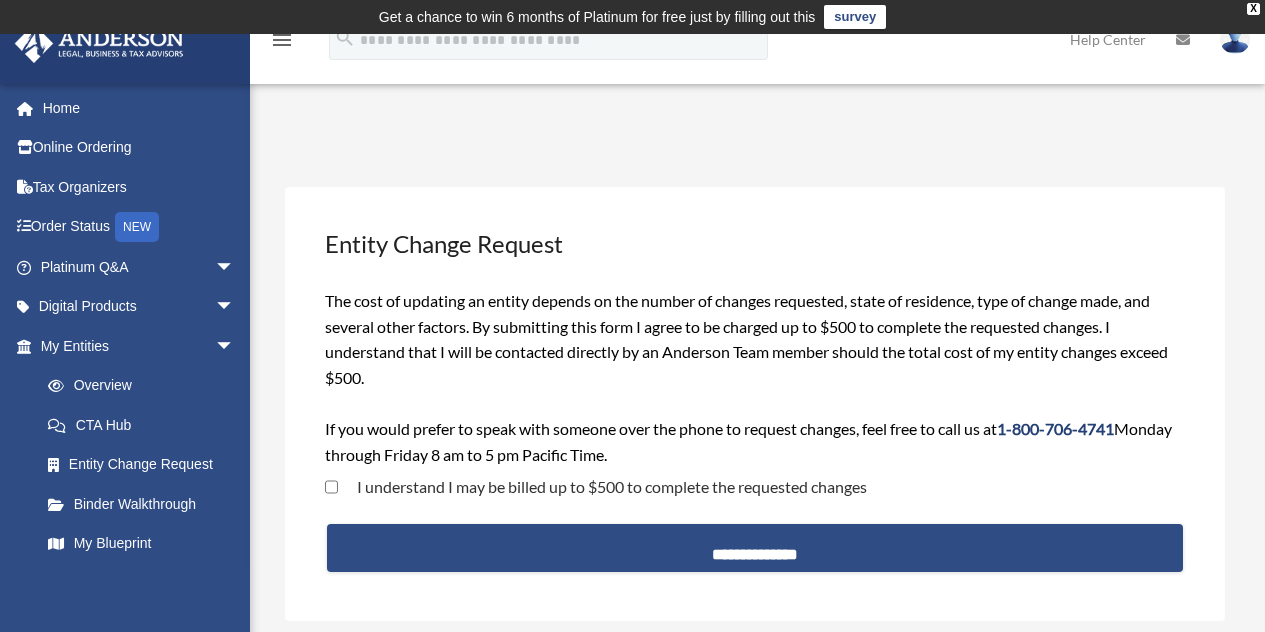 scroll, scrollTop: 0, scrollLeft: 0, axis: both 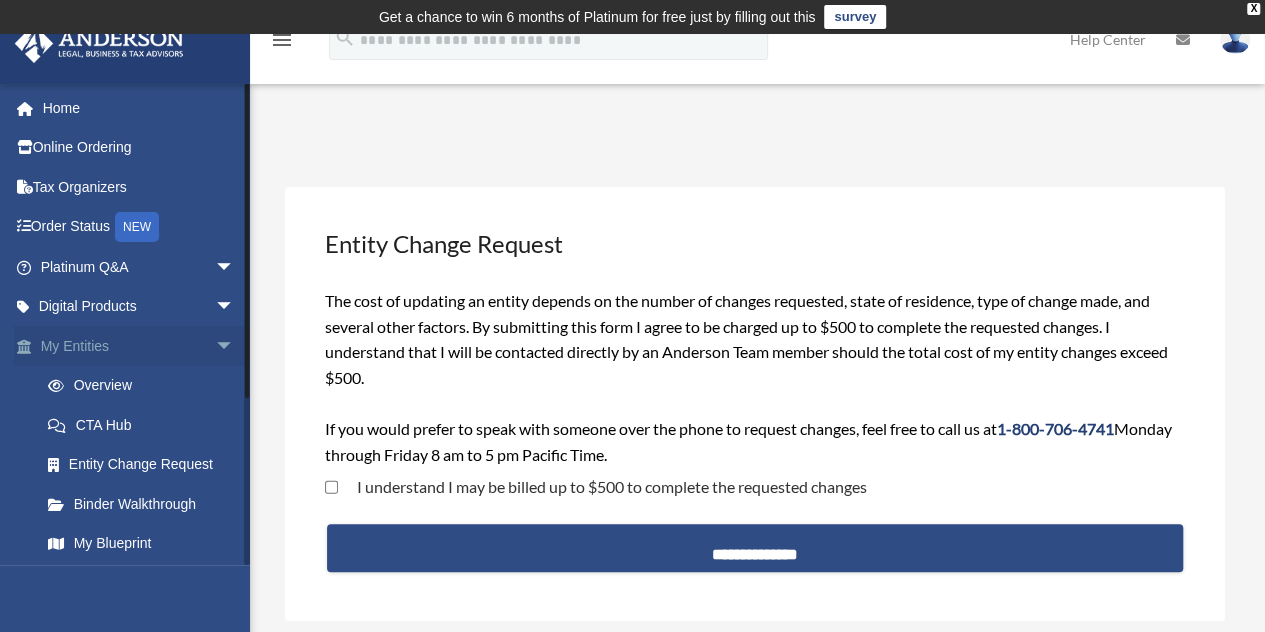 click on "arrow_drop_down" at bounding box center [235, 346] 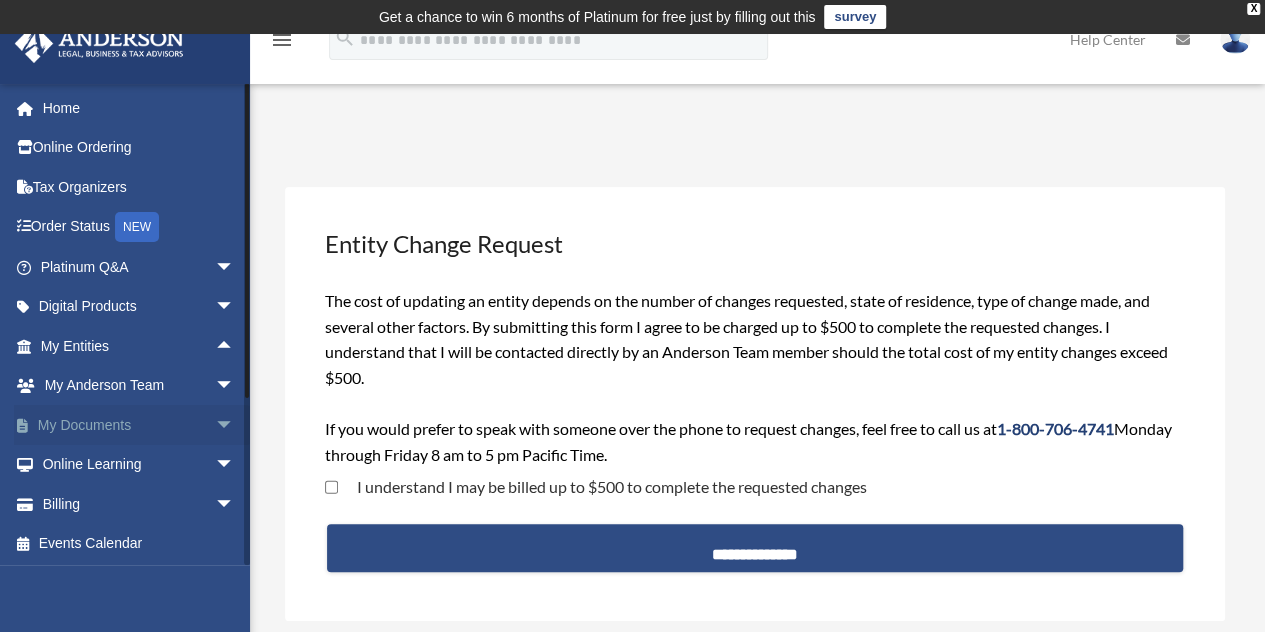 click on "My Documents arrow_drop_down" at bounding box center (139, 425) 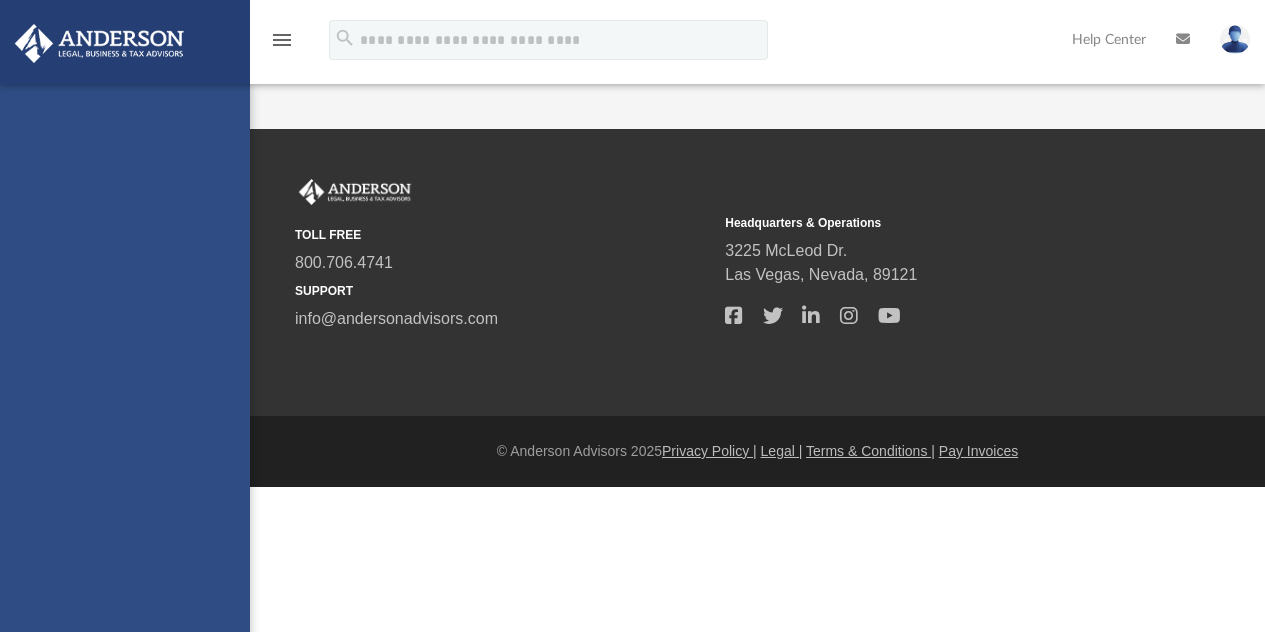 scroll, scrollTop: 0, scrollLeft: 0, axis: both 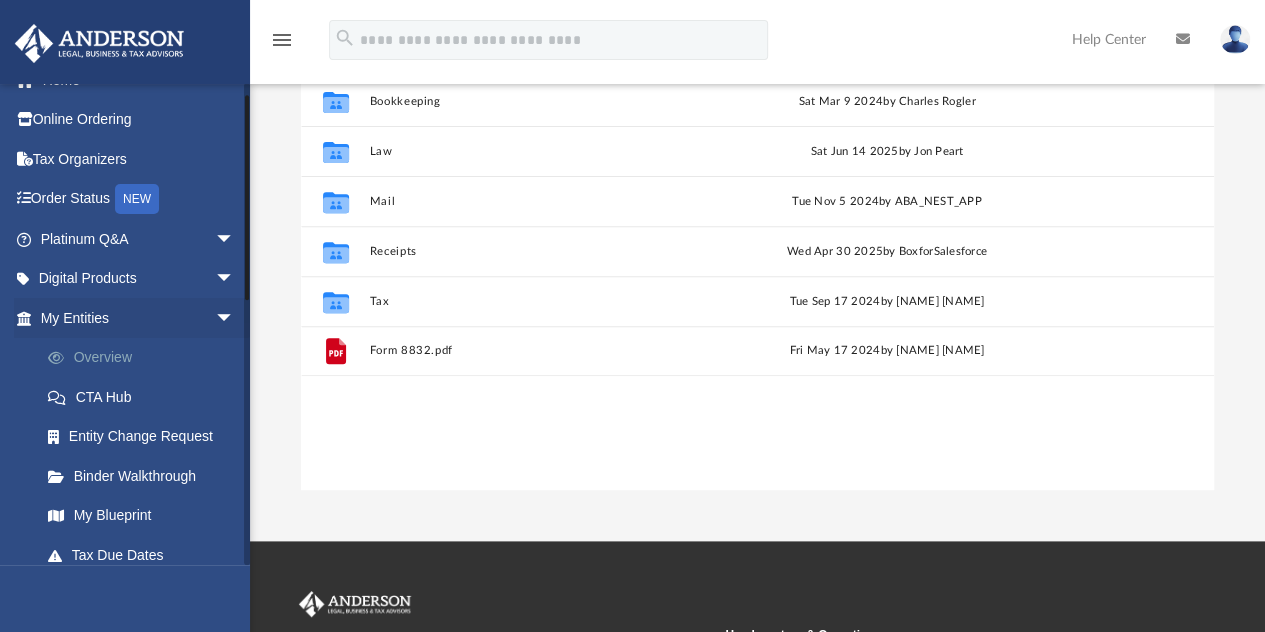 click on "Overview" at bounding box center (146, 358) 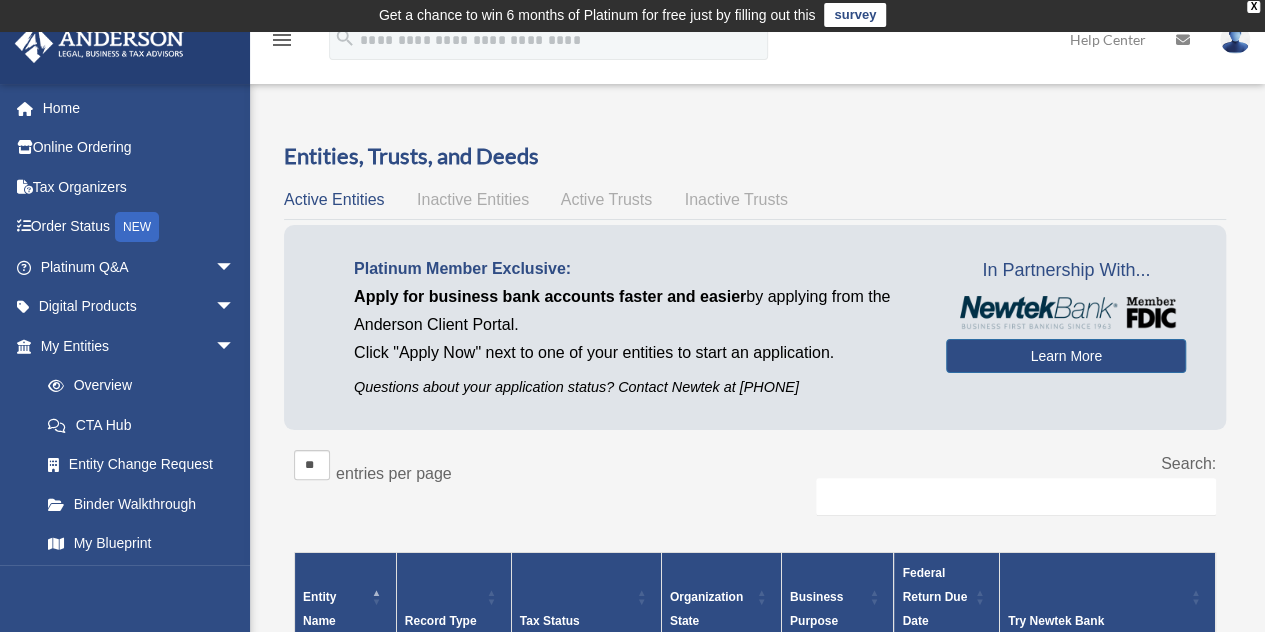 scroll, scrollTop: 0, scrollLeft: 0, axis: both 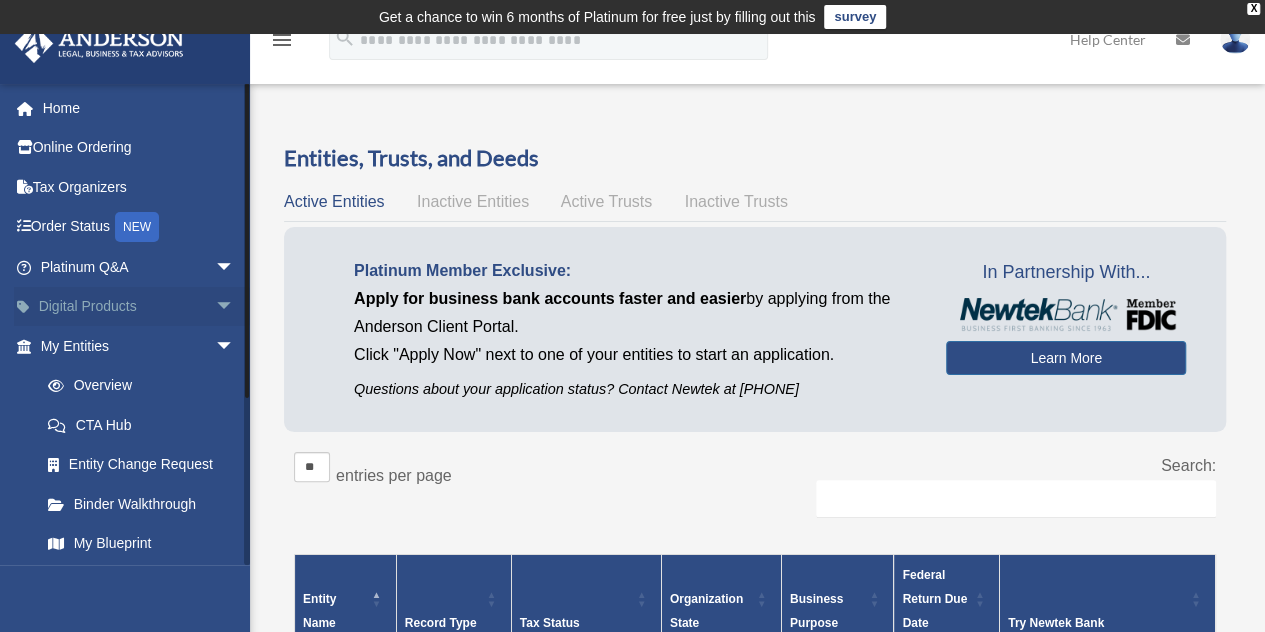 click on "arrow_drop_down" at bounding box center (235, 307) 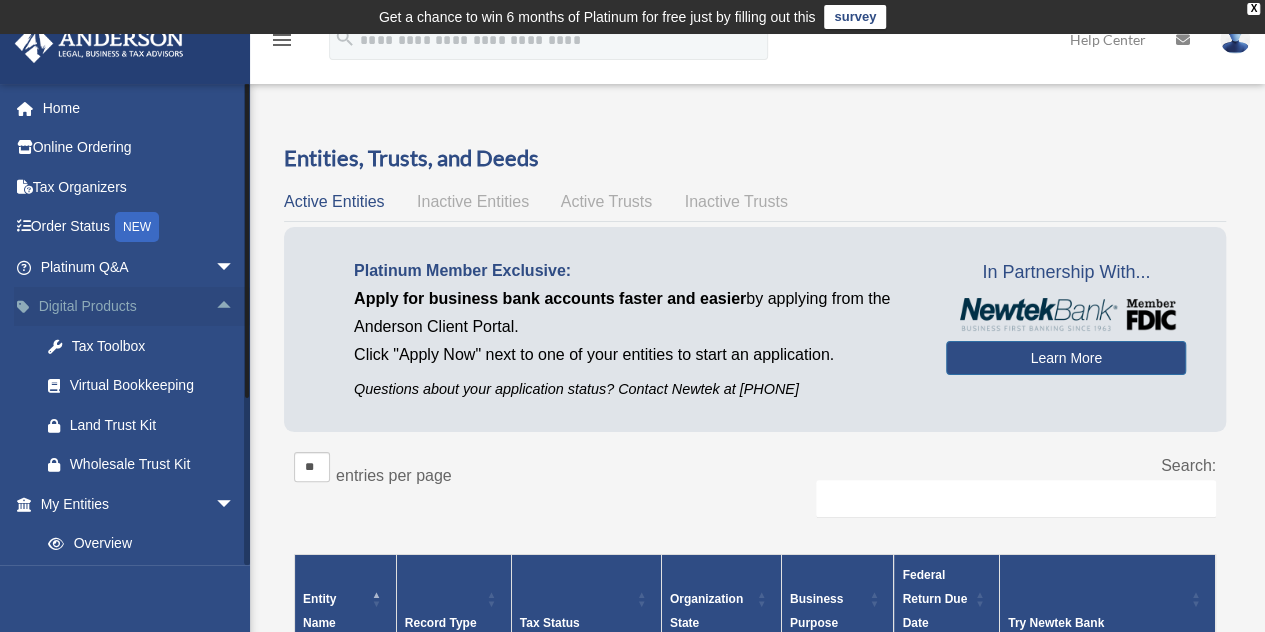 click on "arrow_drop_up" at bounding box center [235, 307] 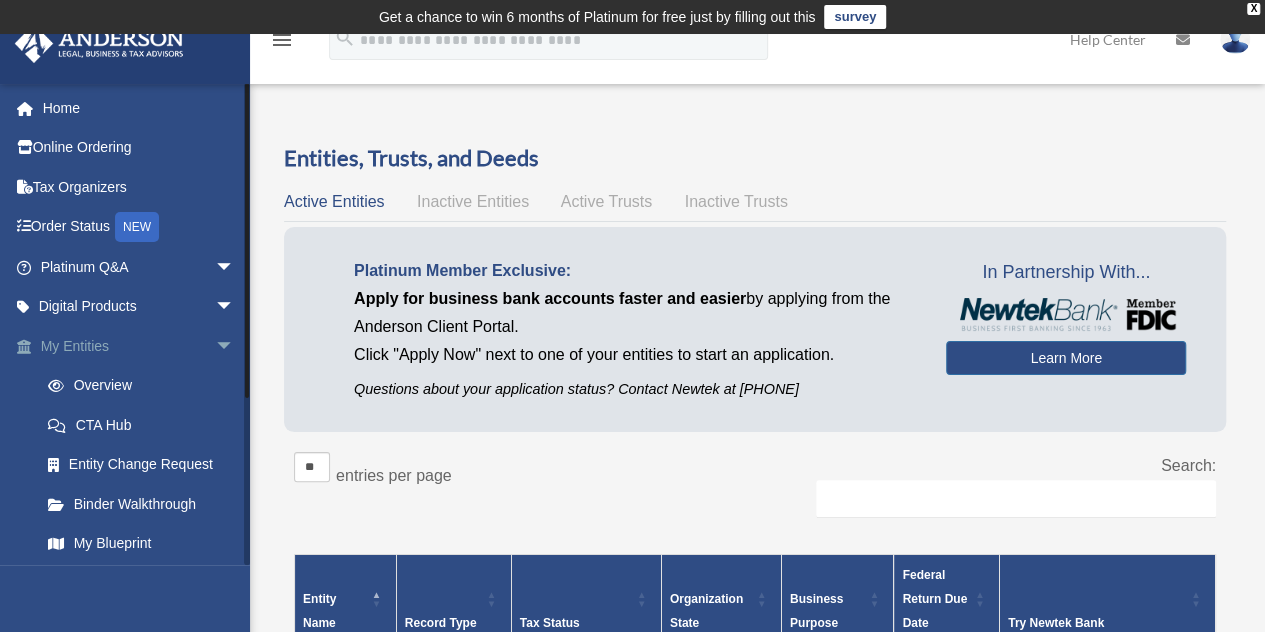 click on "arrow_drop_down" at bounding box center [235, 346] 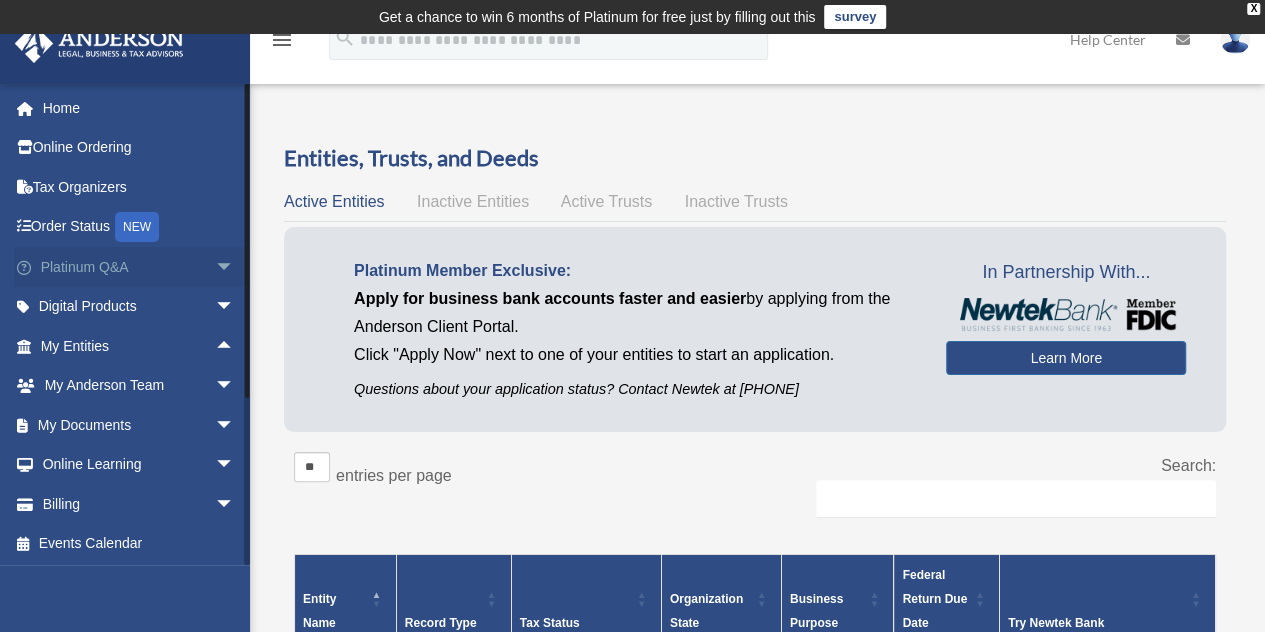 click on "arrow_drop_down" at bounding box center [235, 267] 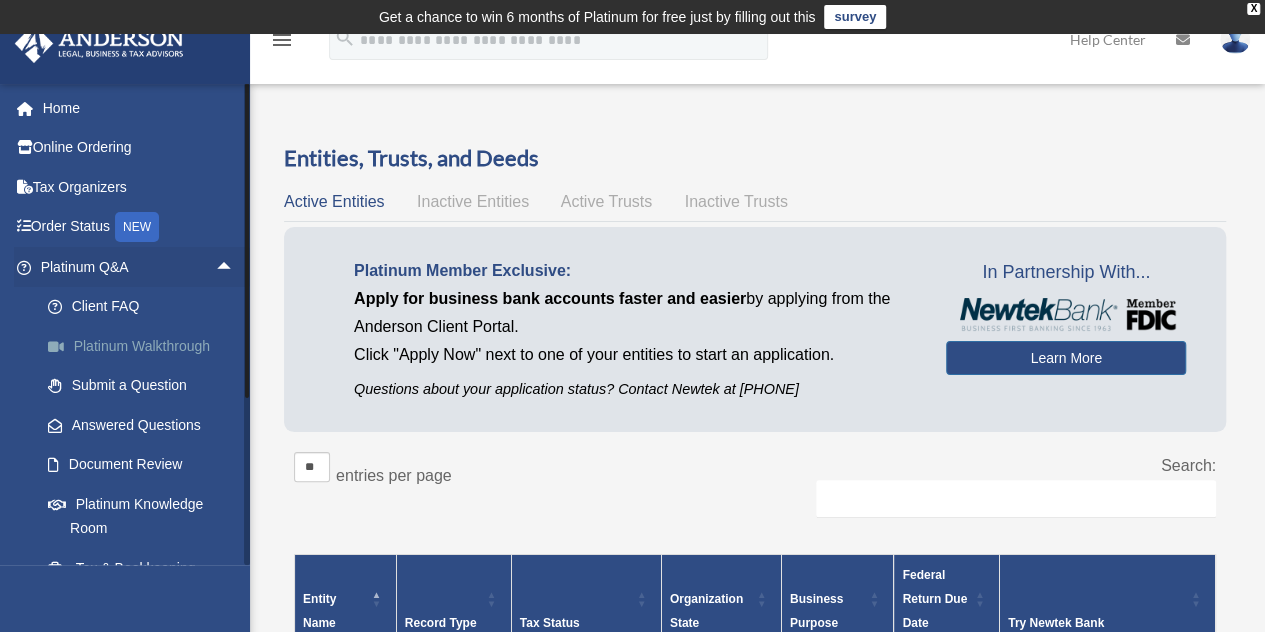 click on "Platinum Walkthrough" at bounding box center [146, 346] 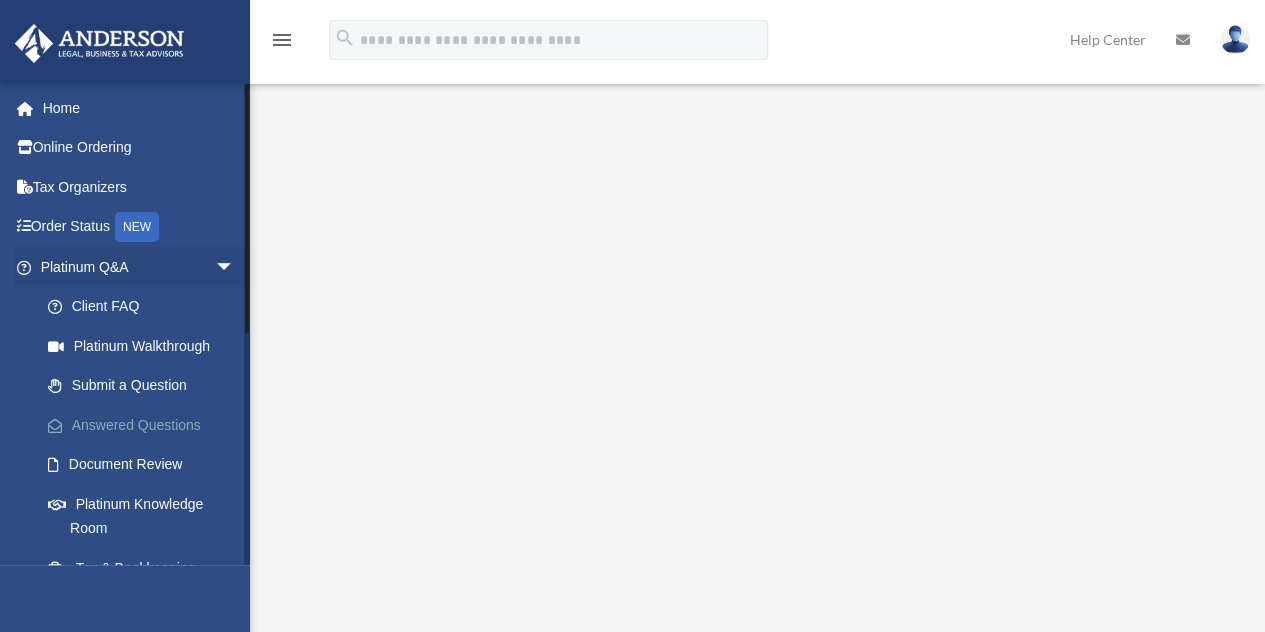 scroll, scrollTop: 232, scrollLeft: 0, axis: vertical 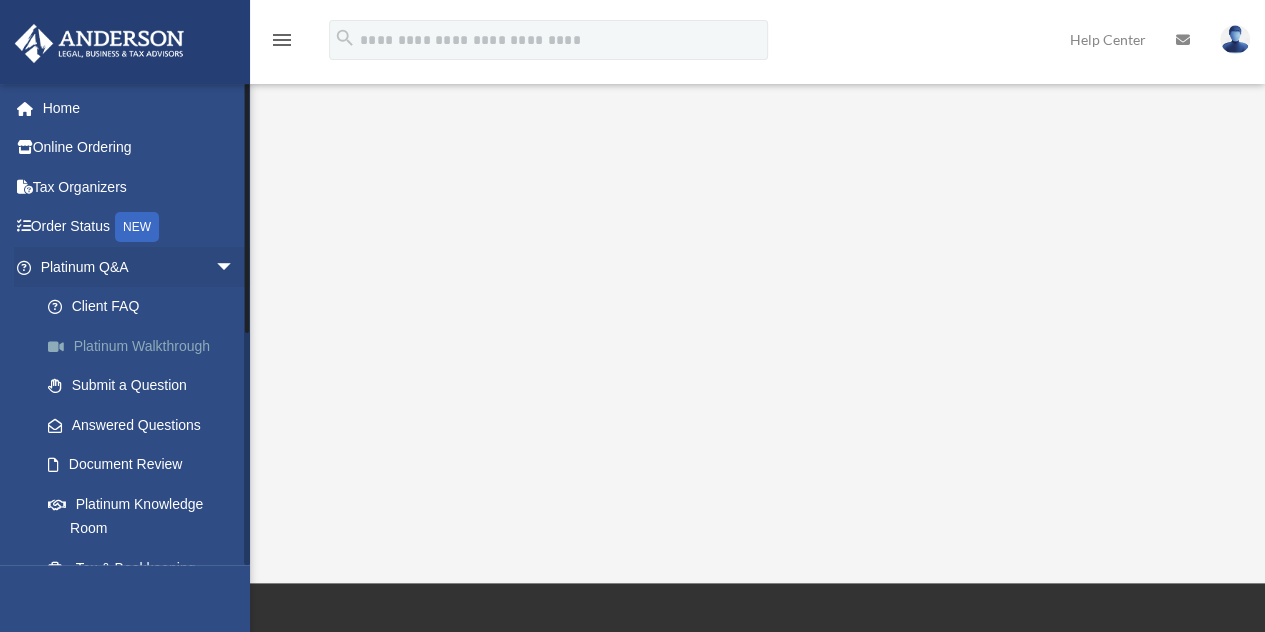 click on "Platinum Walkthrough" at bounding box center (146, 346) 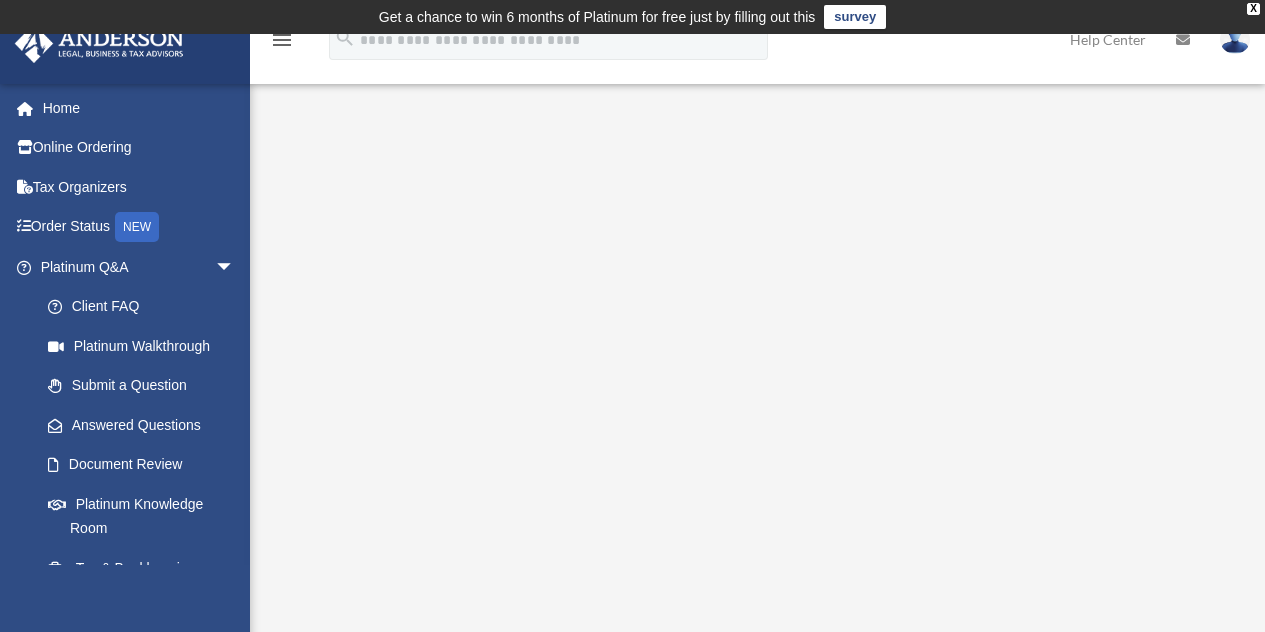 scroll, scrollTop: 0, scrollLeft: 0, axis: both 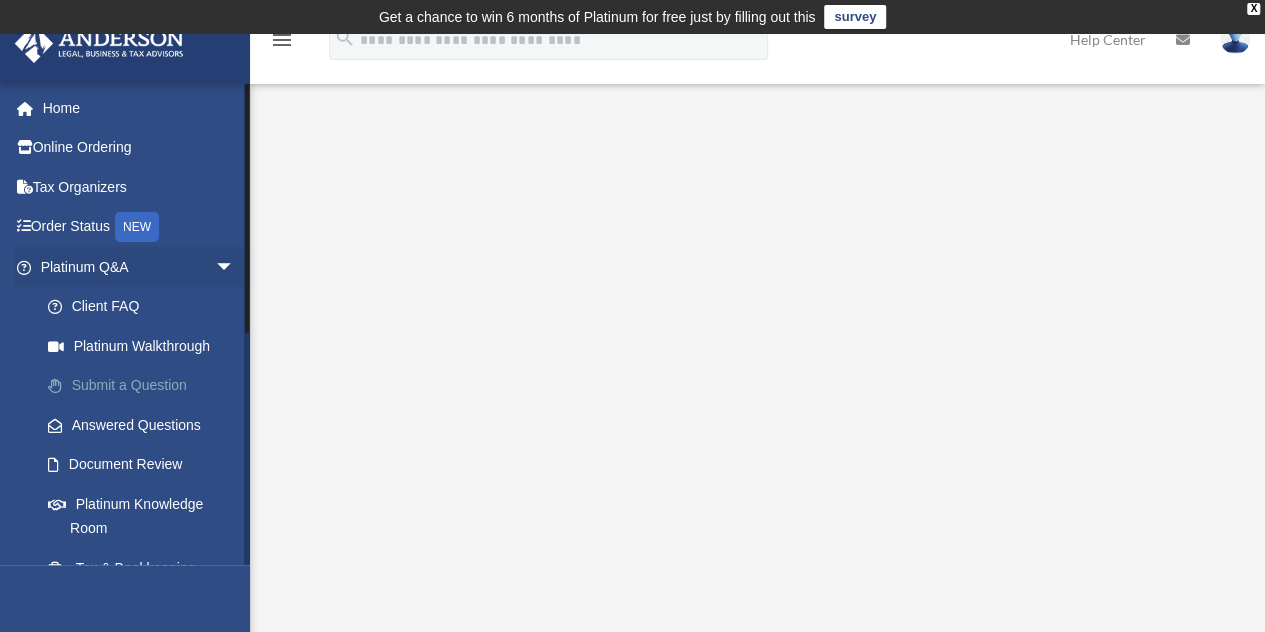 click on "Submit a Question" at bounding box center [146, 386] 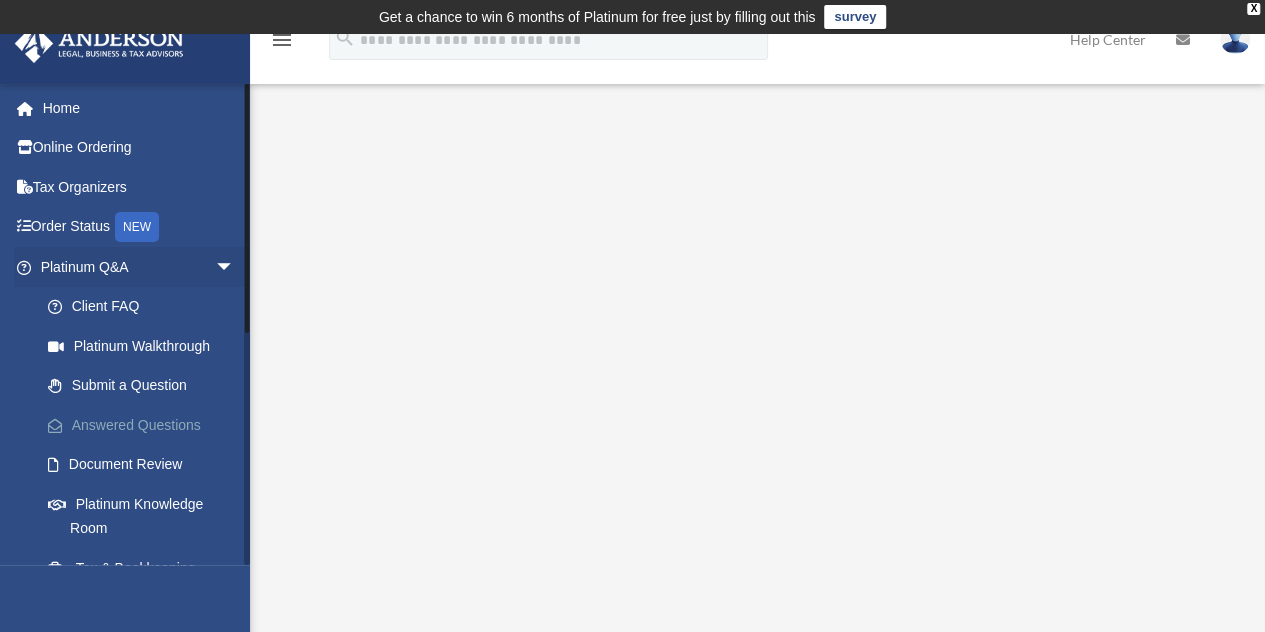 click on "Answered Questions" at bounding box center (146, 425) 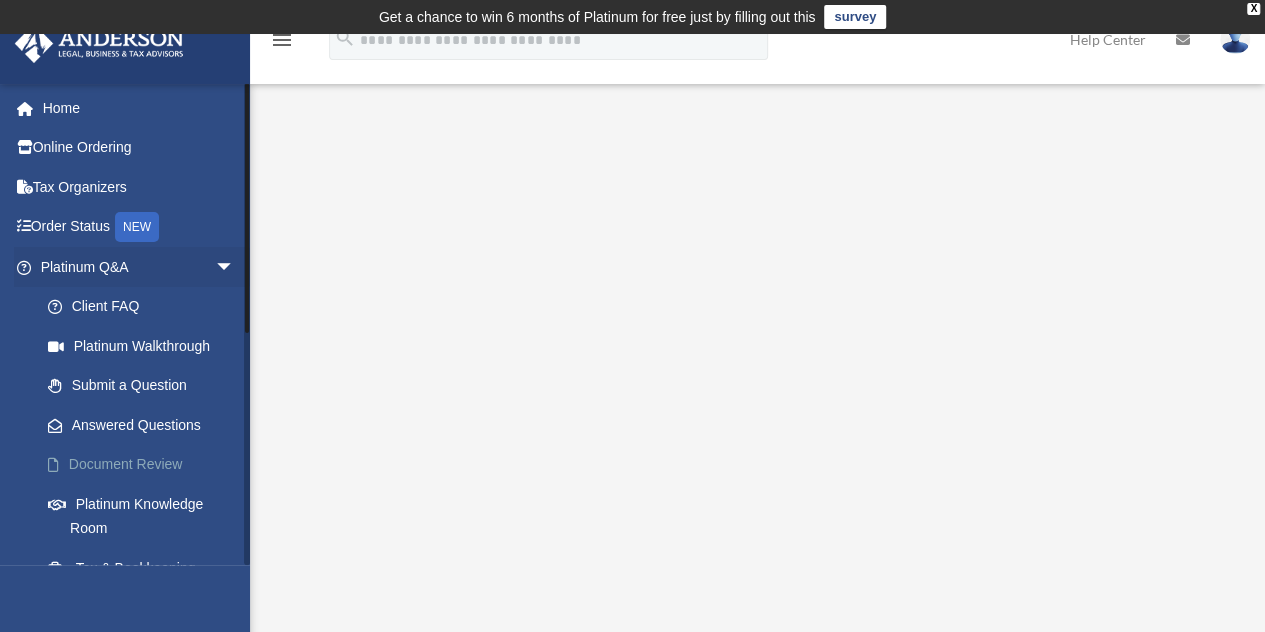 click on "Document Review" at bounding box center [146, 465] 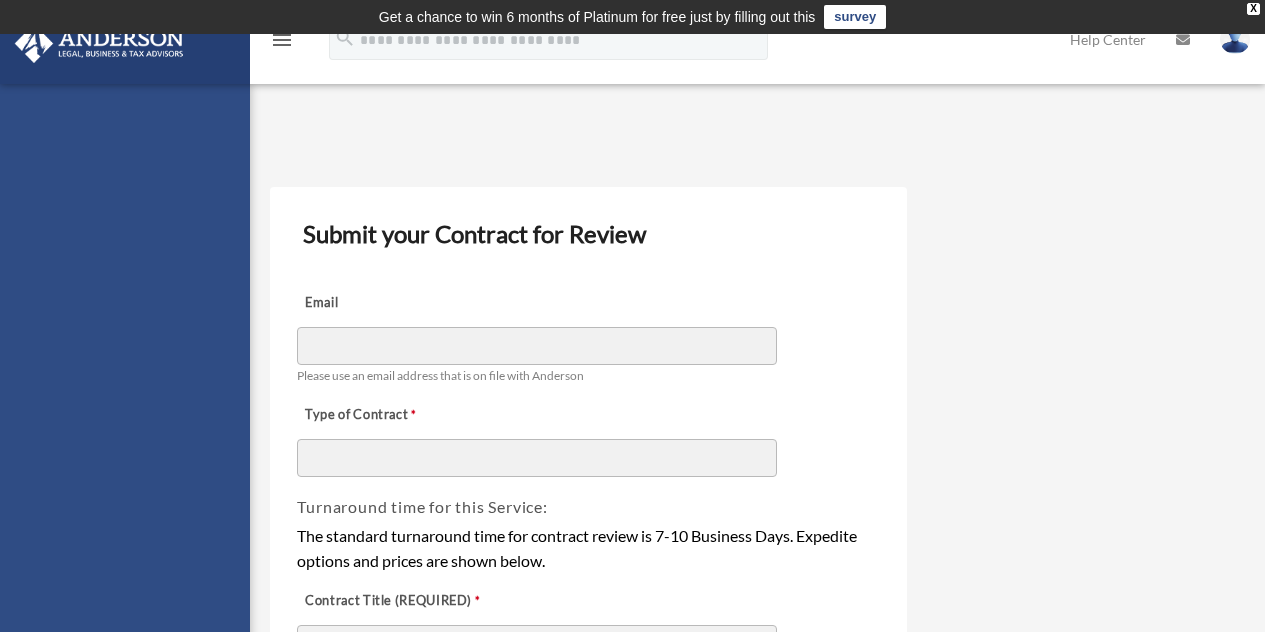 scroll, scrollTop: 0, scrollLeft: 0, axis: both 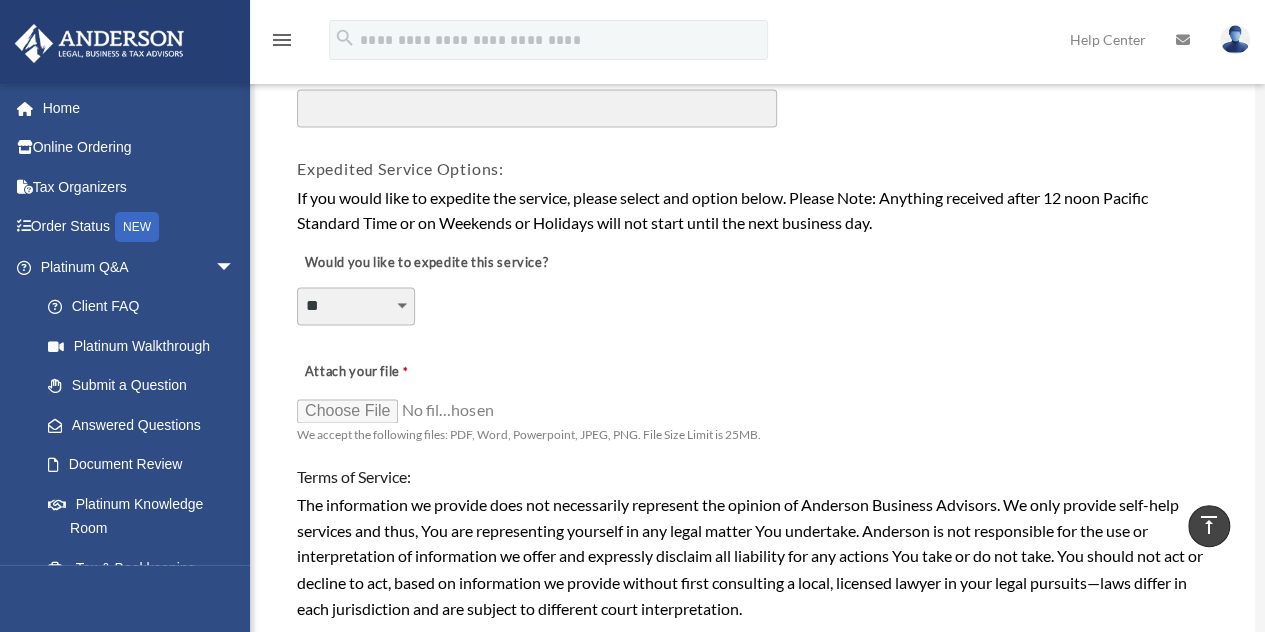 drag, startPoint x: 1270, startPoint y: 71, endPoint x: 1256, endPoint y: 328, distance: 257.38104 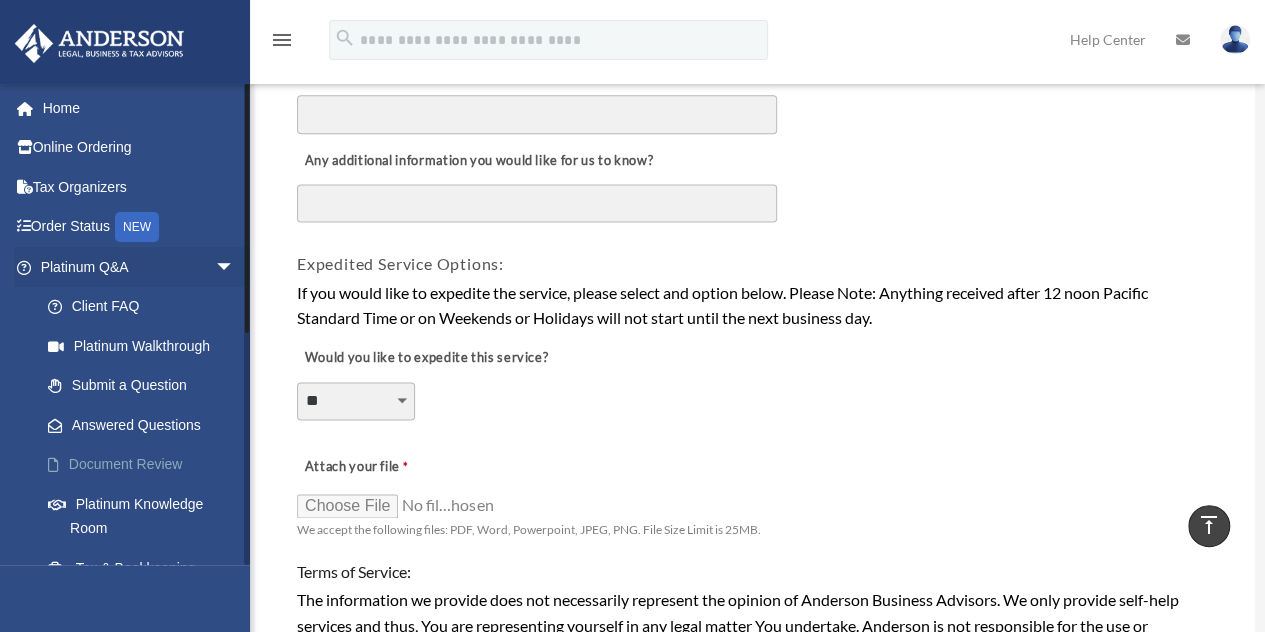 click on "Document Review" at bounding box center [146, 465] 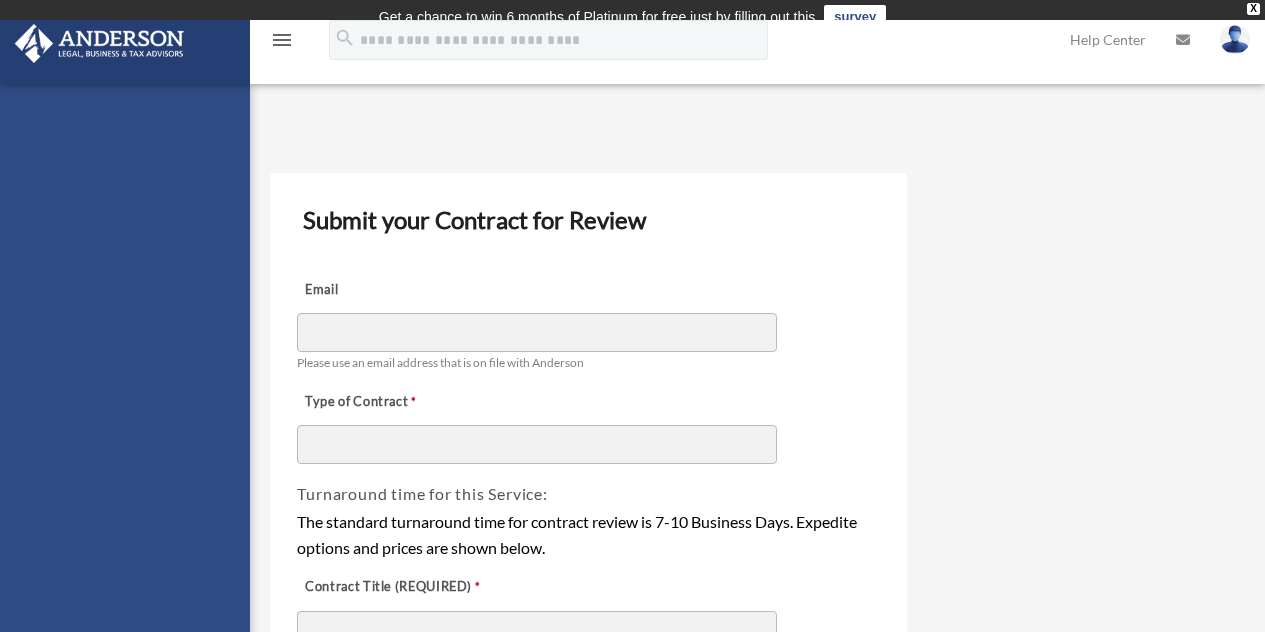 scroll, scrollTop: 0, scrollLeft: 0, axis: both 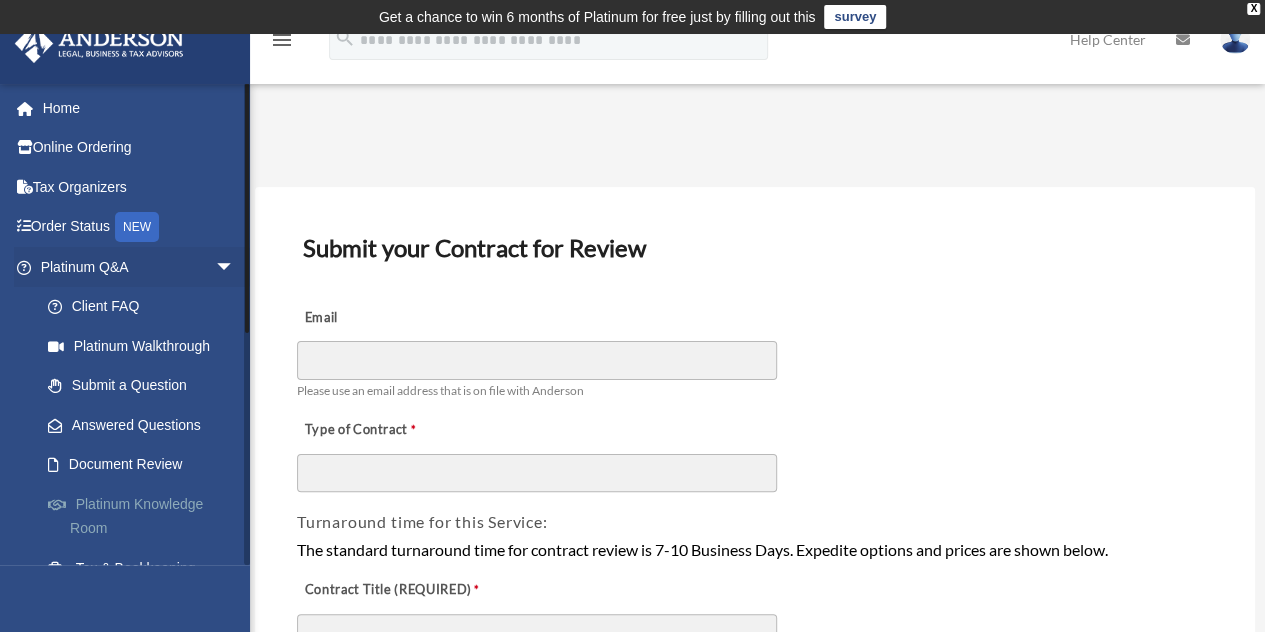 click on "Platinum Knowledge Room" at bounding box center (146, 516) 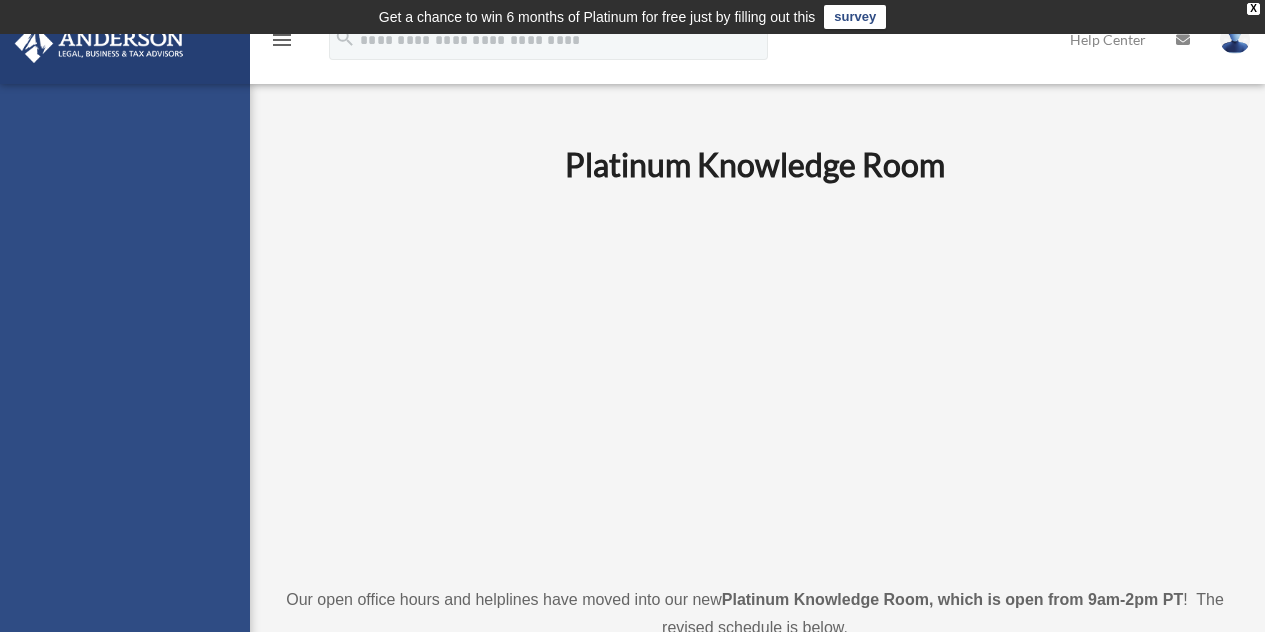scroll, scrollTop: 0, scrollLeft: 0, axis: both 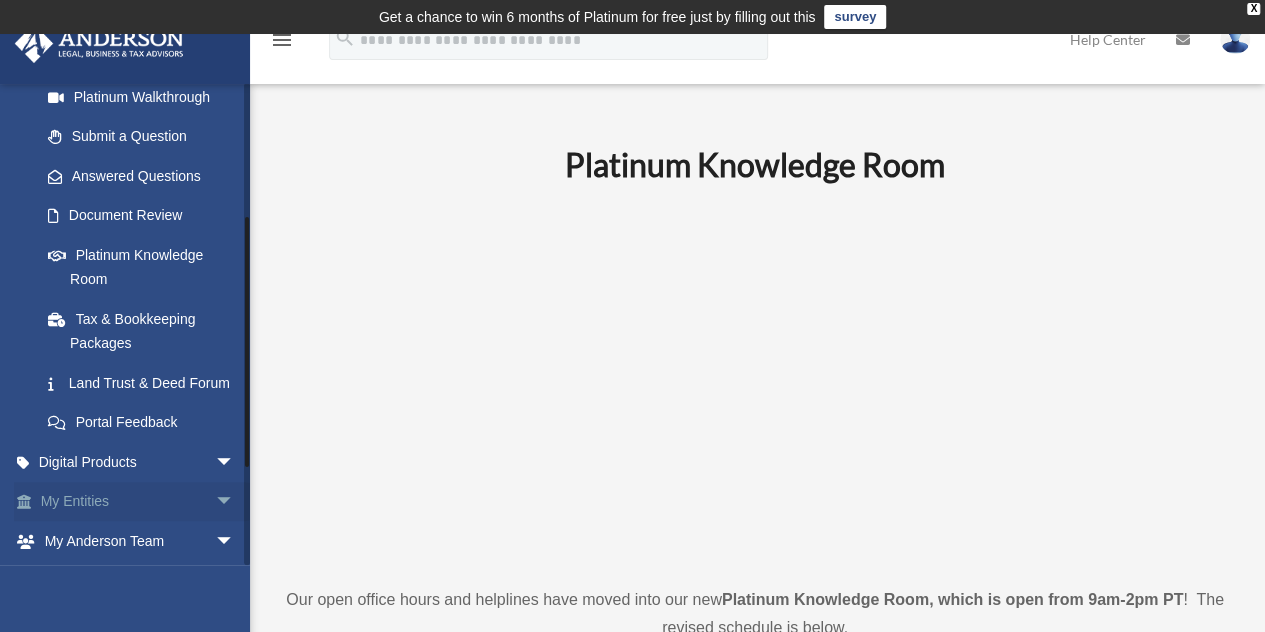 click on "arrow_drop_down" at bounding box center (235, 502) 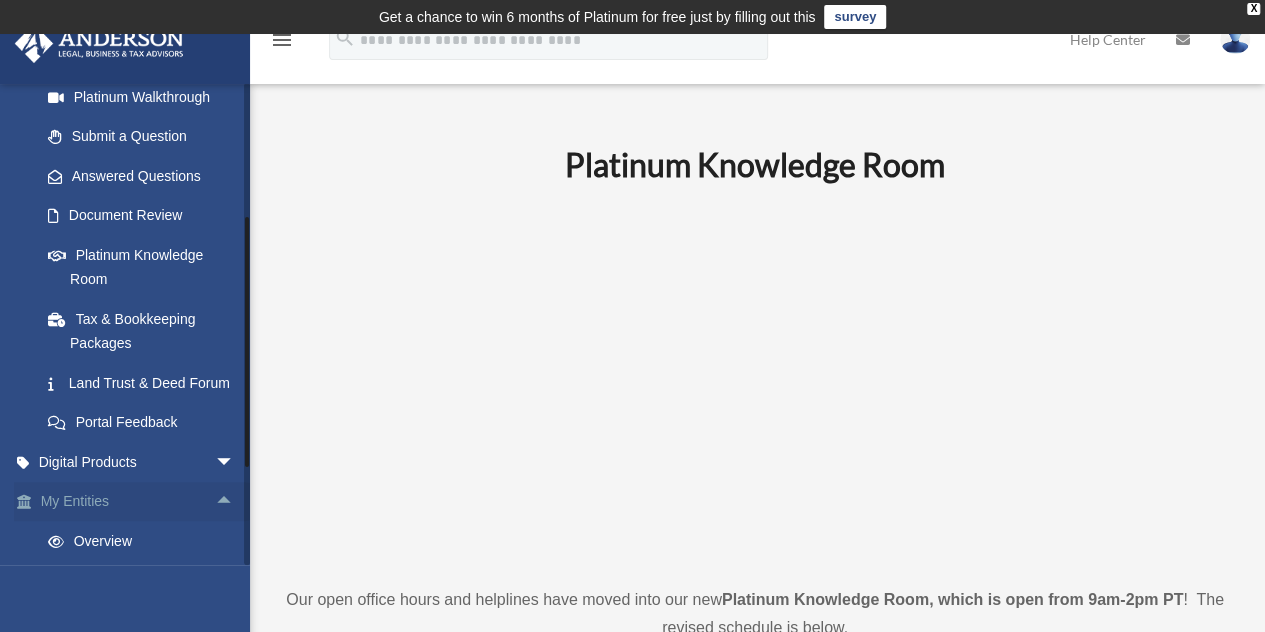 click on "arrow_drop_up" at bounding box center (235, 502) 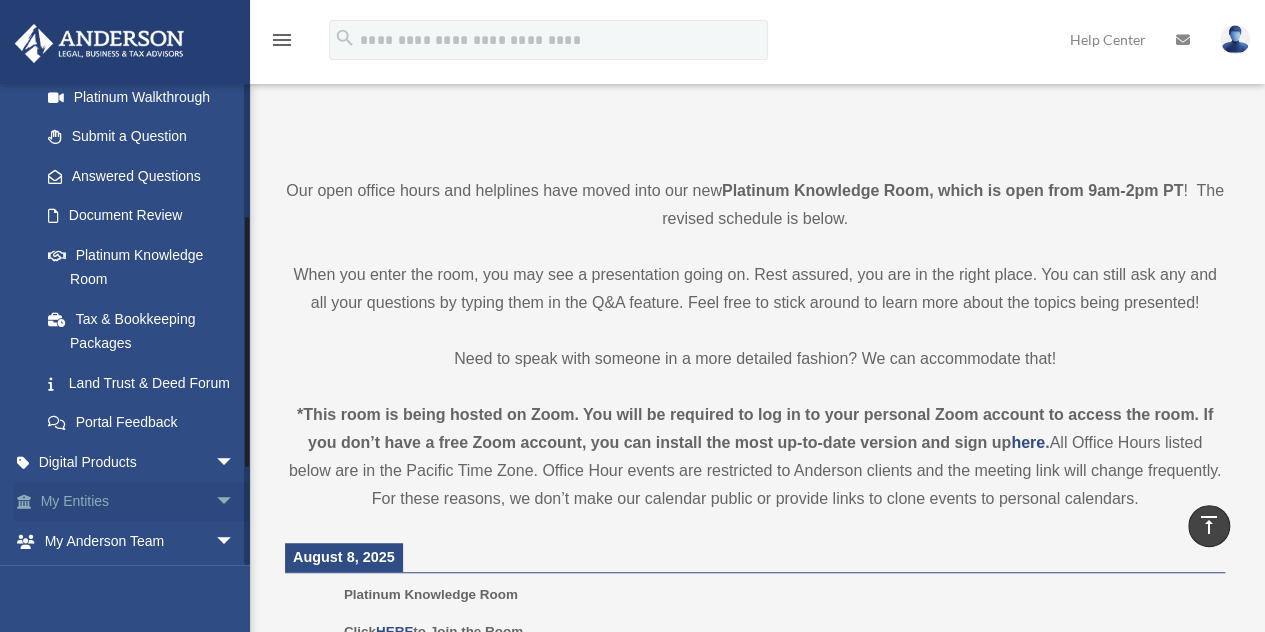scroll, scrollTop: 410, scrollLeft: 0, axis: vertical 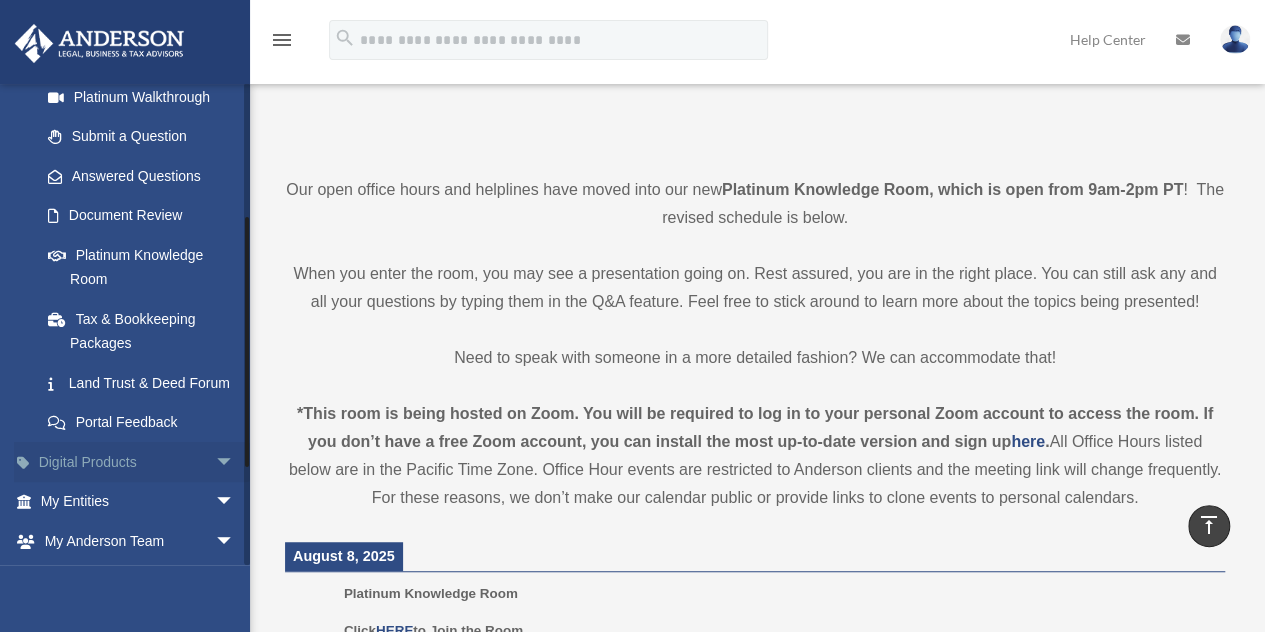 click on "arrow_drop_down" at bounding box center [235, 462] 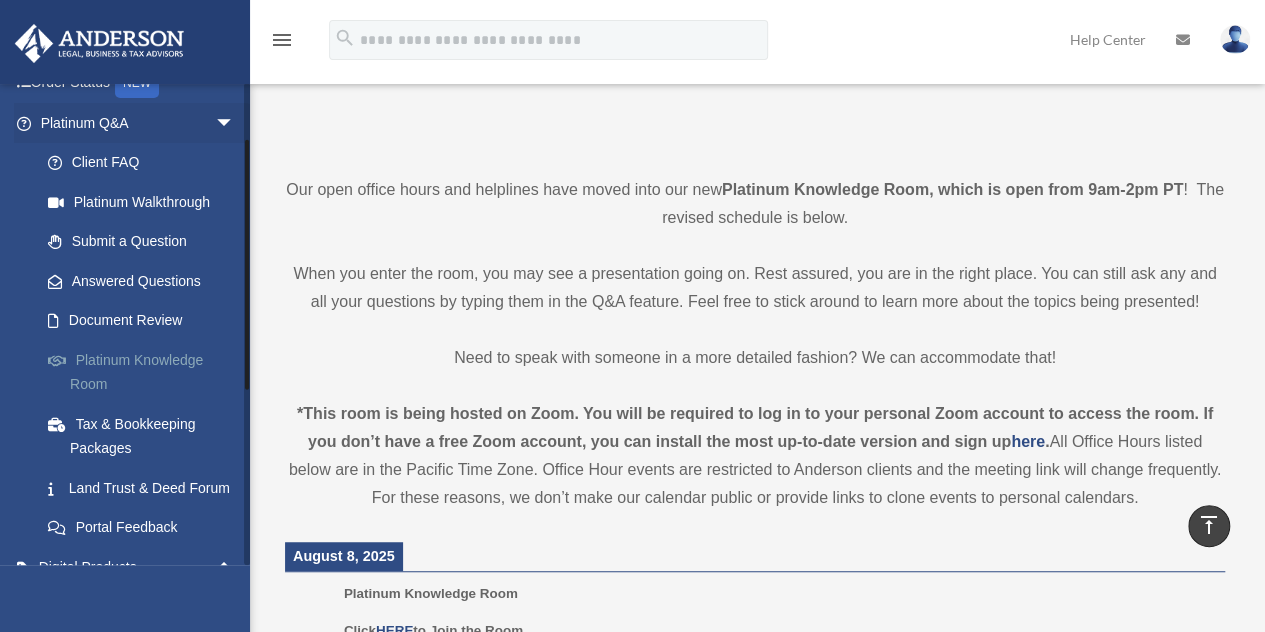 scroll, scrollTop: 146, scrollLeft: 0, axis: vertical 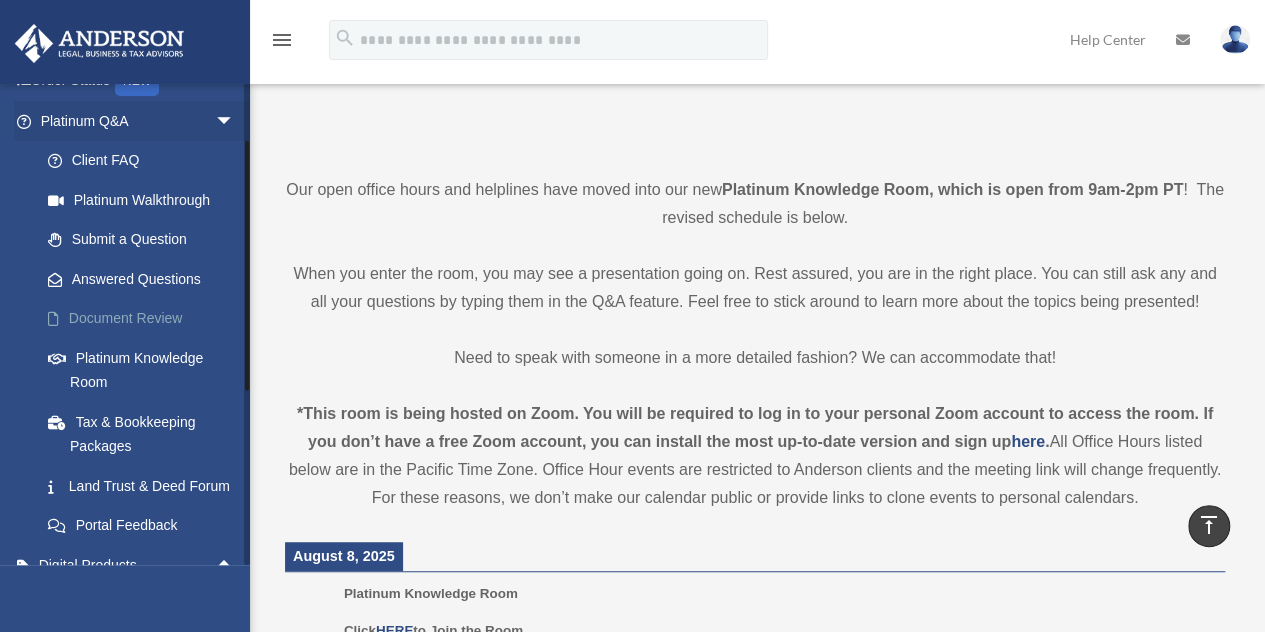 click on "Document Review" at bounding box center (146, 319) 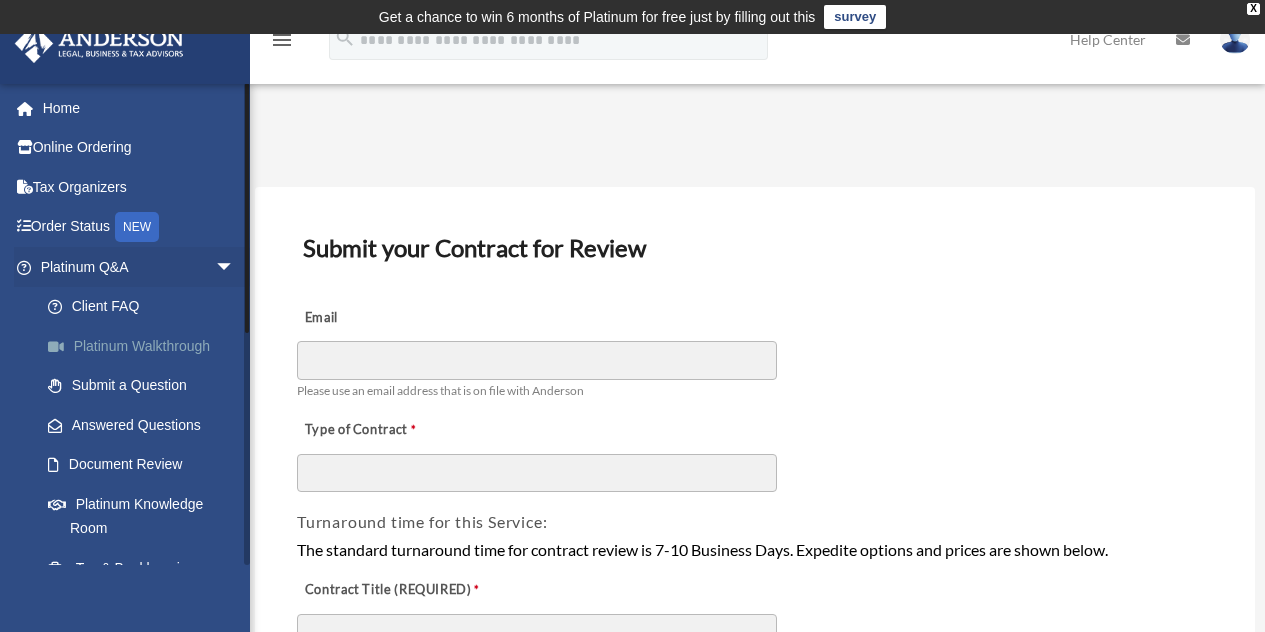 scroll, scrollTop: 0, scrollLeft: 0, axis: both 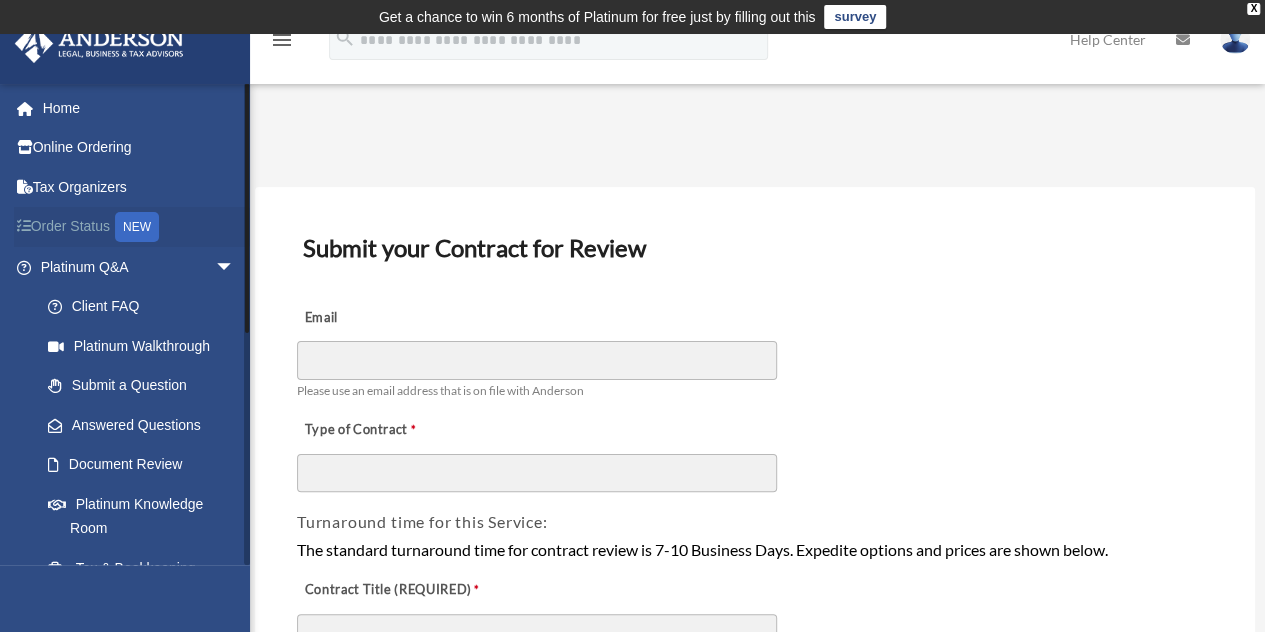 click on "Order Status  NEW" at bounding box center (139, 227) 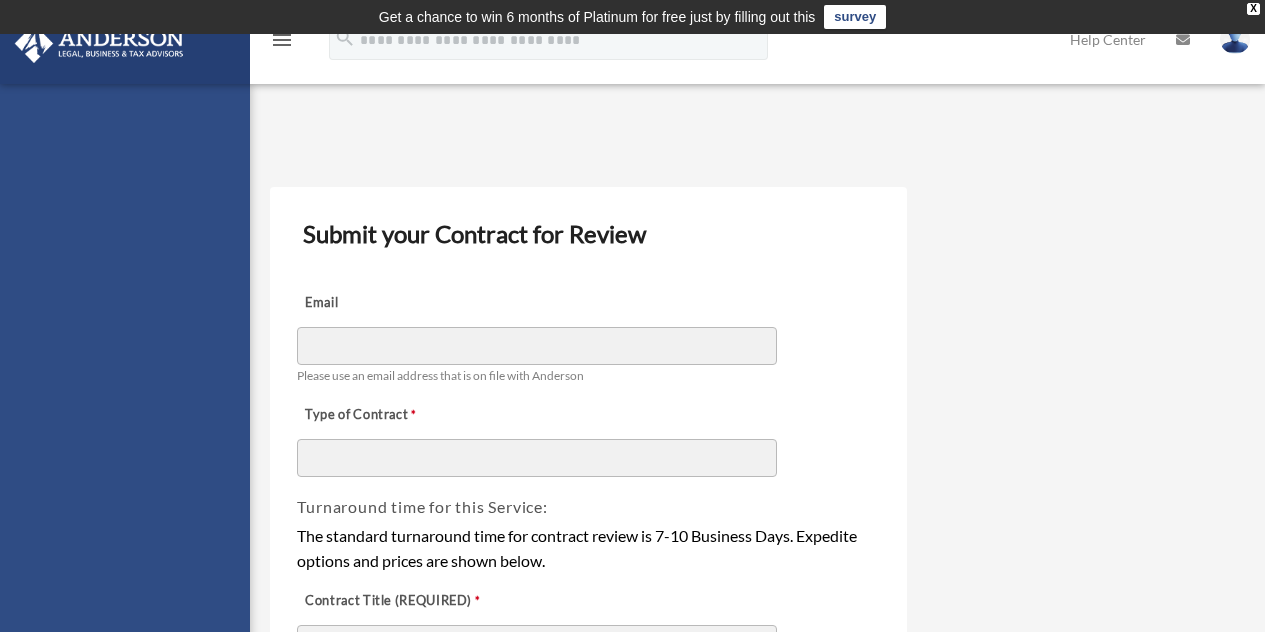 scroll, scrollTop: 0, scrollLeft: 0, axis: both 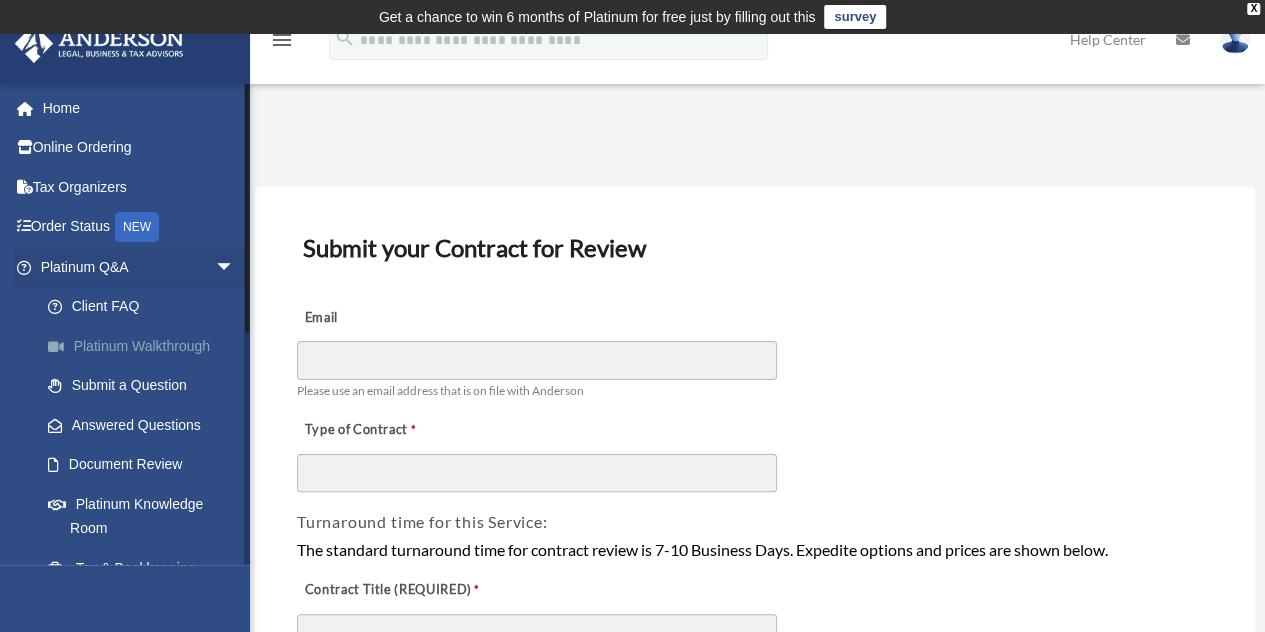 click on "Platinum Walkthrough" at bounding box center [146, 346] 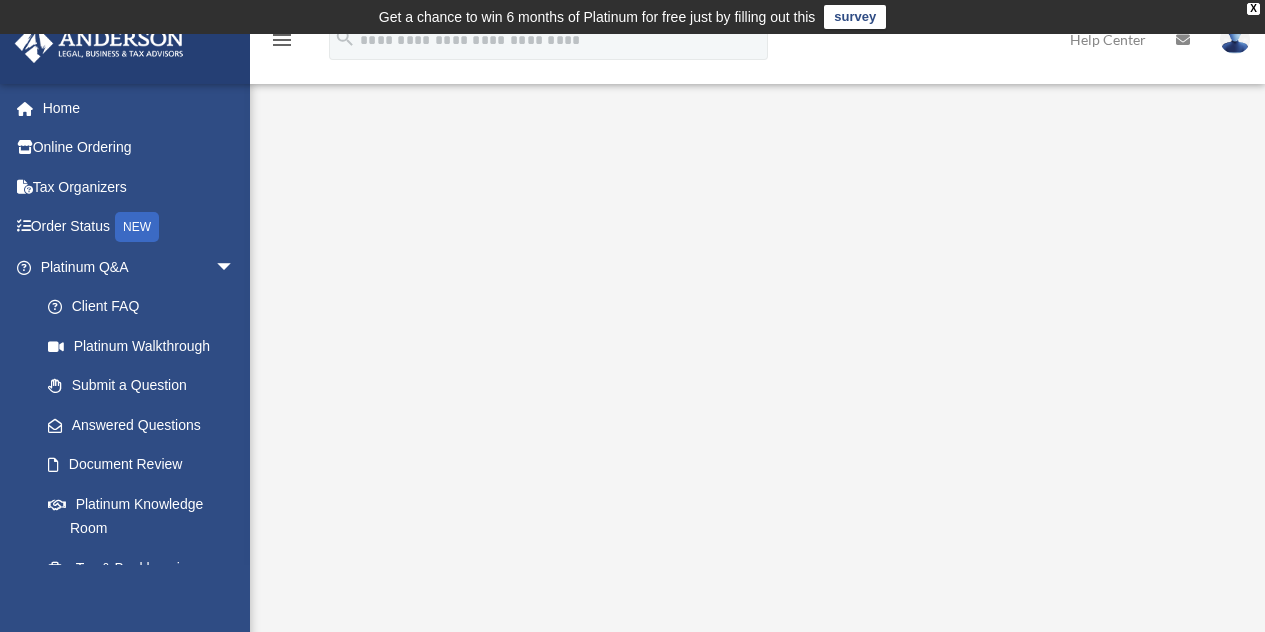 scroll, scrollTop: 0, scrollLeft: 0, axis: both 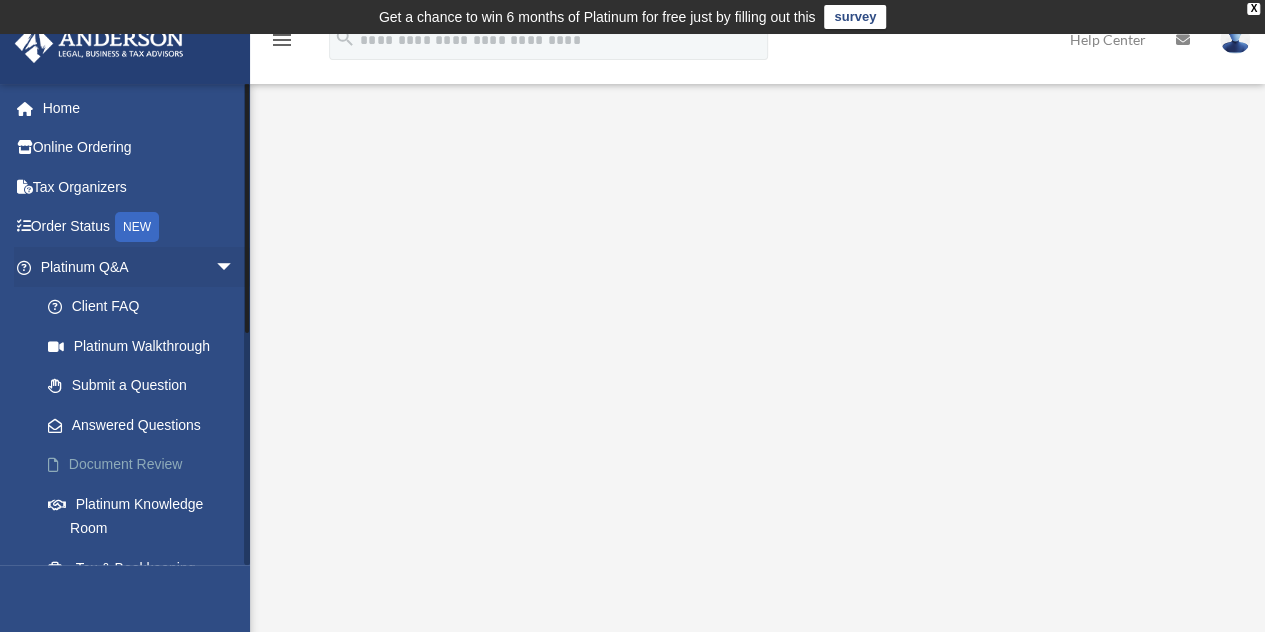 click on "Document Review" at bounding box center (146, 465) 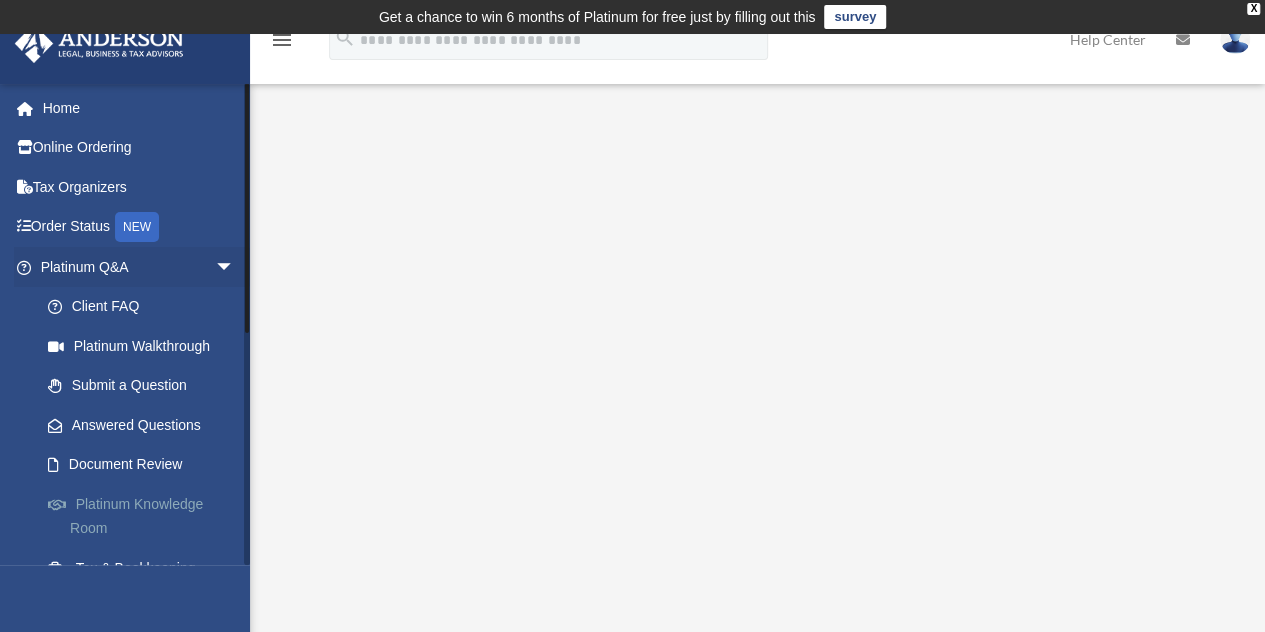 click on "Platinum Knowledge Room" at bounding box center [146, 516] 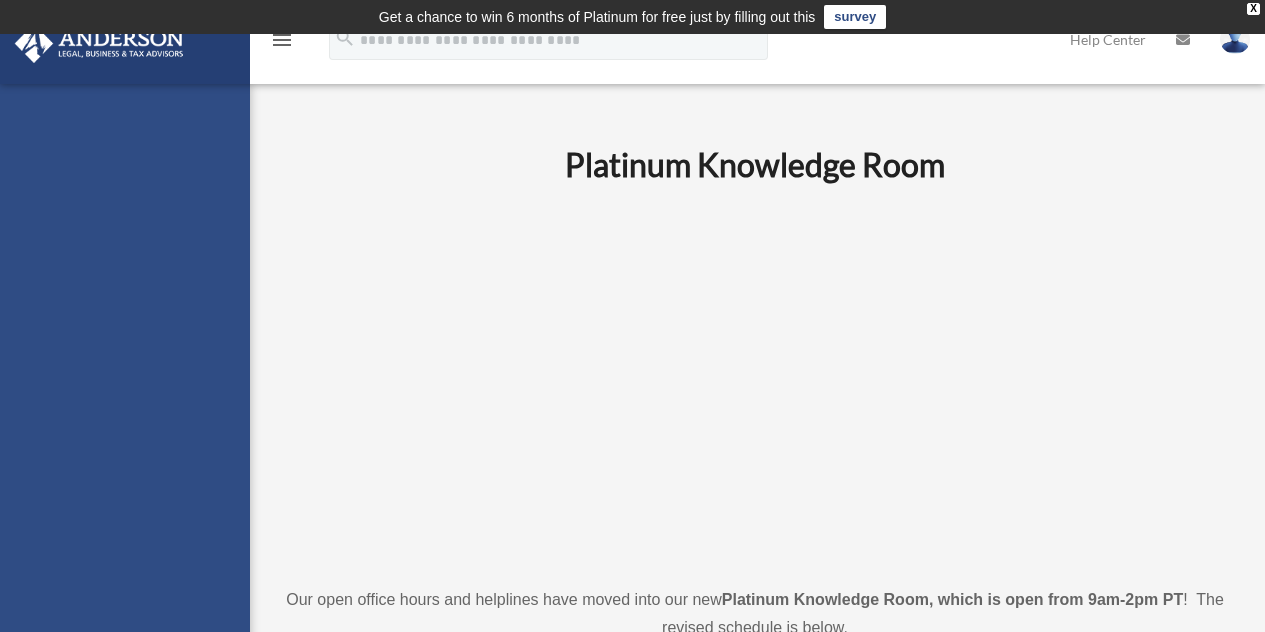 scroll, scrollTop: 0, scrollLeft: 0, axis: both 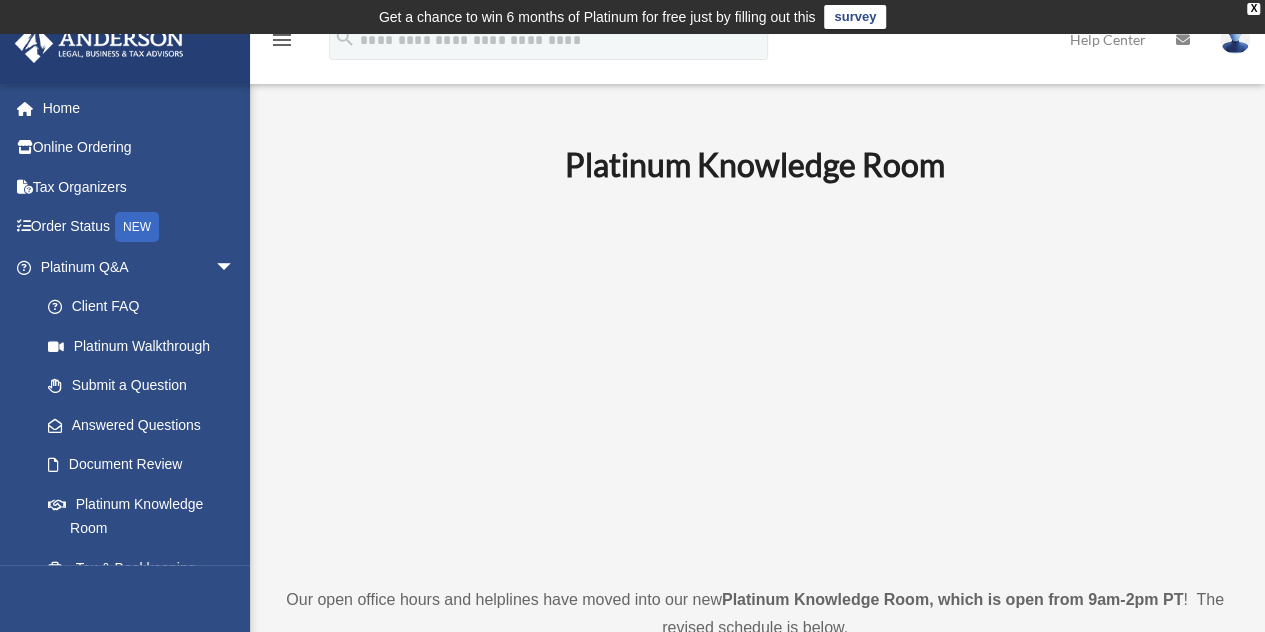 click on "Platinum Knowledge Room
date_range
Published on 			 Last updated July 1, 2025 November 7, 2023  by  cowens
cowens
Anderson Advisors Platinum Portal
https://platinumportal.andersonadvisors.com/wp-content/uploads/2021/01/aba-253-logo-white.png
Do you really want to log out?
Yes
No
Platinum Knowledge Room
Our open office hours and helplines have moved into our new  Platinum Knowledge Room, which is open from 9am-2pm PT !  The revised schedule is below.
Need to speak with someone in a more detailed fashion? We can accommodate that!
here .
August 8, 2025
Platinum Knowledge Room
HERE" at bounding box center (755, 1621) 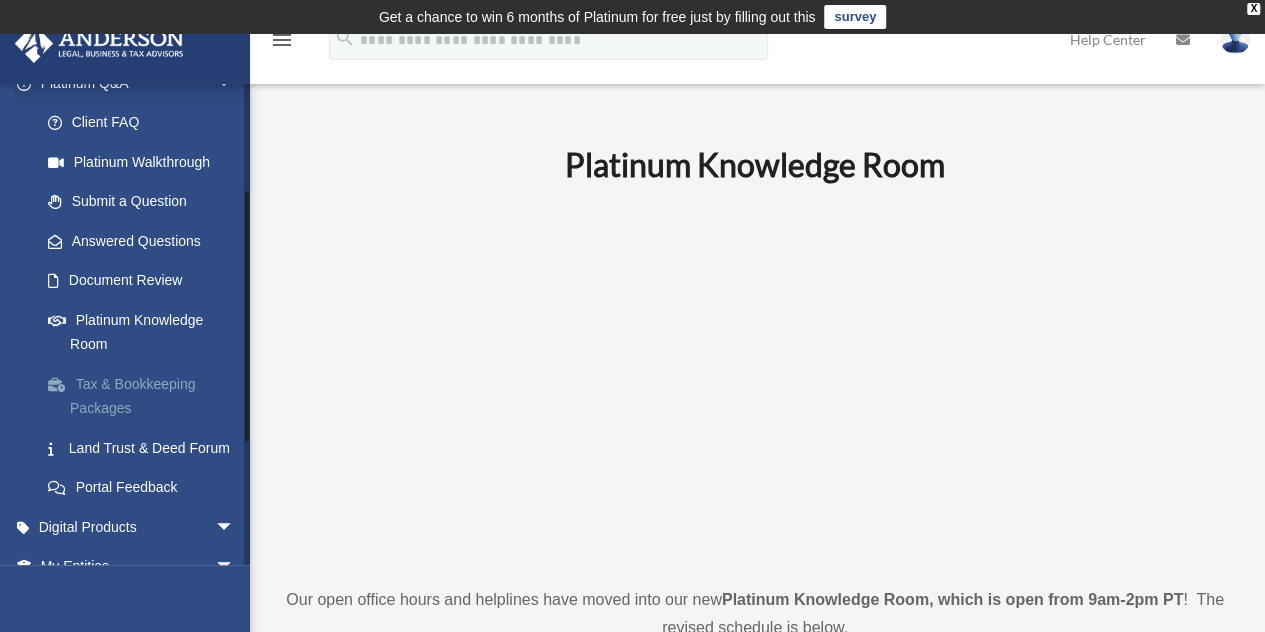 scroll, scrollTop: 214, scrollLeft: 0, axis: vertical 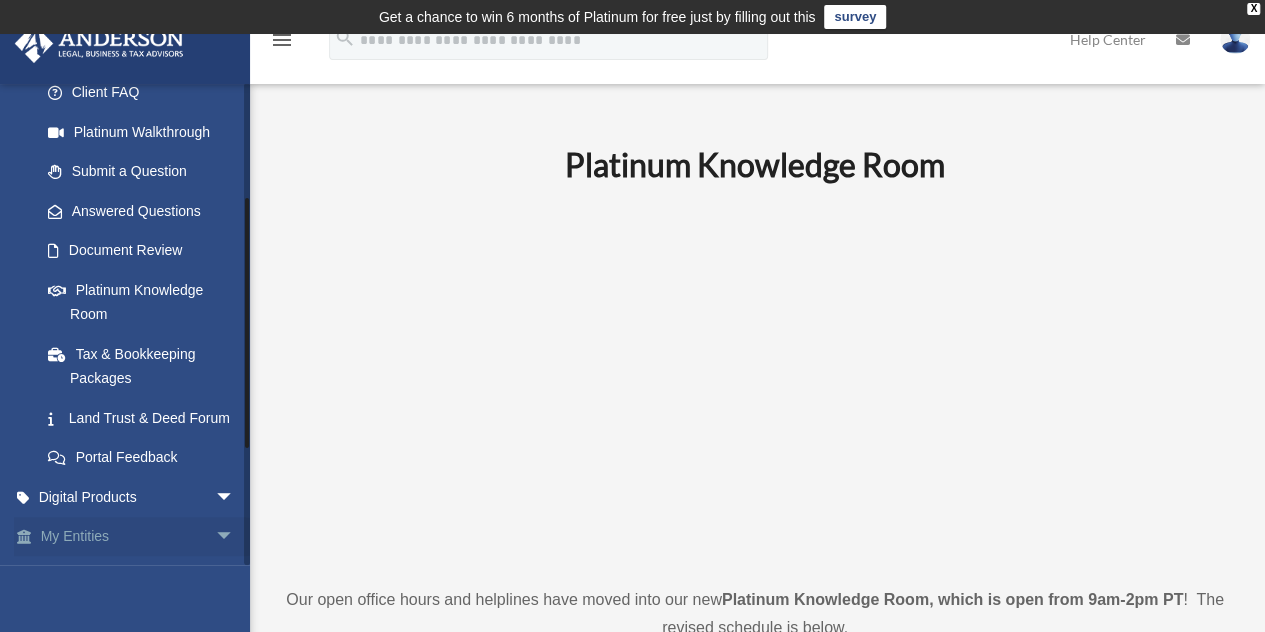 click on "arrow_drop_down" at bounding box center (235, 537) 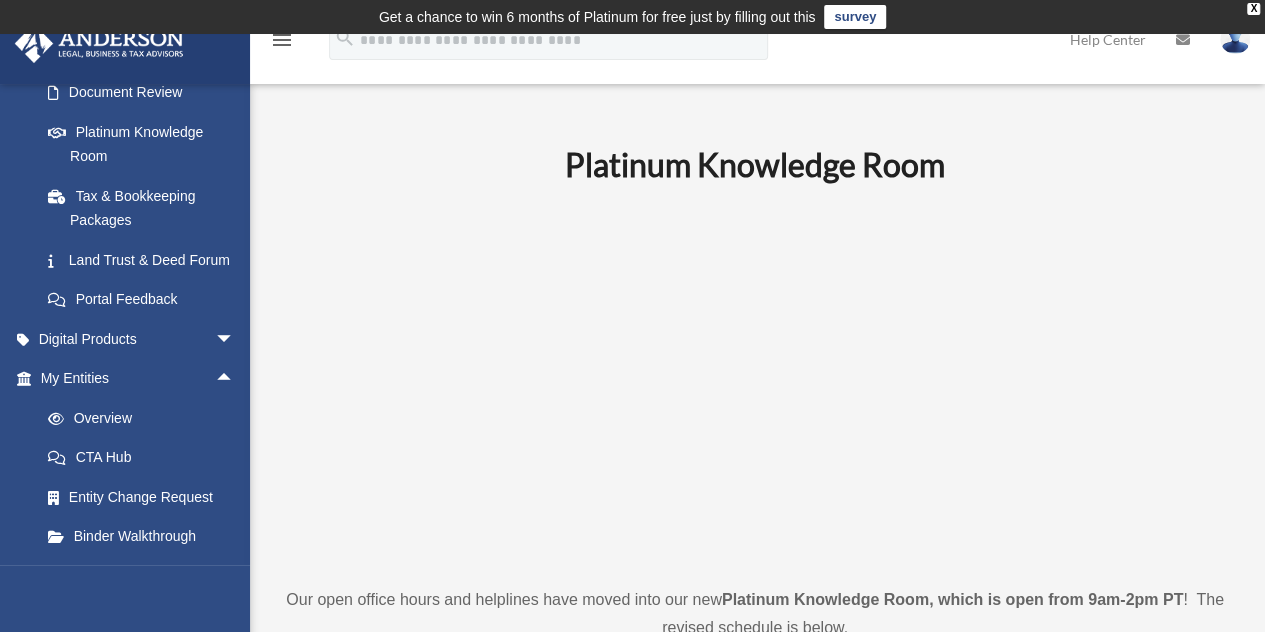 scroll, scrollTop: 376, scrollLeft: 0, axis: vertical 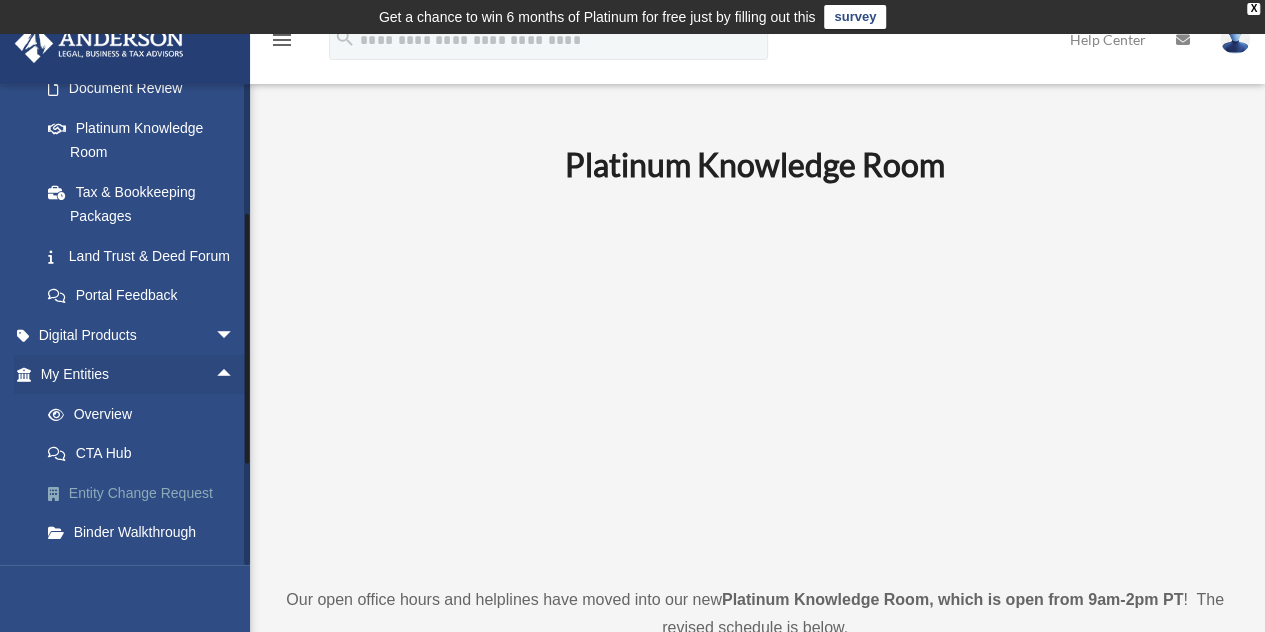 click on "Entity Change Request" at bounding box center (146, 493) 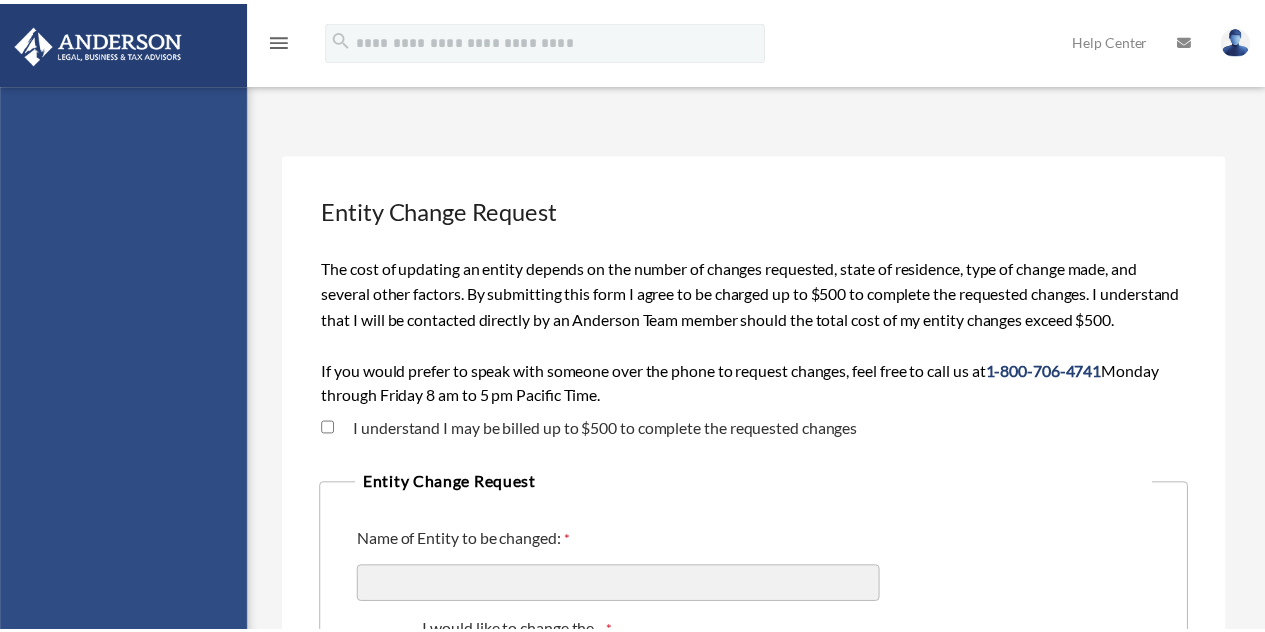scroll, scrollTop: 0, scrollLeft: 0, axis: both 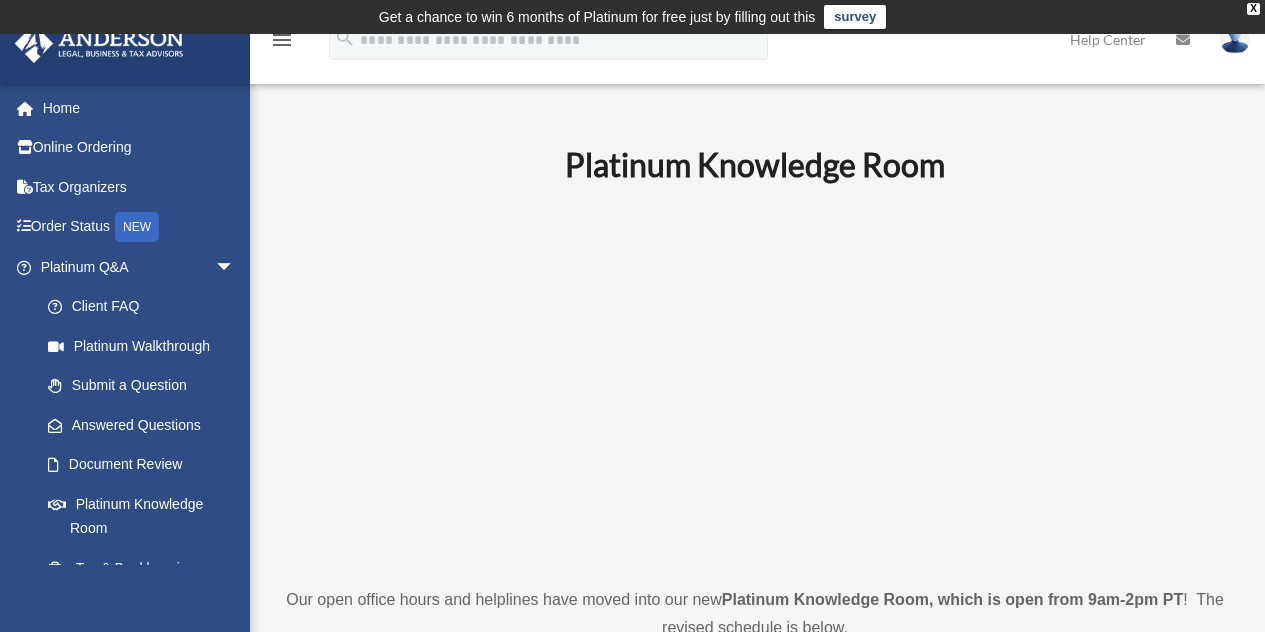 click on "Answered Questions" at bounding box center (146, 425) 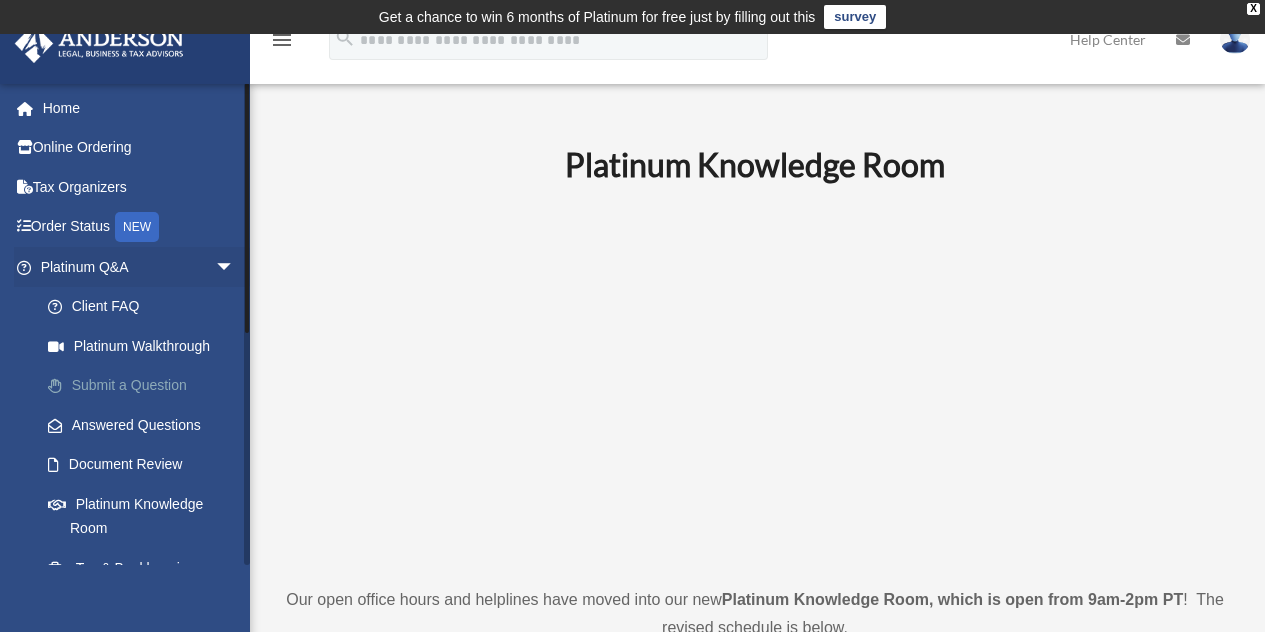scroll, scrollTop: 0, scrollLeft: 0, axis: both 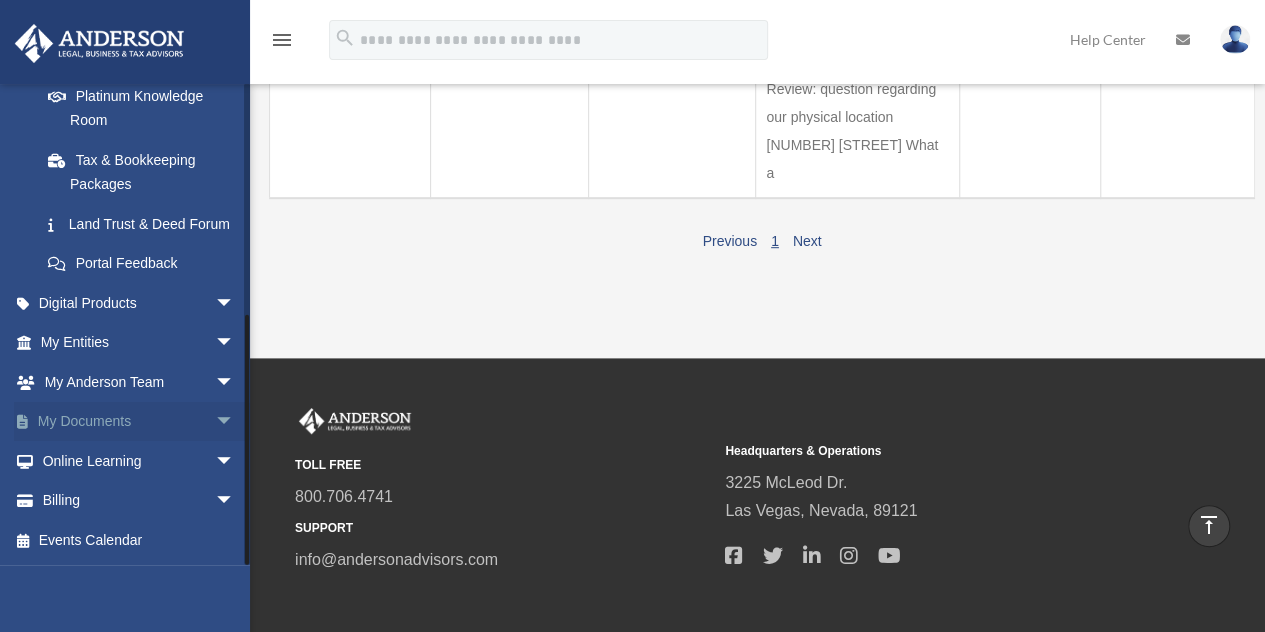 click on "arrow_drop_down" at bounding box center (235, 422) 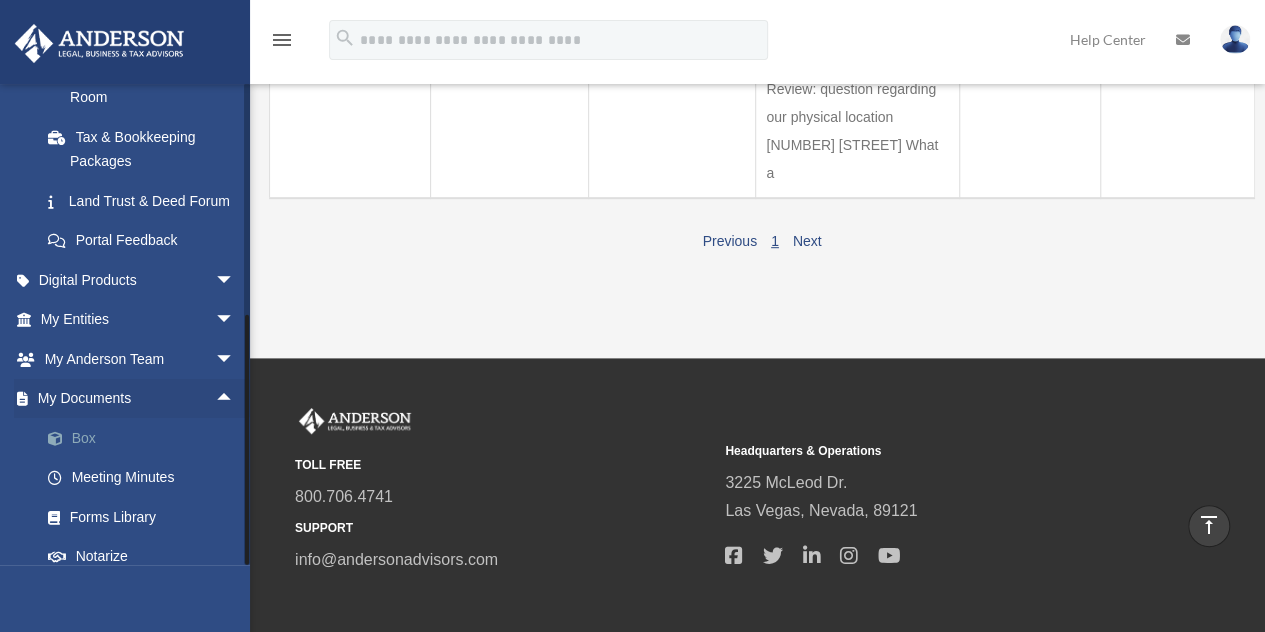 click at bounding box center (65, 439) 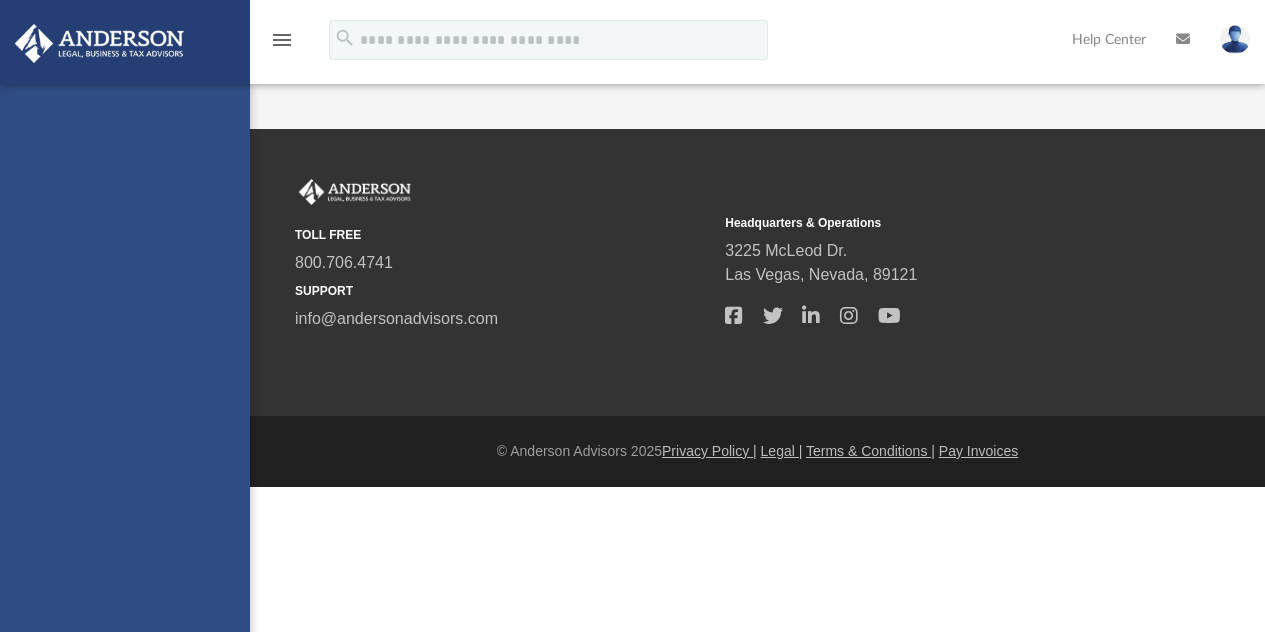 scroll, scrollTop: 0, scrollLeft: 0, axis: both 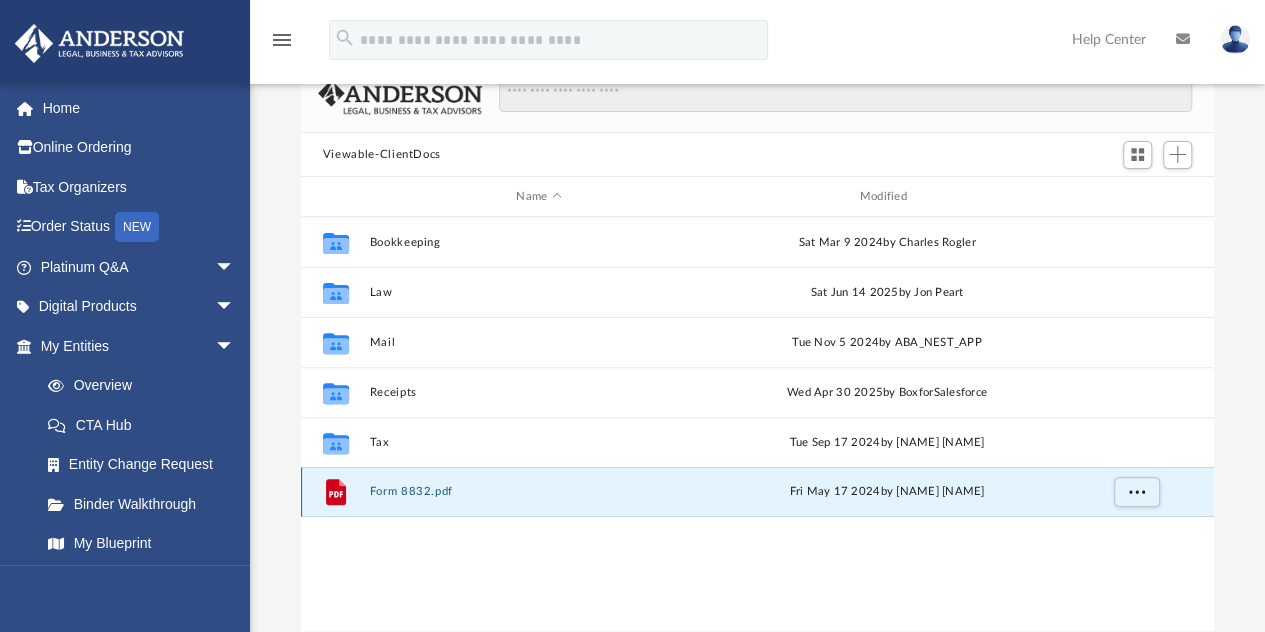 click on "Form 8832.pdf" at bounding box center [538, 492] 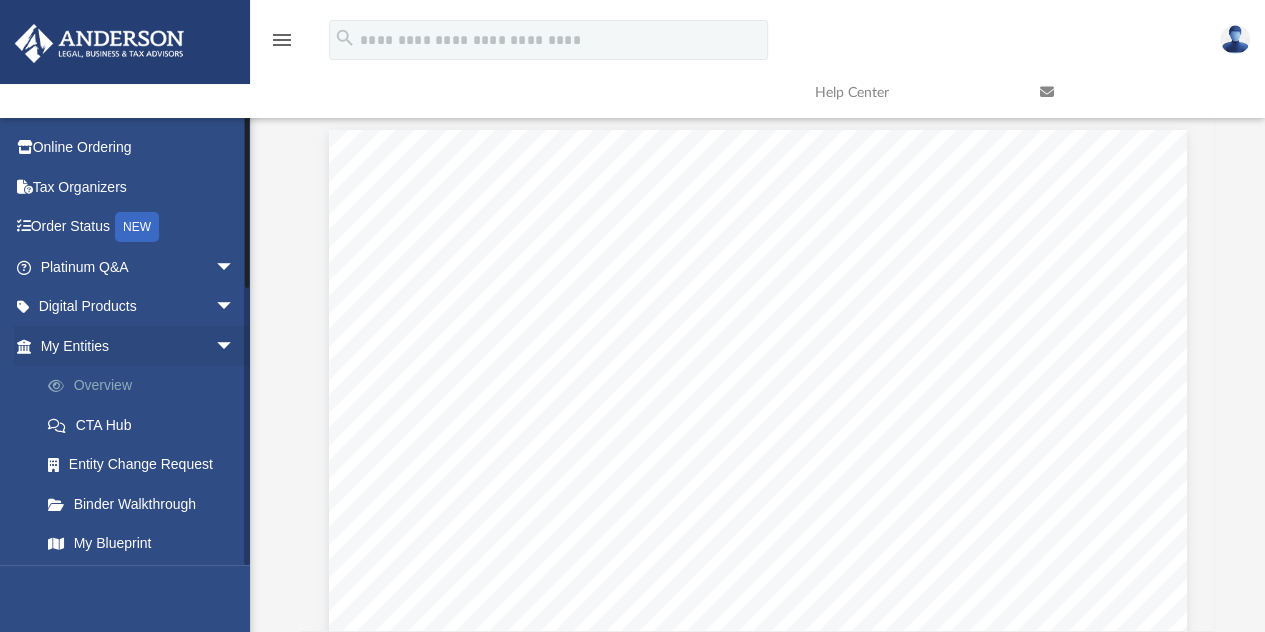 click on "Overview" at bounding box center [146, 386] 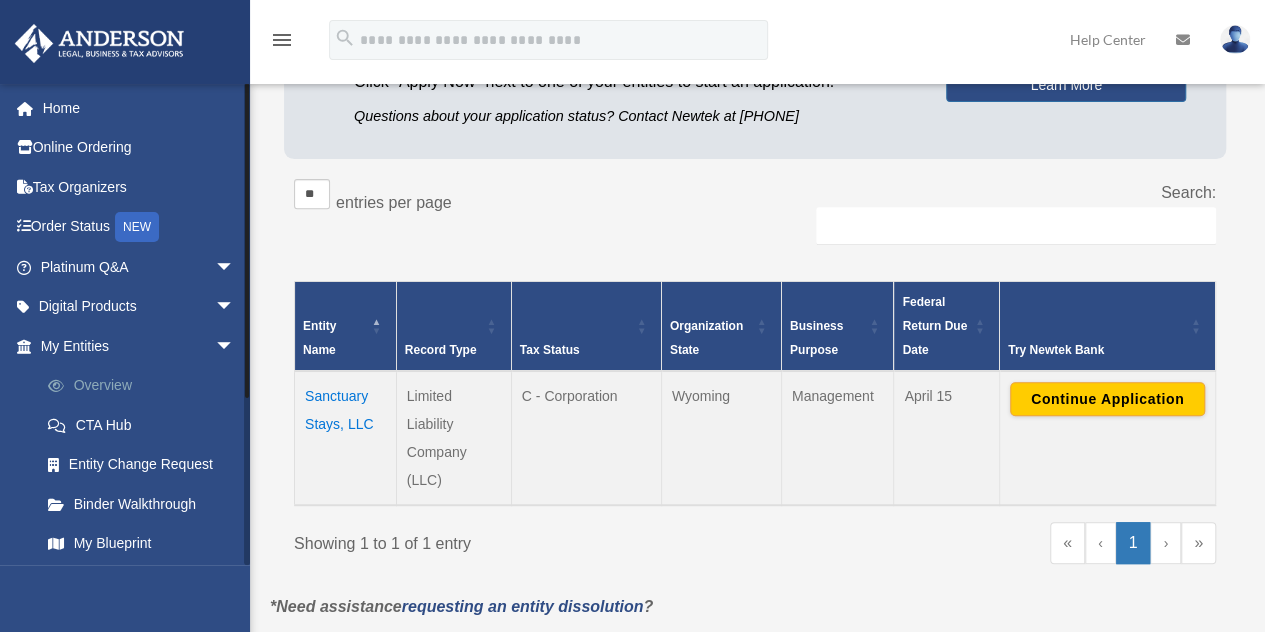 scroll, scrollTop: 276, scrollLeft: 0, axis: vertical 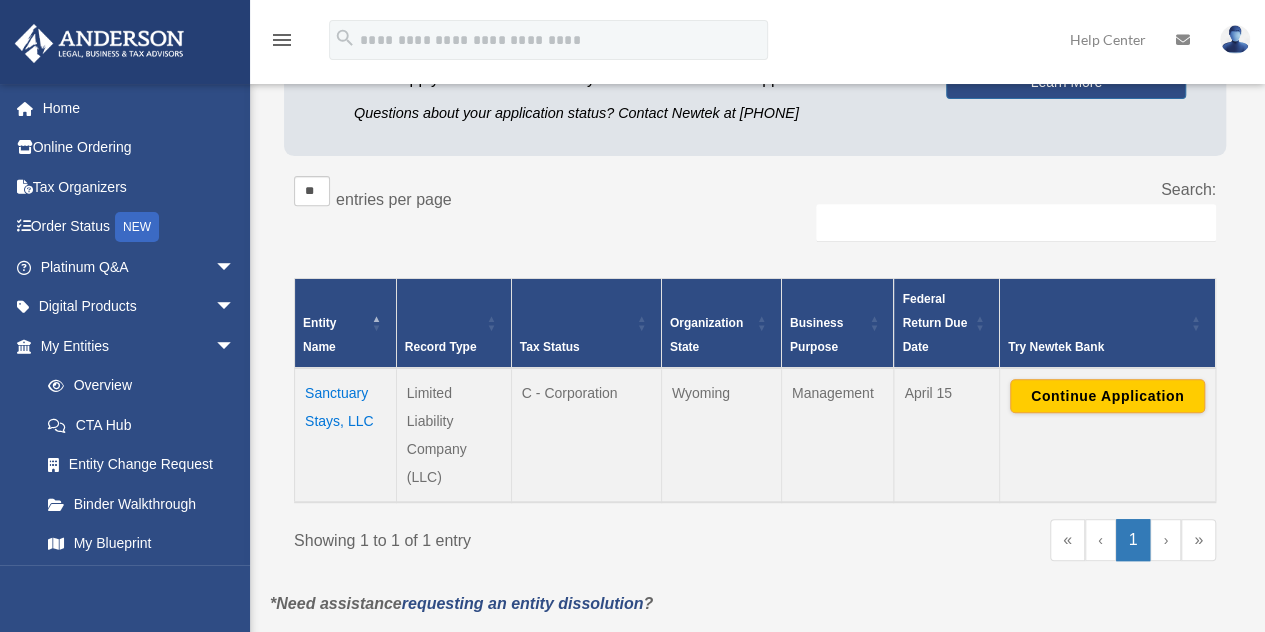 click on "Sanctuary Stays, LLC" at bounding box center [346, 435] 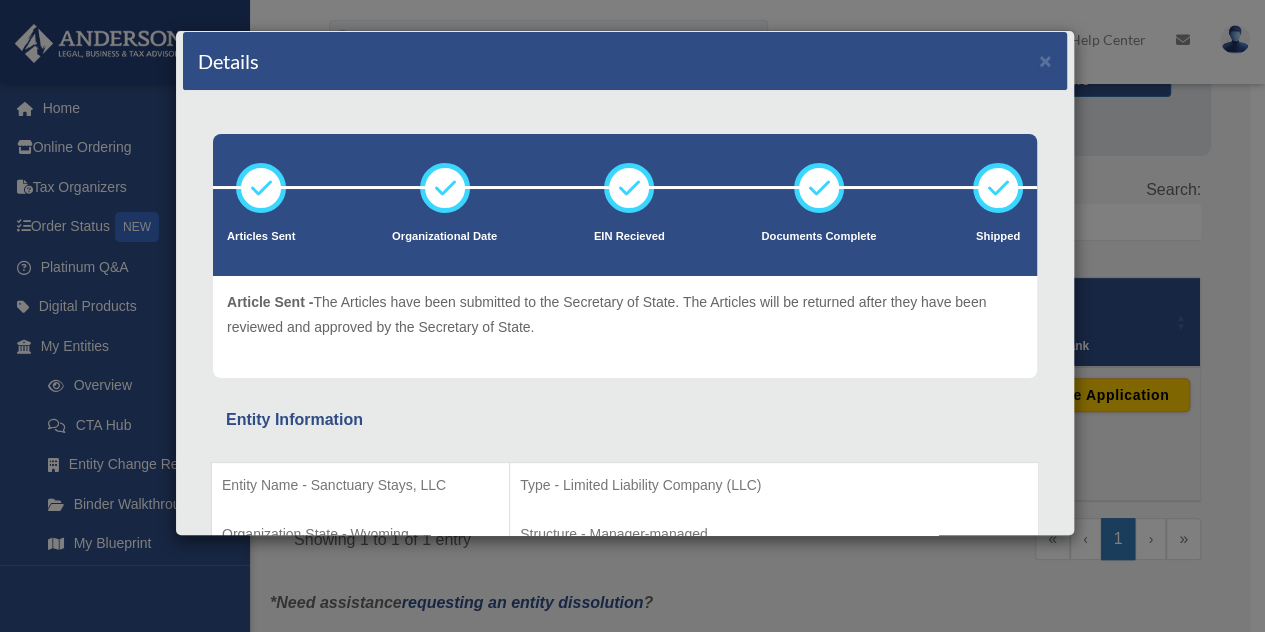 scroll, scrollTop: 0, scrollLeft: 0, axis: both 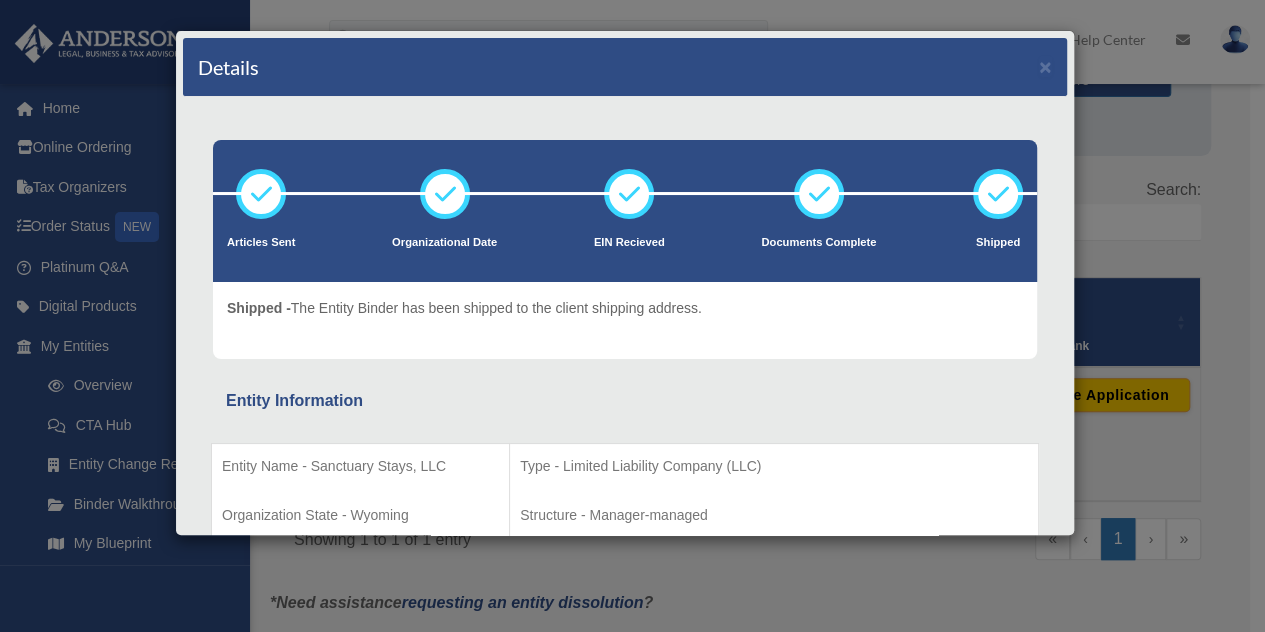 click on "Details
×
Articles Sent
Organizational Date" at bounding box center [632, 316] 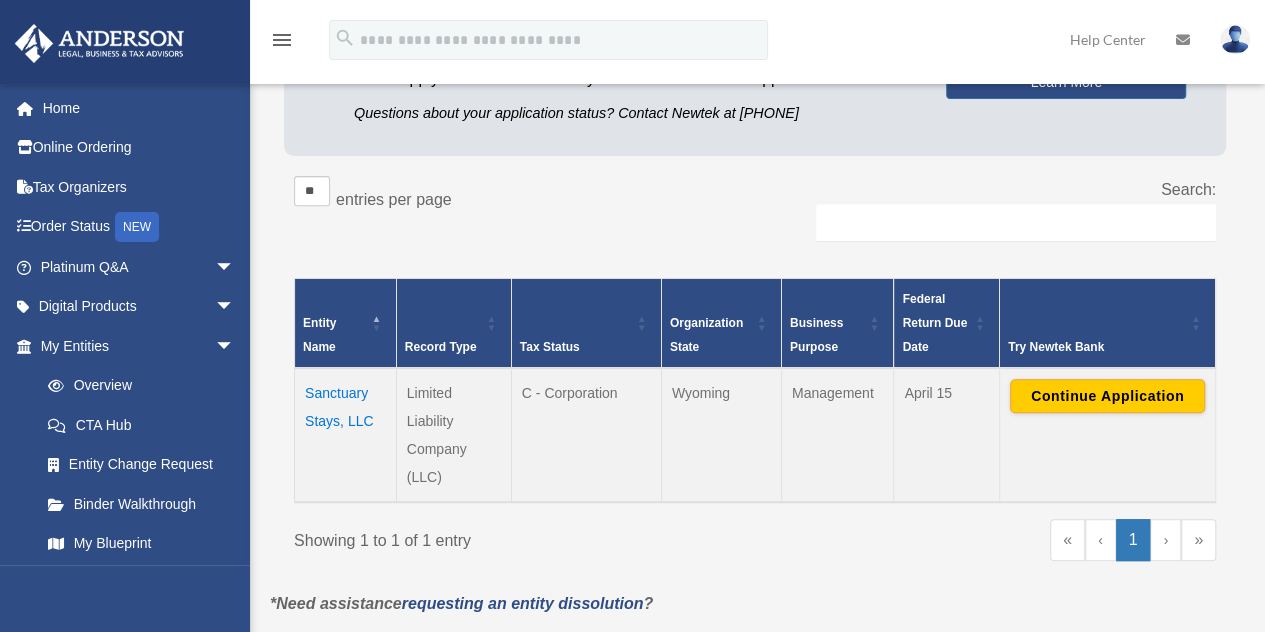 scroll, scrollTop: 94, scrollLeft: 0, axis: vertical 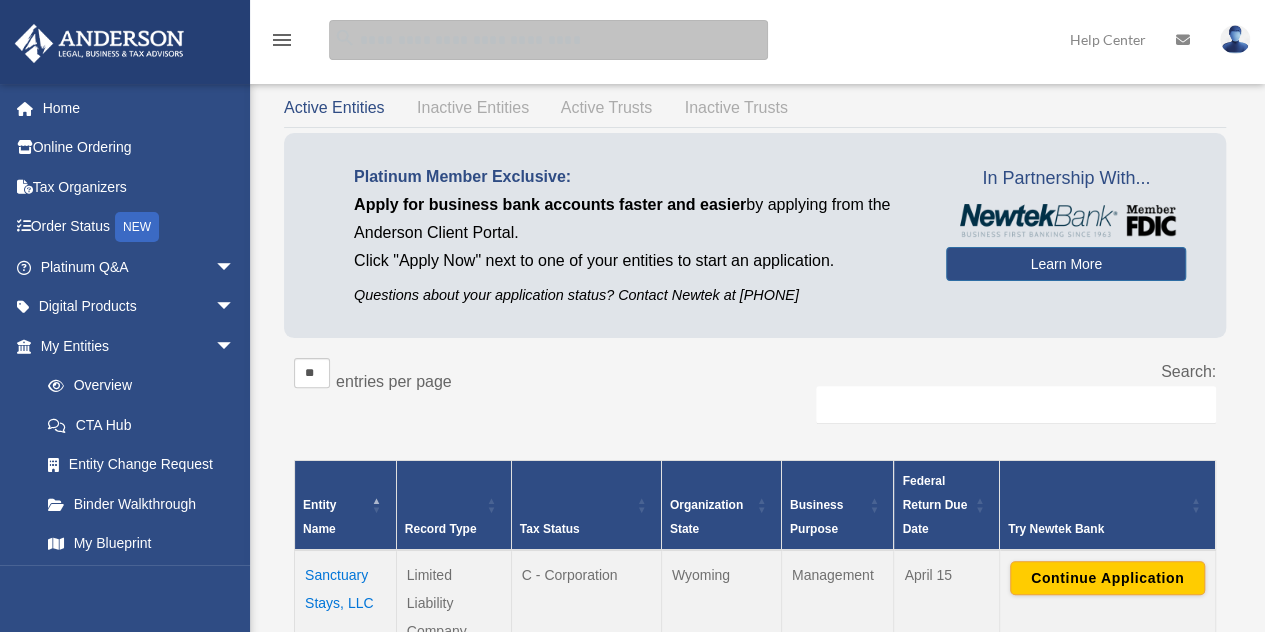 click at bounding box center [548, 40] 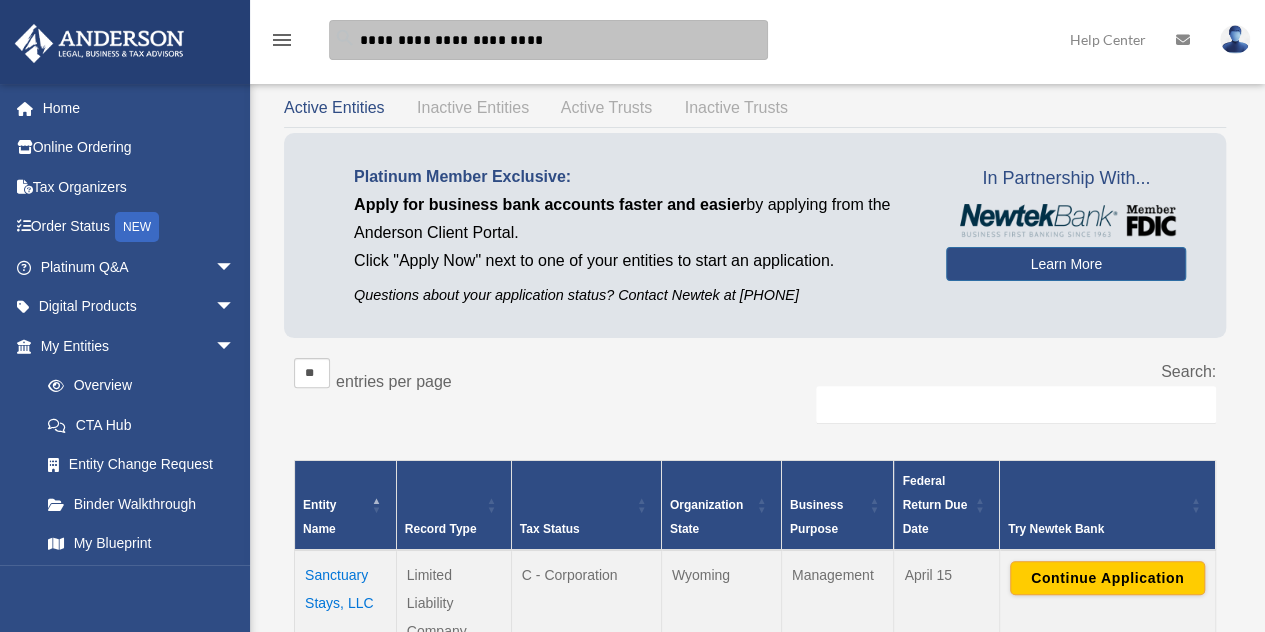 type on "**********" 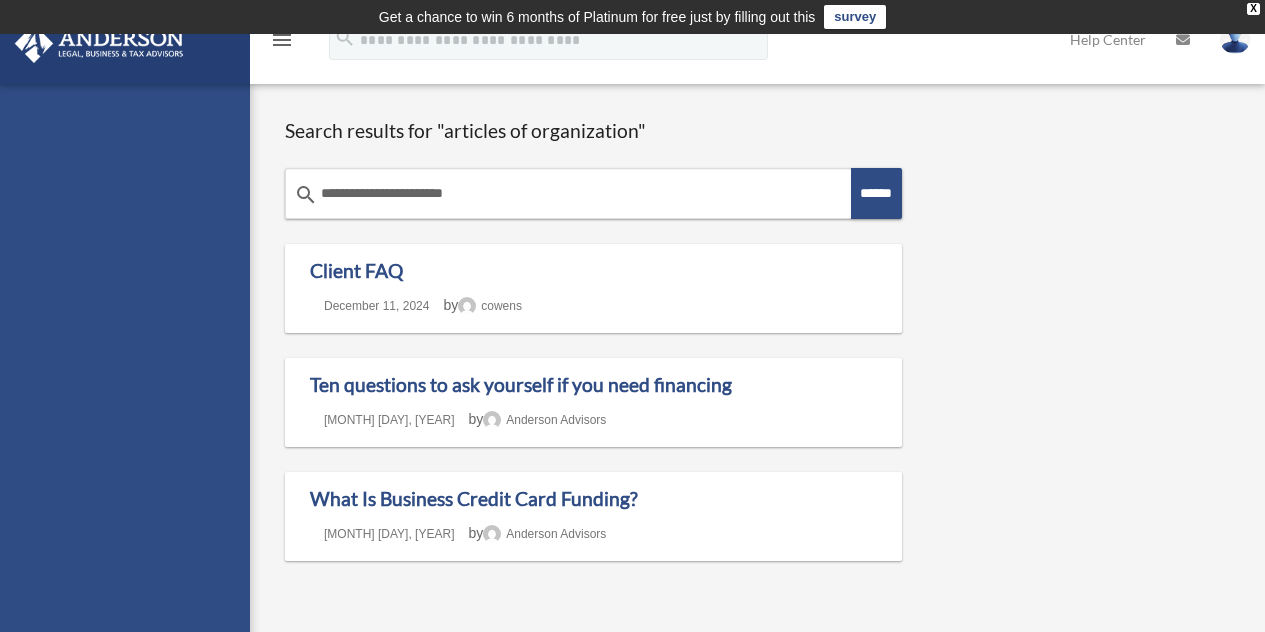 scroll, scrollTop: 0, scrollLeft: 0, axis: both 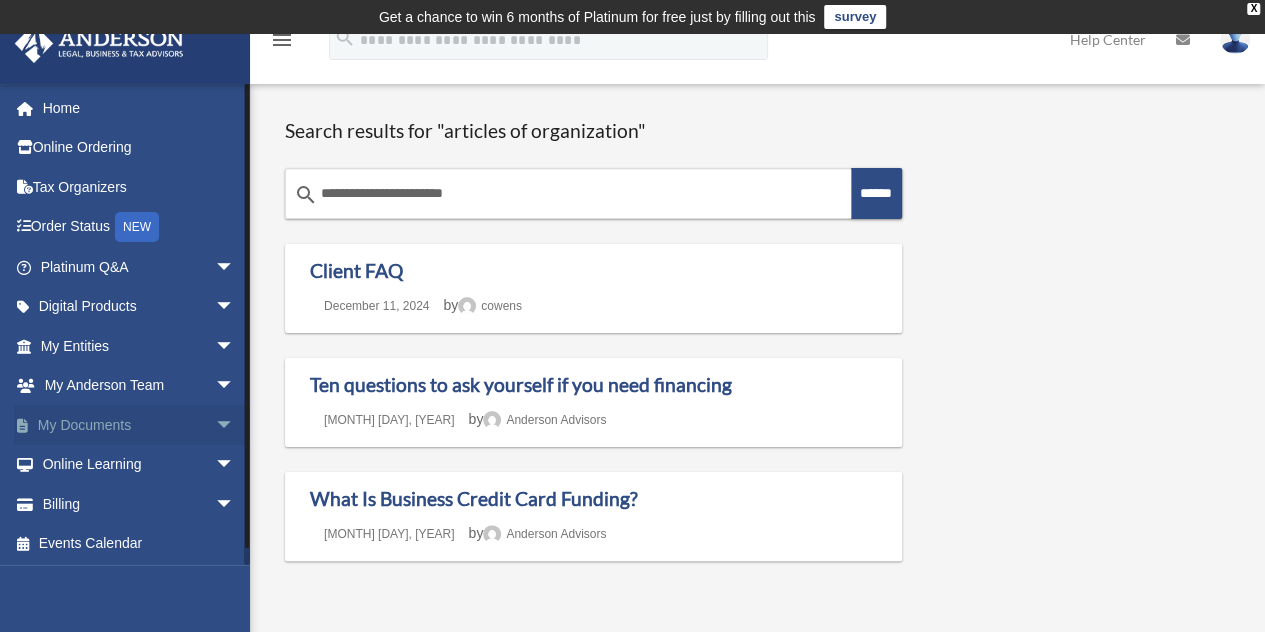 click on "arrow_drop_down" at bounding box center [235, 425] 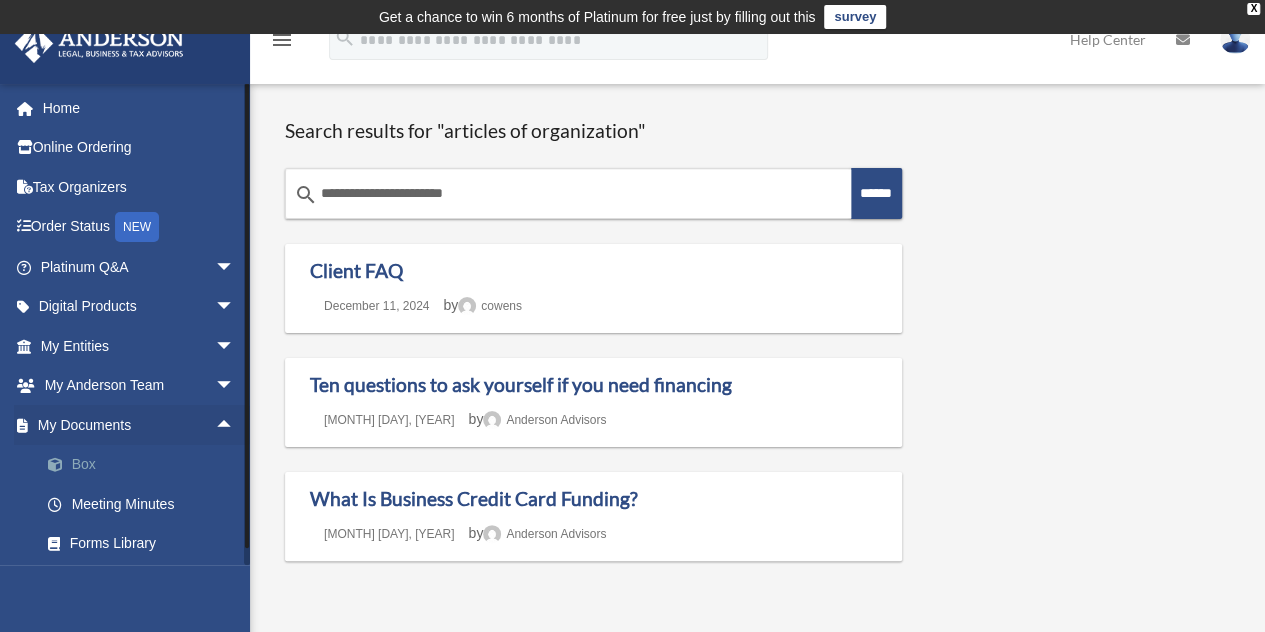 click on "Box" at bounding box center [146, 465] 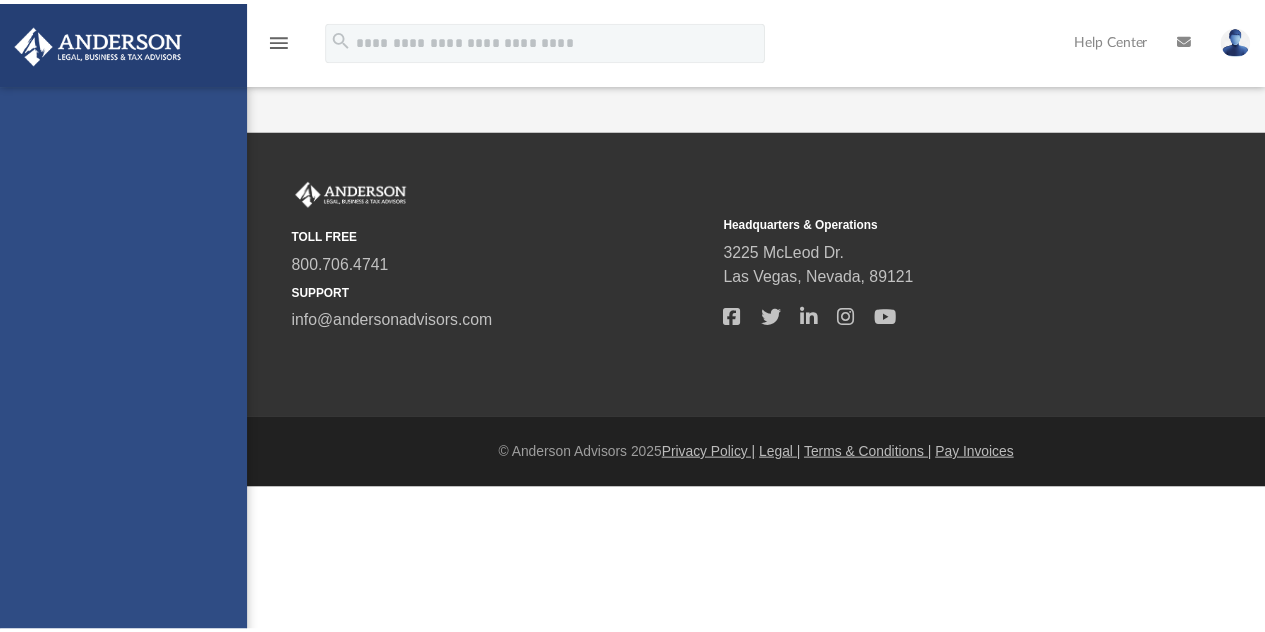 scroll, scrollTop: 0, scrollLeft: 0, axis: both 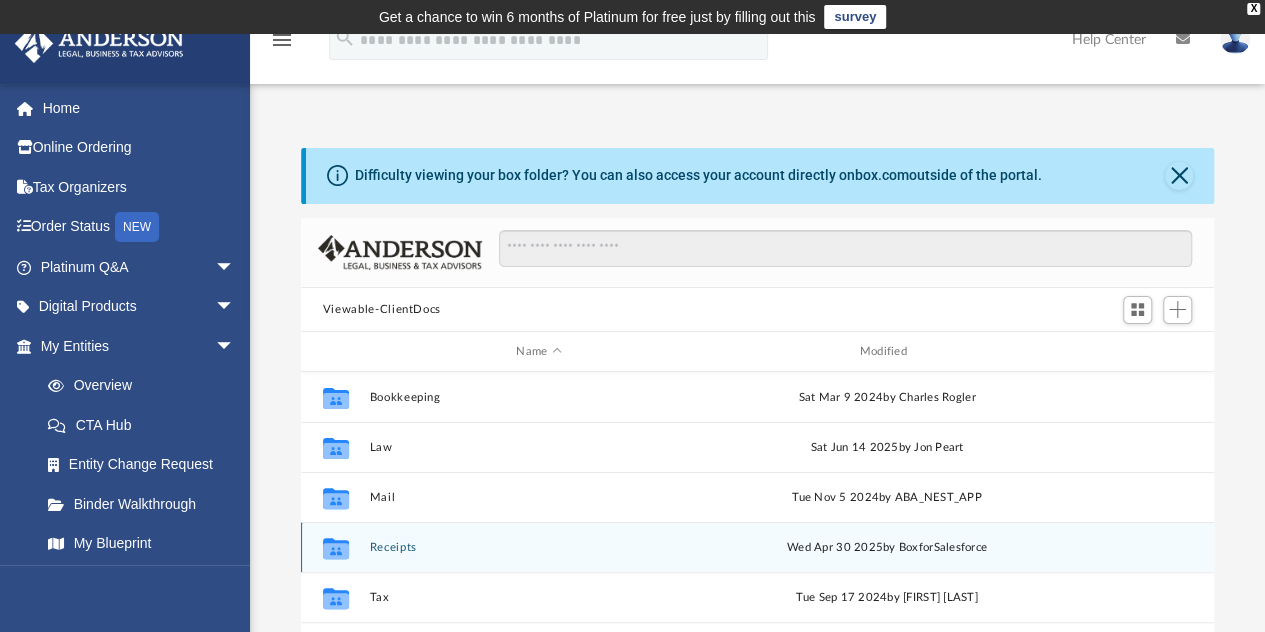 click on "Receipts" at bounding box center [538, 547] 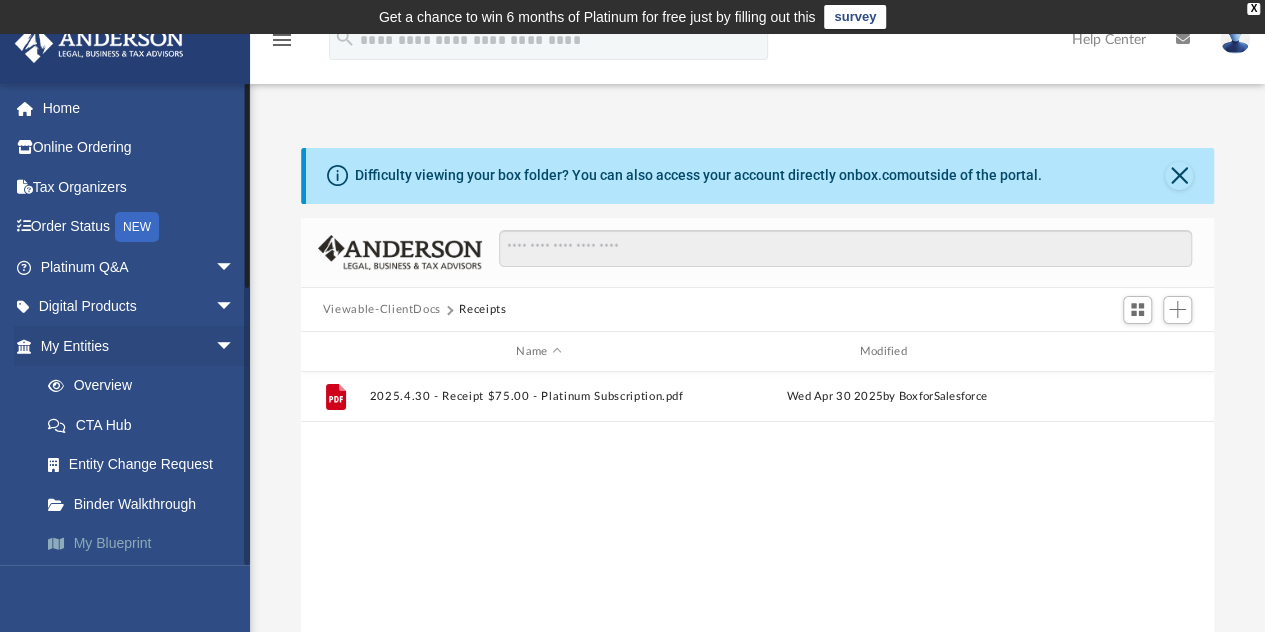 click on "My Blueprint" at bounding box center (146, 544) 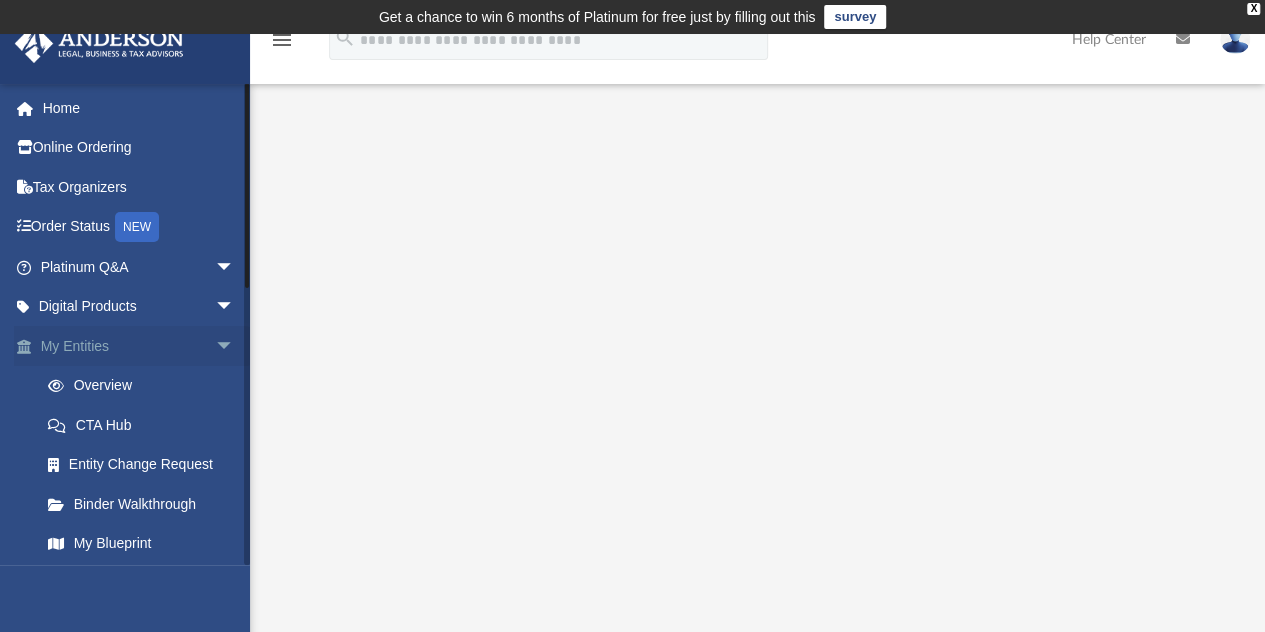 click on "arrow_drop_down" at bounding box center (235, 346) 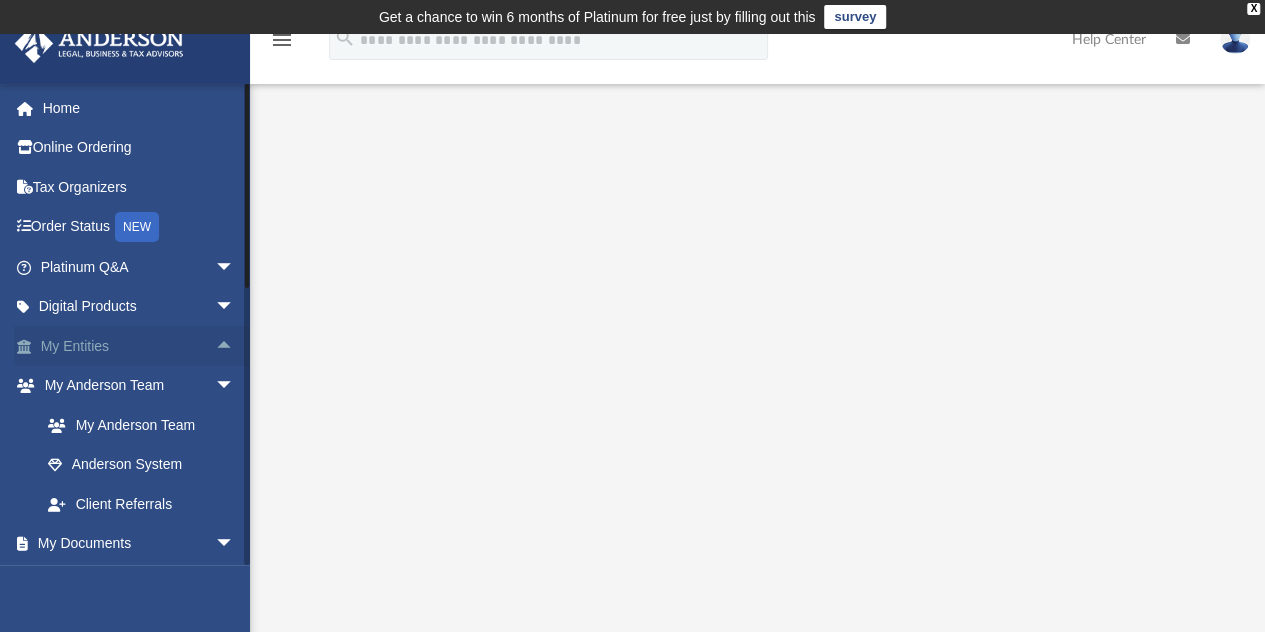click on "My Entities arrow_drop_up" at bounding box center (139, 346) 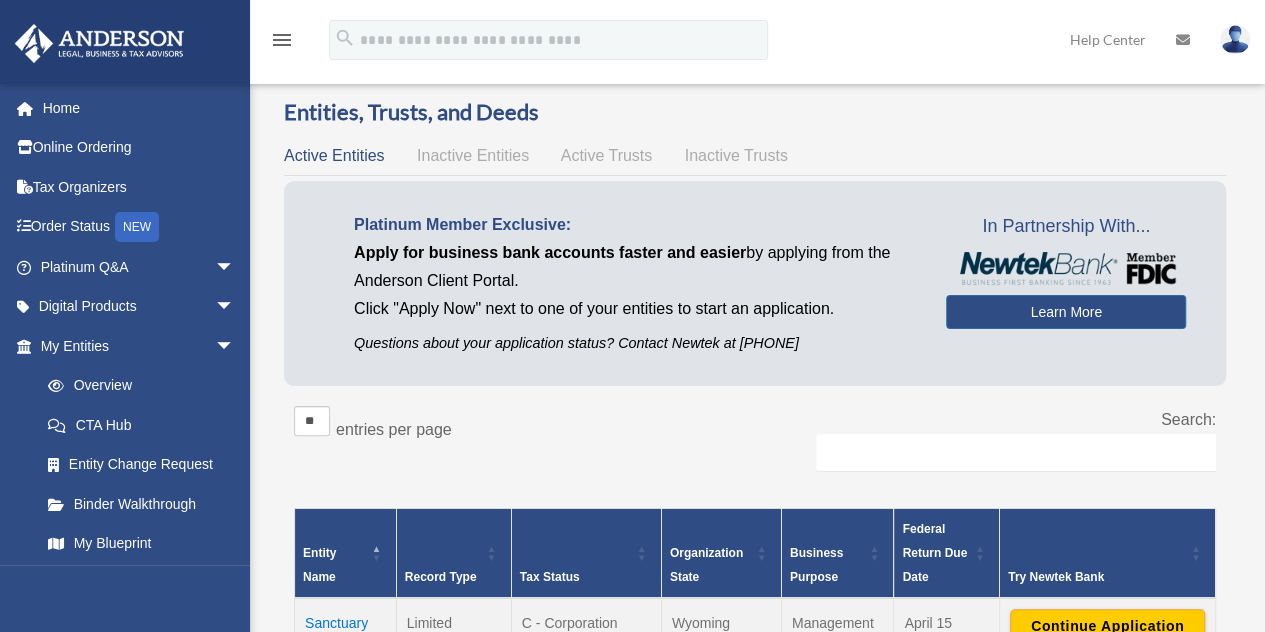 scroll, scrollTop: 0, scrollLeft: 0, axis: both 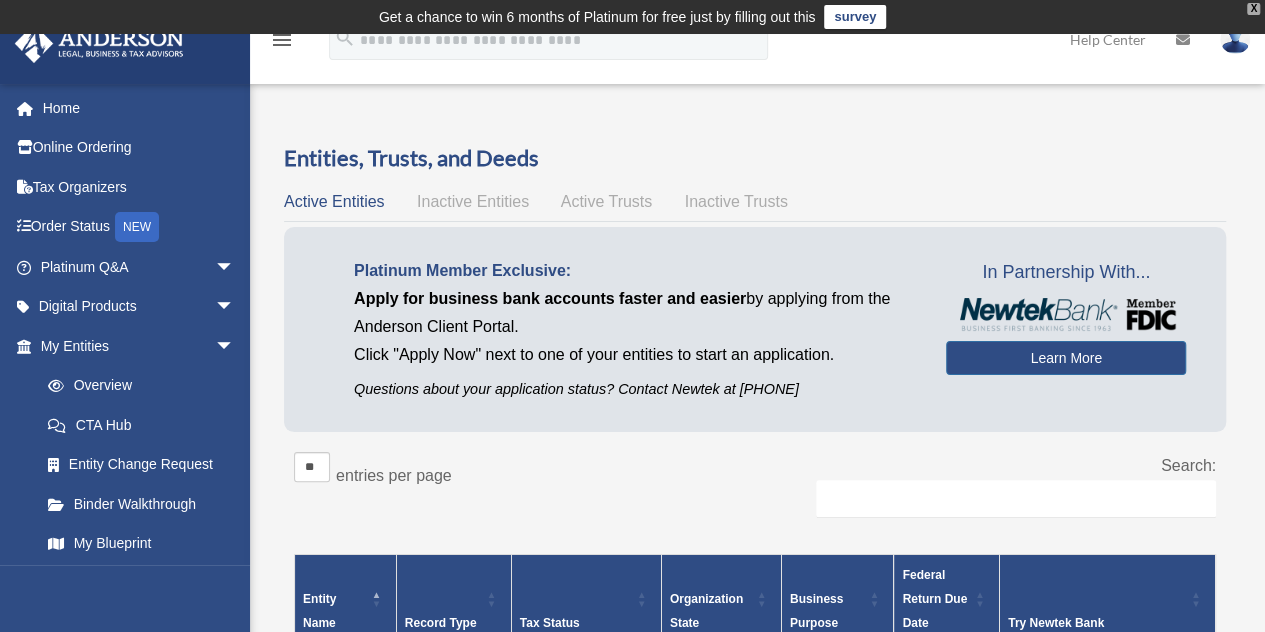 click on "X" at bounding box center [1253, 9] 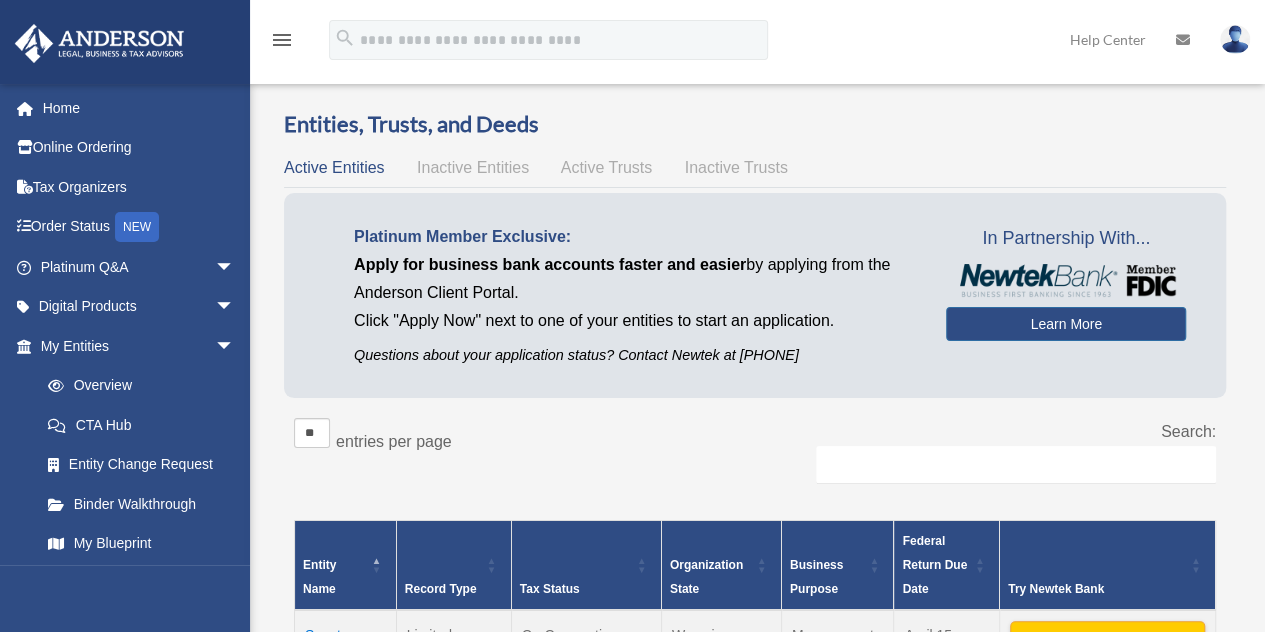 click on "menu
search
Site Menu		            	 add
alisonk121@gmail.com
My Profile
Reset Password
Logout
Help Center" at bounding box center (632, 49) 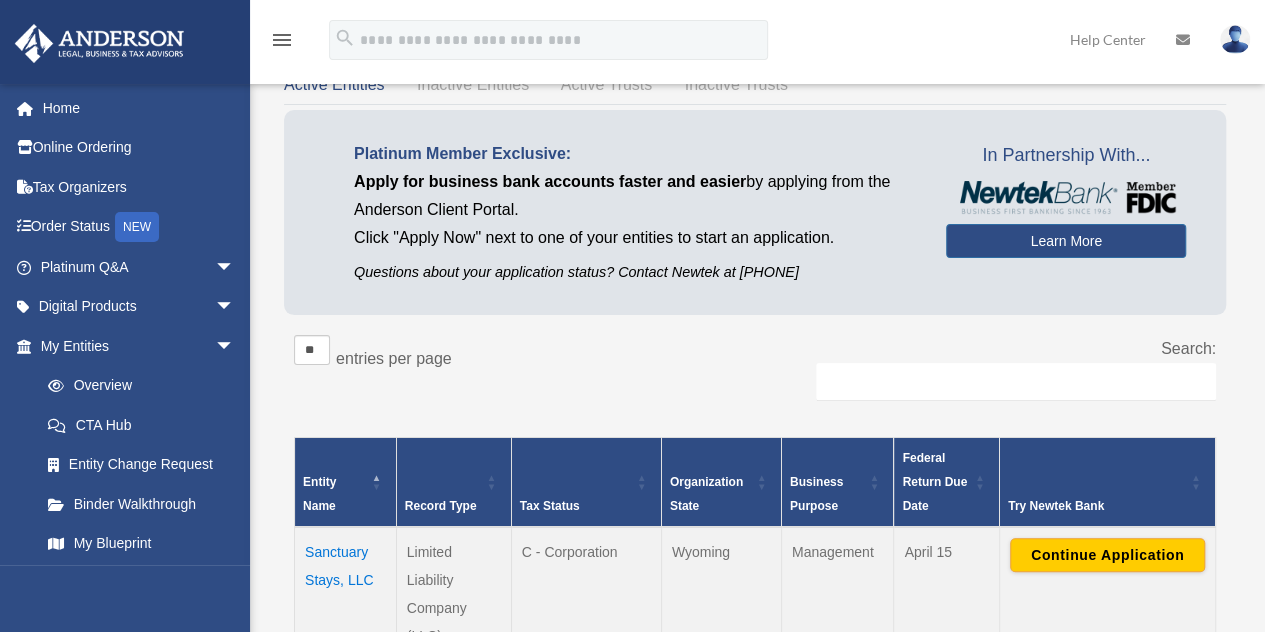 scroll, scrollTop: 88, scrollLeft: 0, axis: vertical 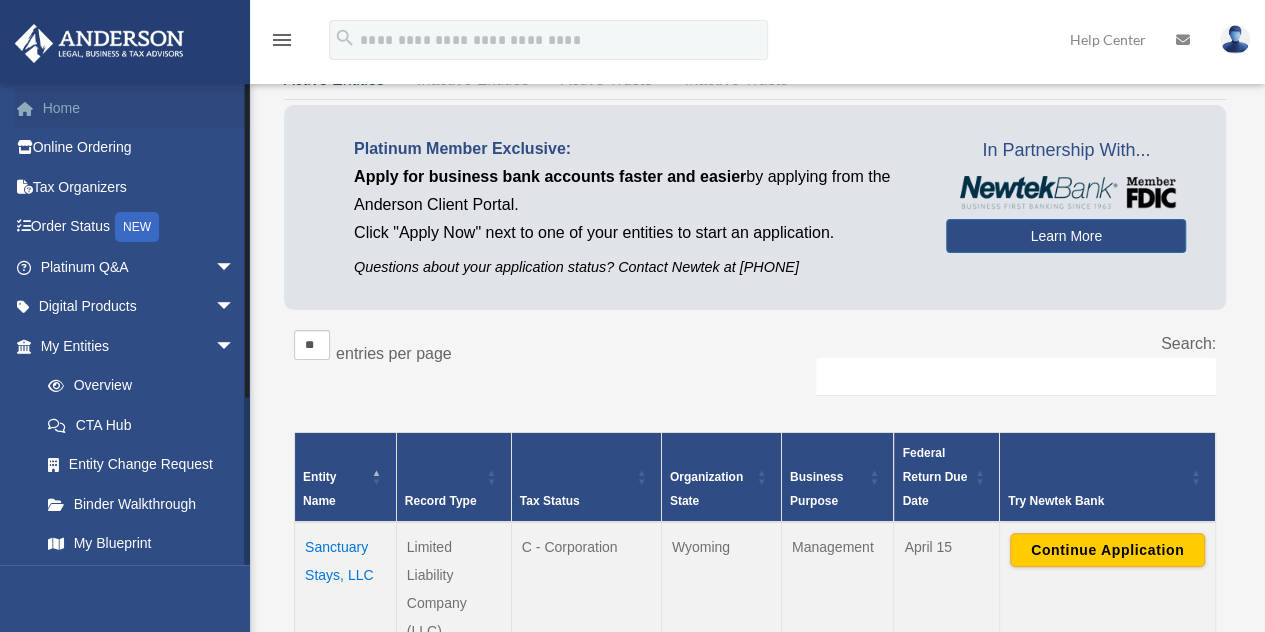 click on "Home" at bounding box center [139, 108] 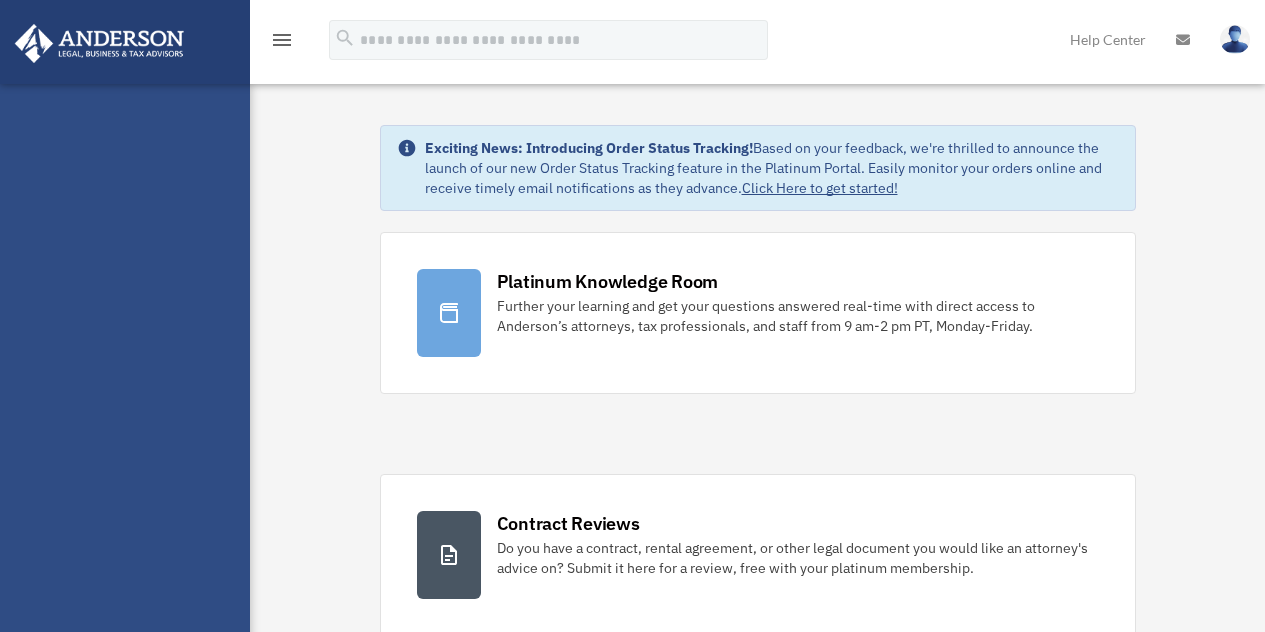 scroll, scrollTop: 0, scrollLeft: 0, axis: both 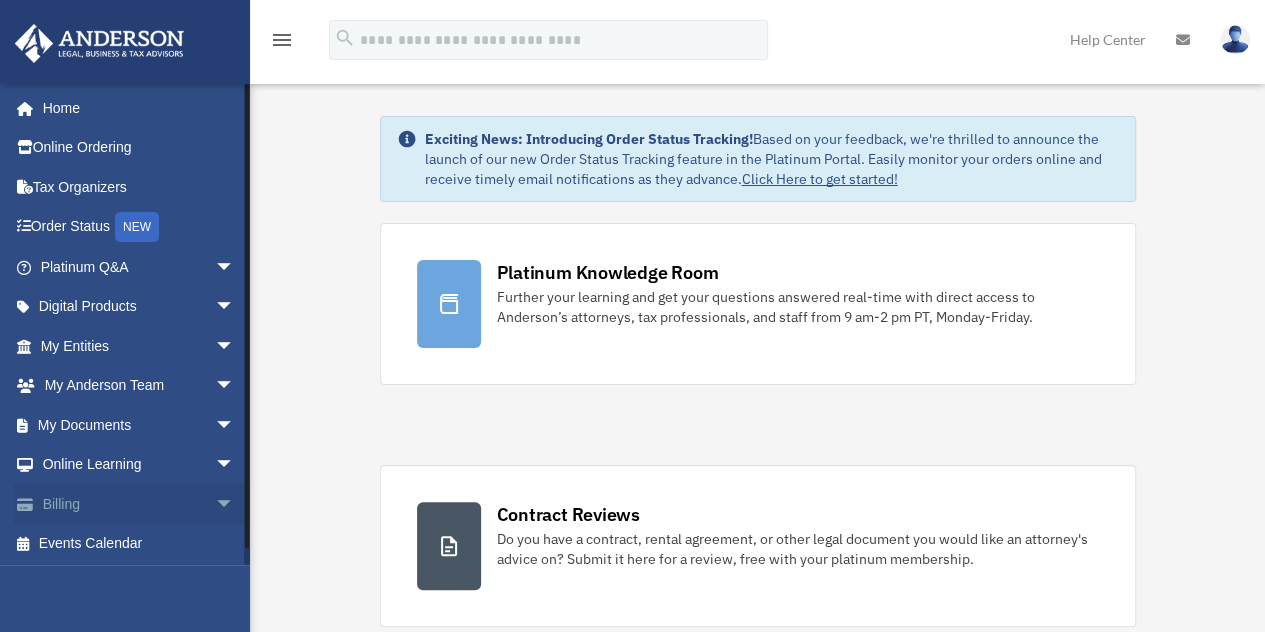 click on "arrow_drop_down" at bounding box center (235, 504) 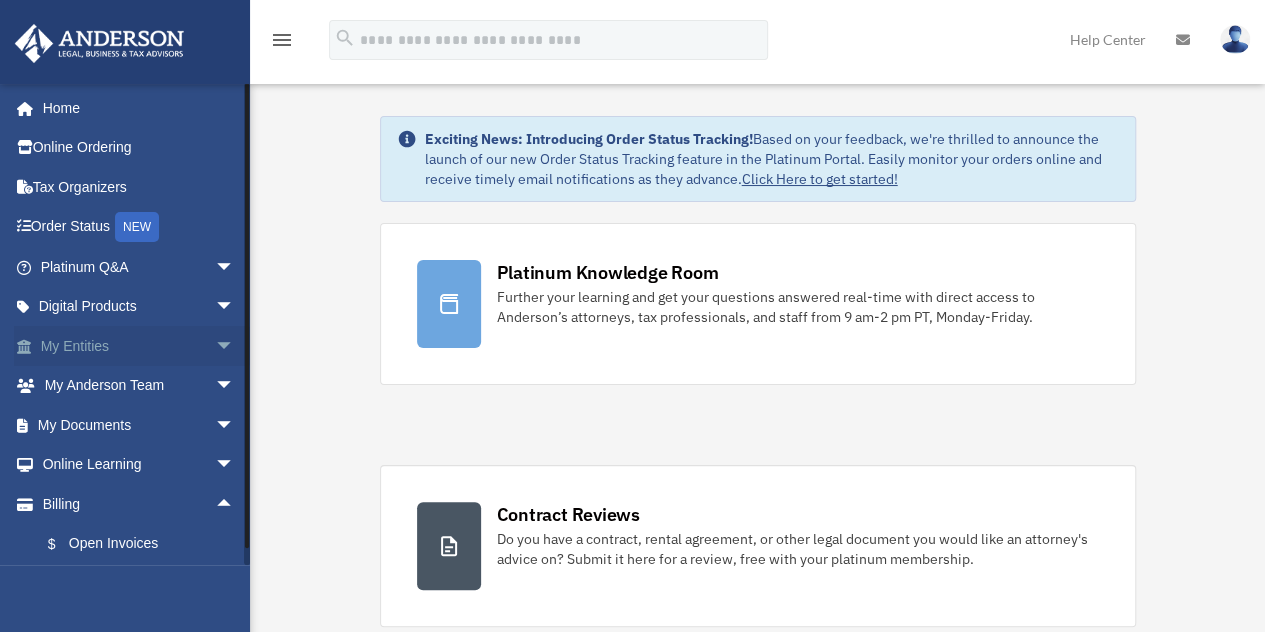 click on "My Entities arrow_drop_down" at bounding box center (139, 346) 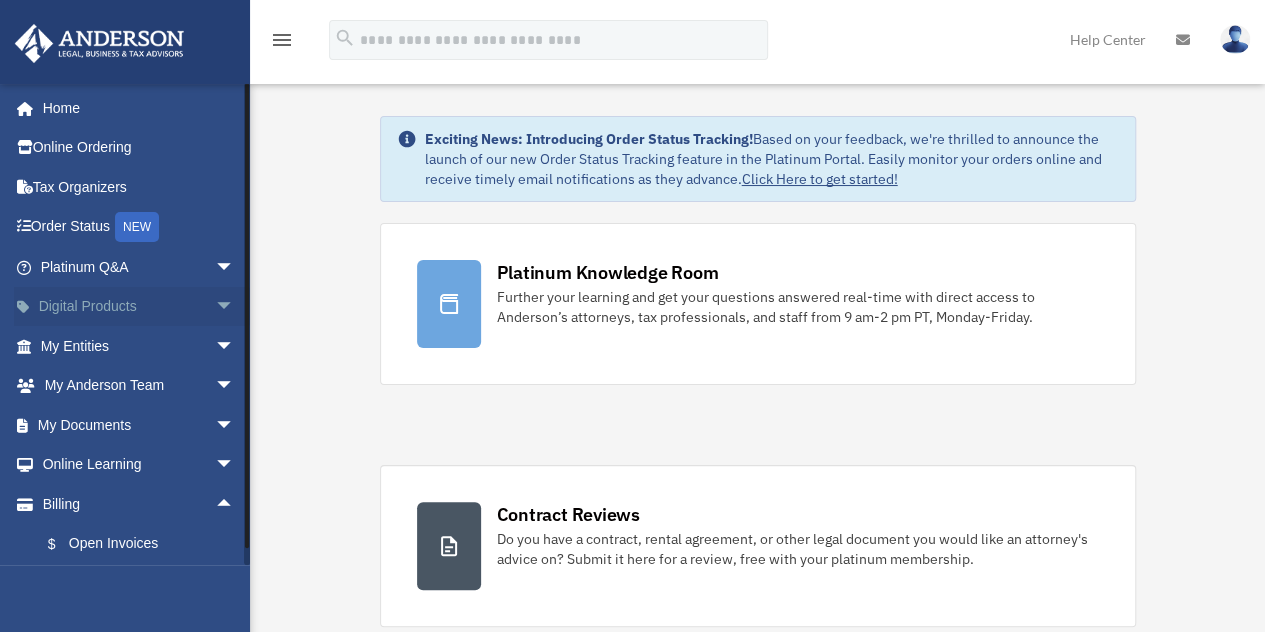 click on "arrow_drop_down" at bounding box center (235, 307) 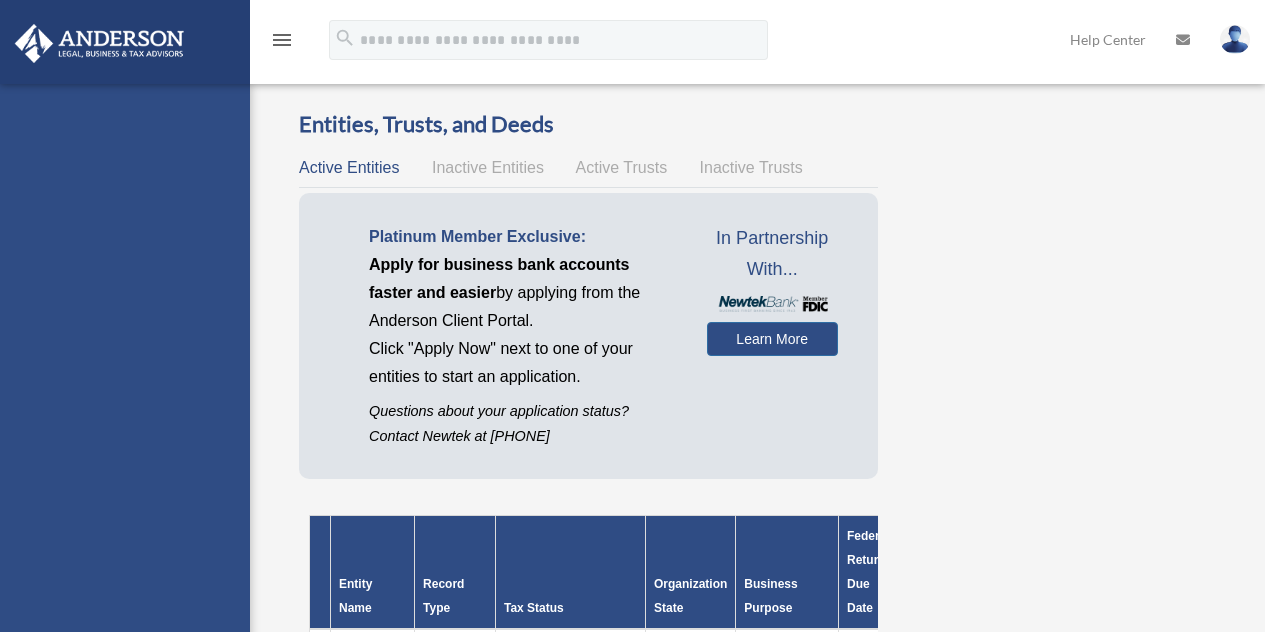 scroll, scrollTop: 0, scrollLeft: 0, axis: both 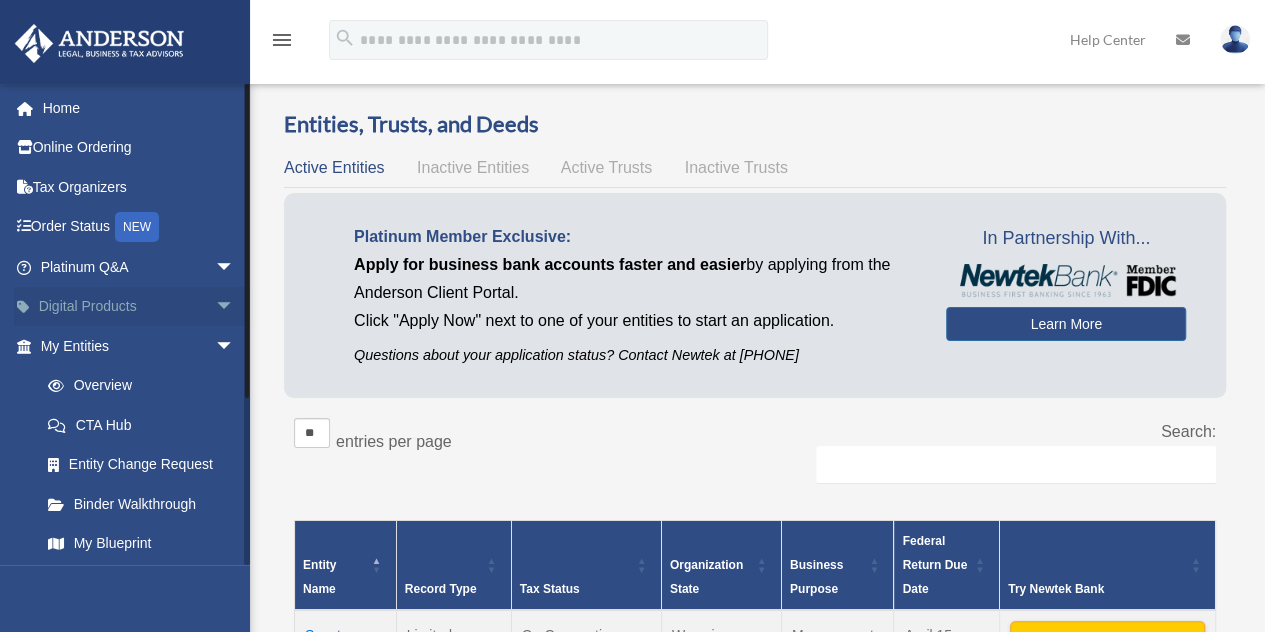 click on "arrow_drop_down" at bounding box center (235, 307) 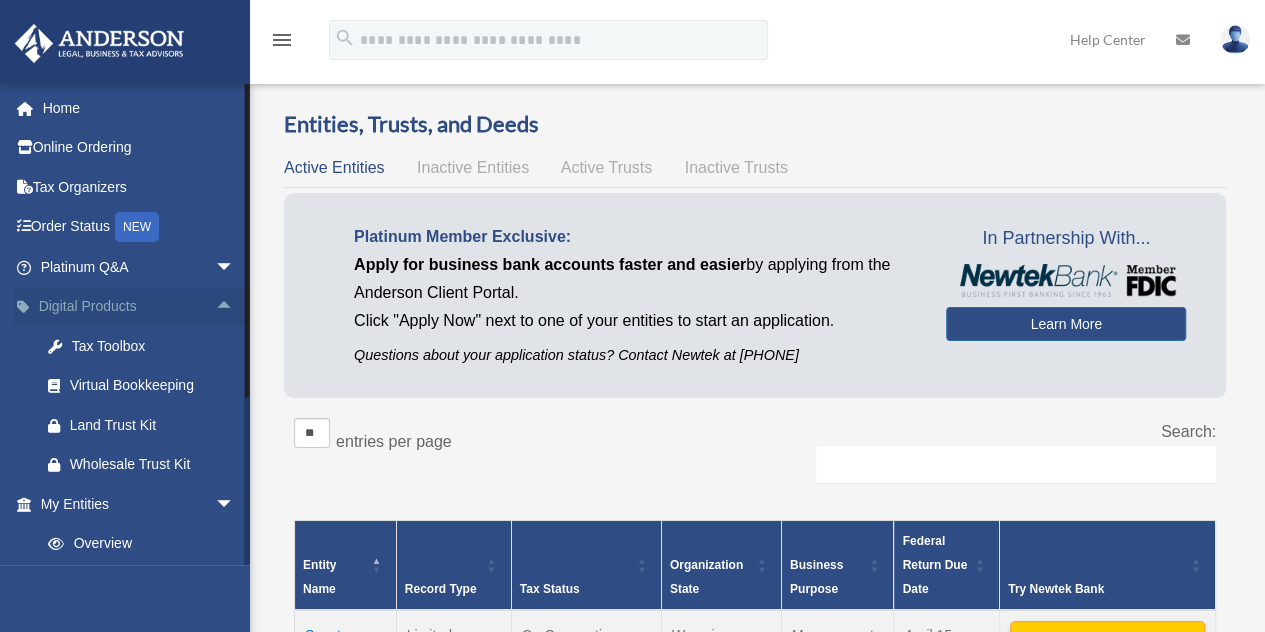 click on "arrow_drop_up" at bounding box center (235, 307) 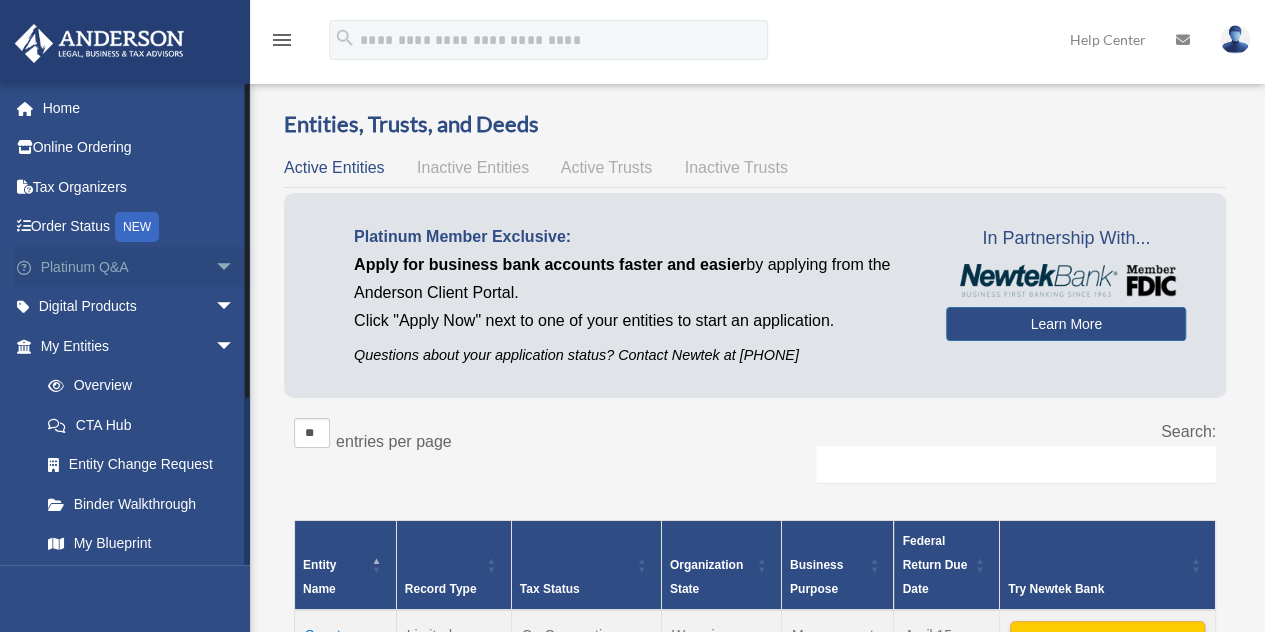 click on "arrow_drop_down" at bounding box center [235, 267] 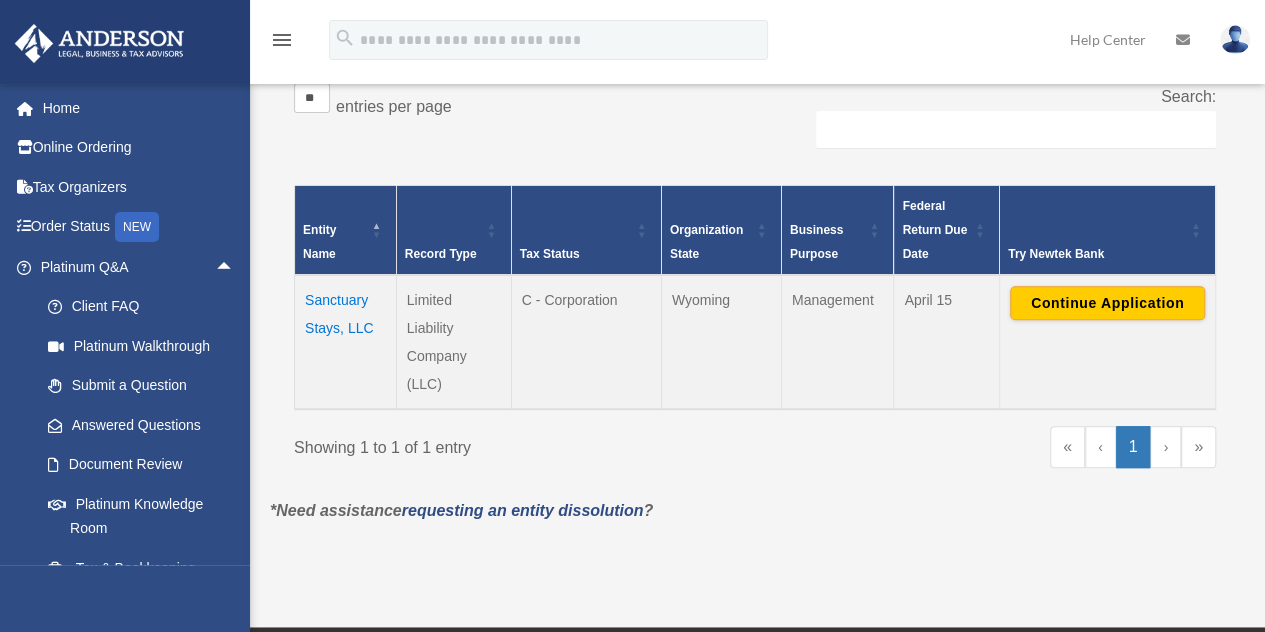scroll, scrollTop: 0, scrollLeft: 0, axis: both 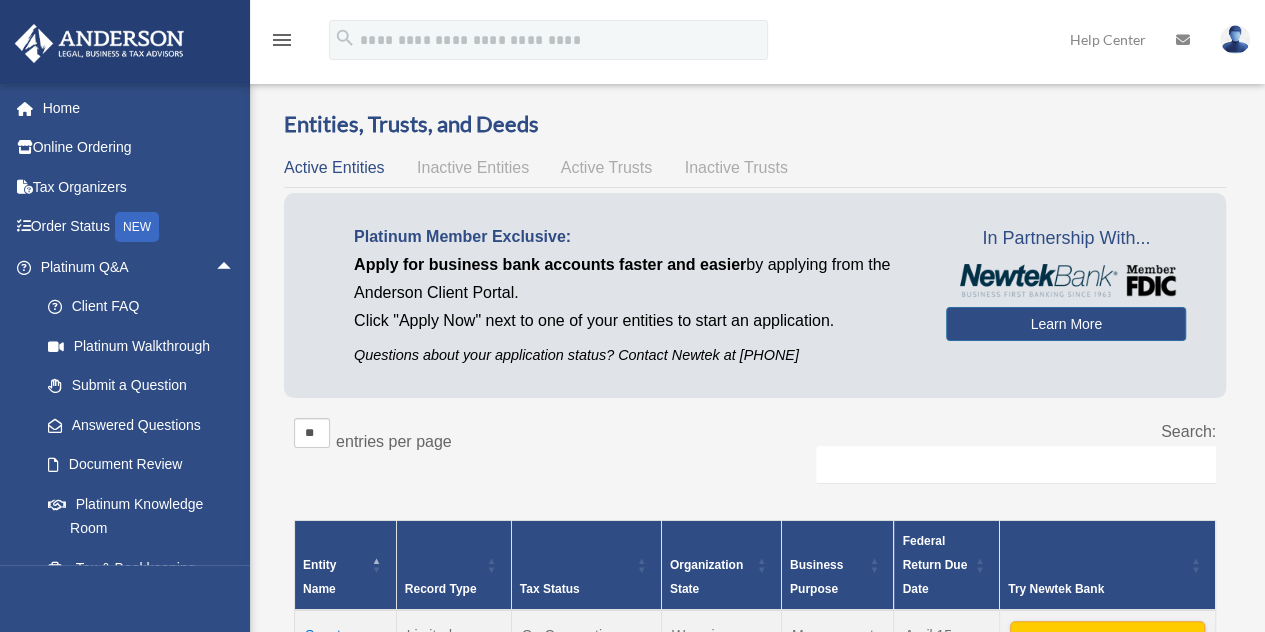 click on "Active Entities" at bounding box center [334, 167] 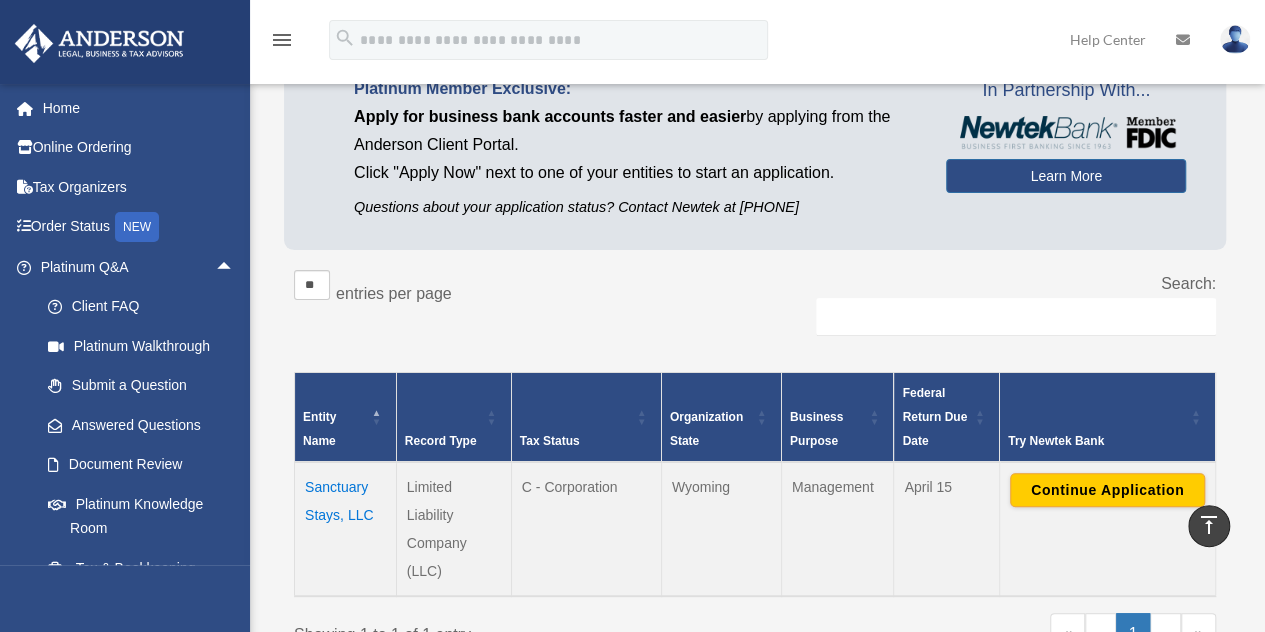 scroll, scrollTop: 14, scrollLeft: 0, axis: vertical 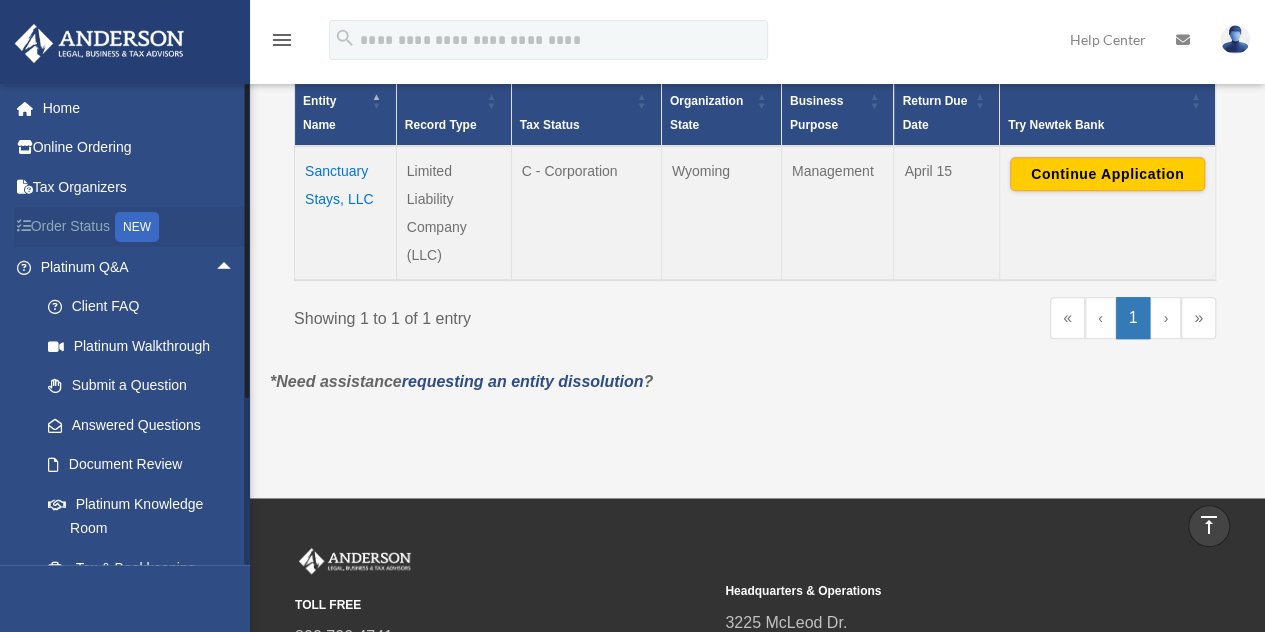 click at bounding box center (29, 226) 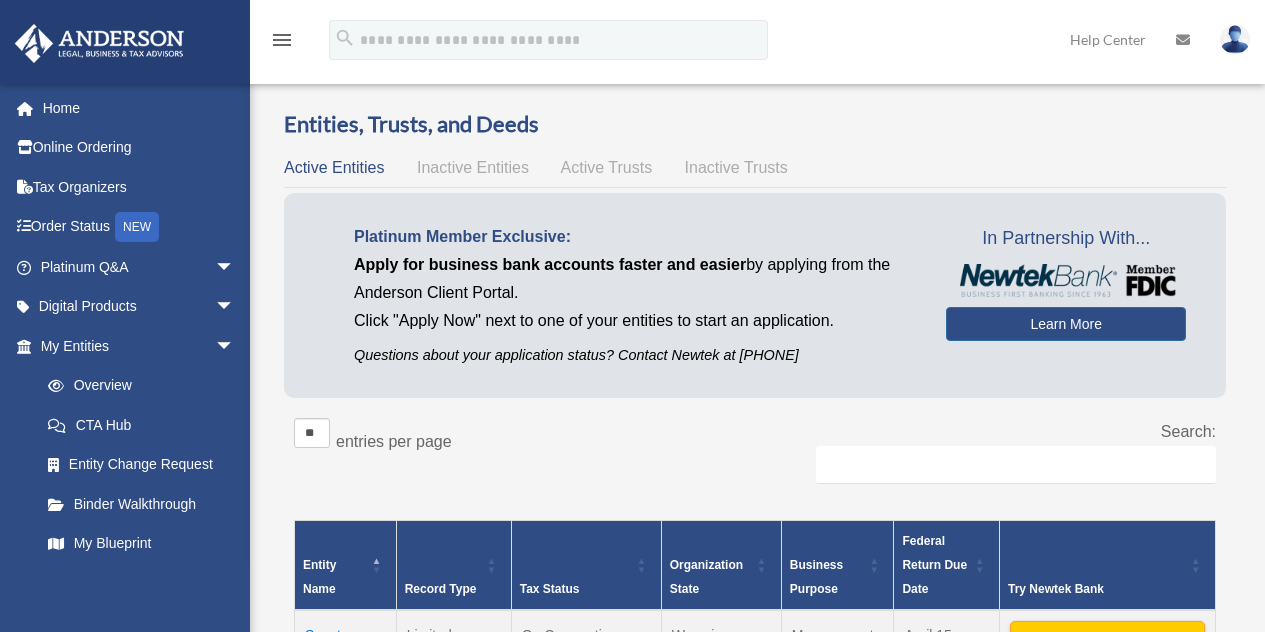 scroll, scrollTop: 464, scrollLeft: 0, axis: vertical 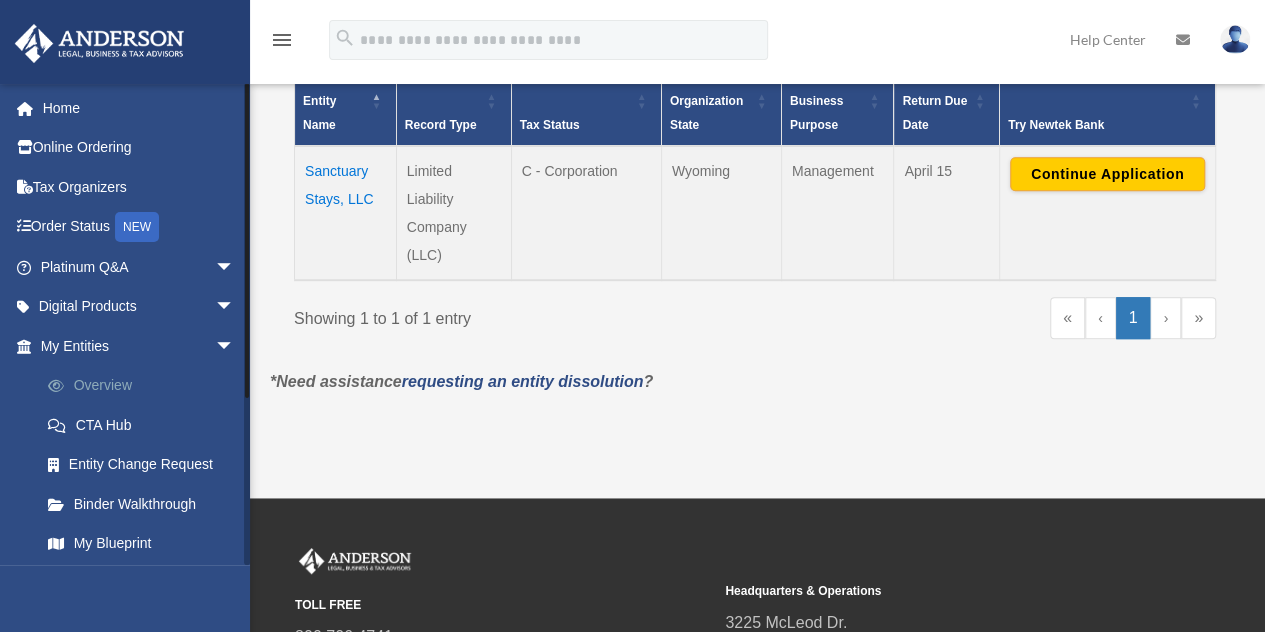 click on "Overview" at bounding box center (146, 386) 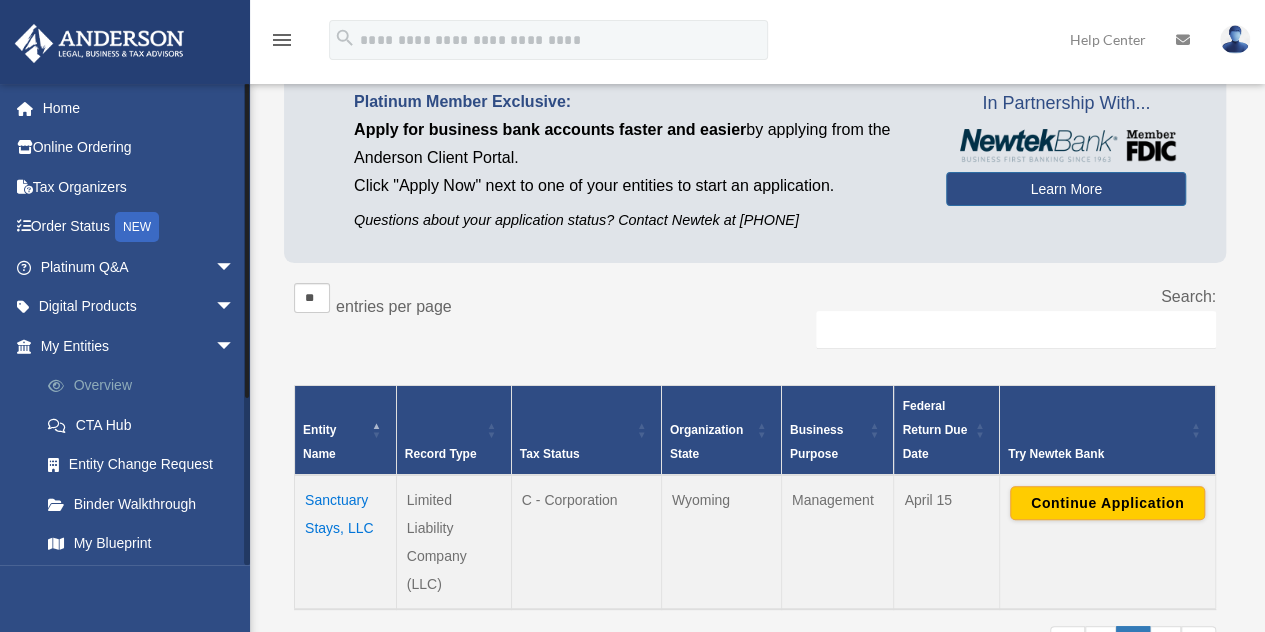 scroll, scrollTop: 0, scrollLeft: 0, axis: both 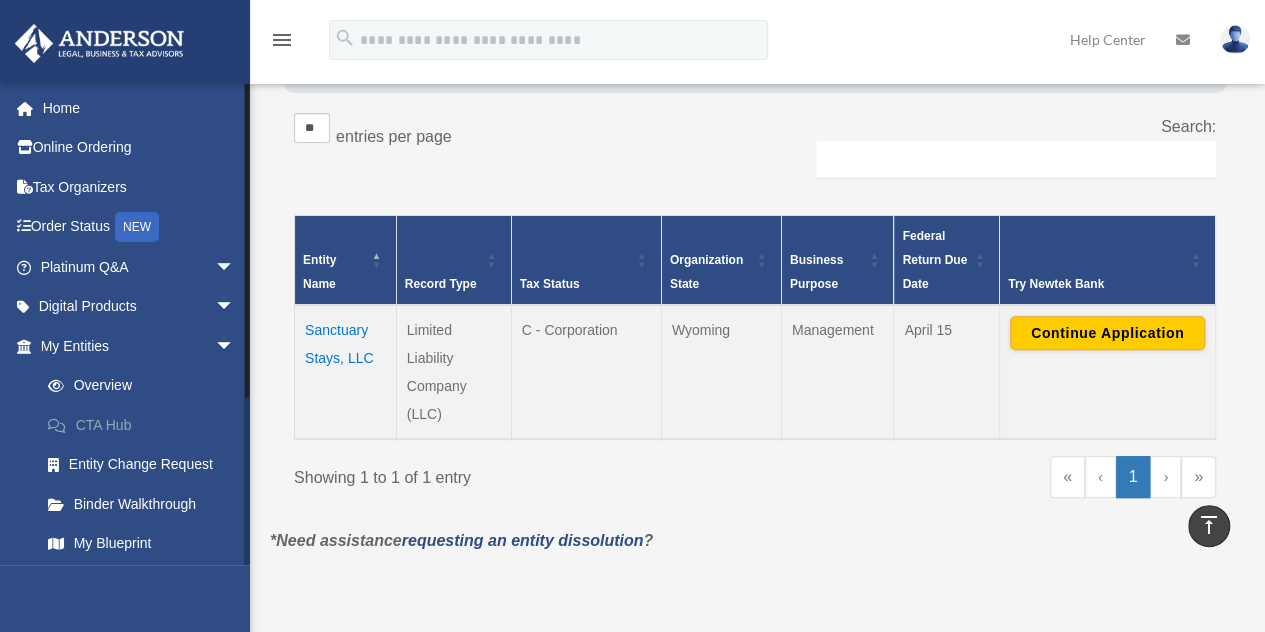 click on "CTA Hub" at bounding box center (146, 425) 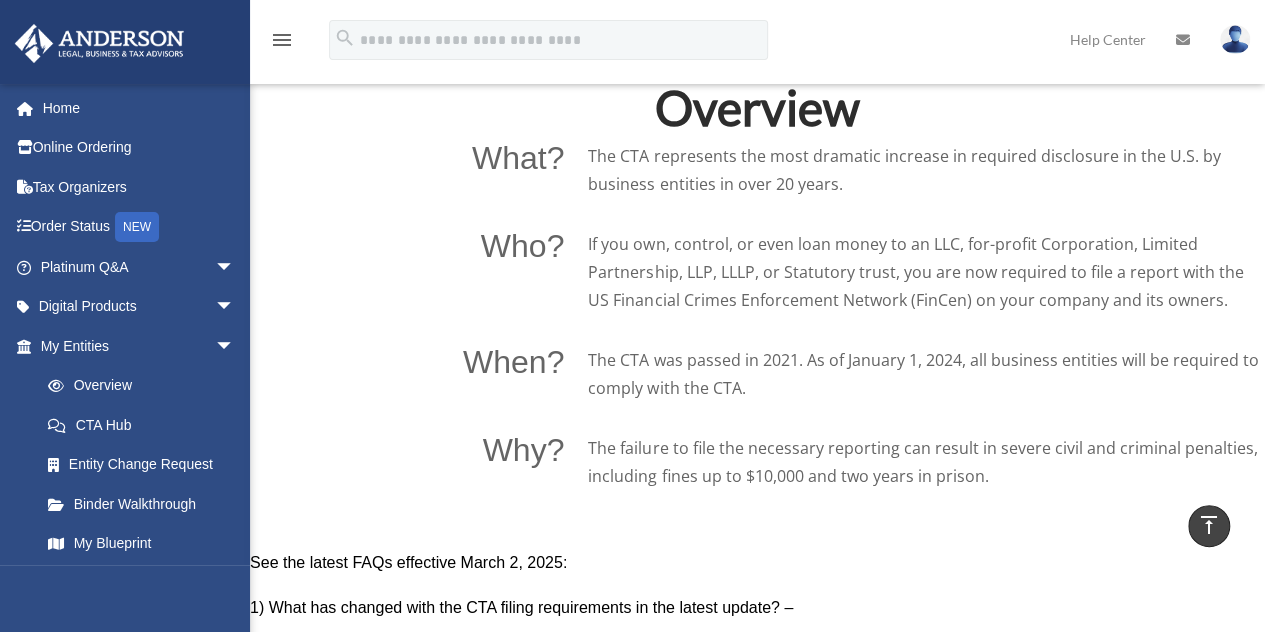 scroll, scrollTop: 1297, scrollLeft: 0, axis: vertical 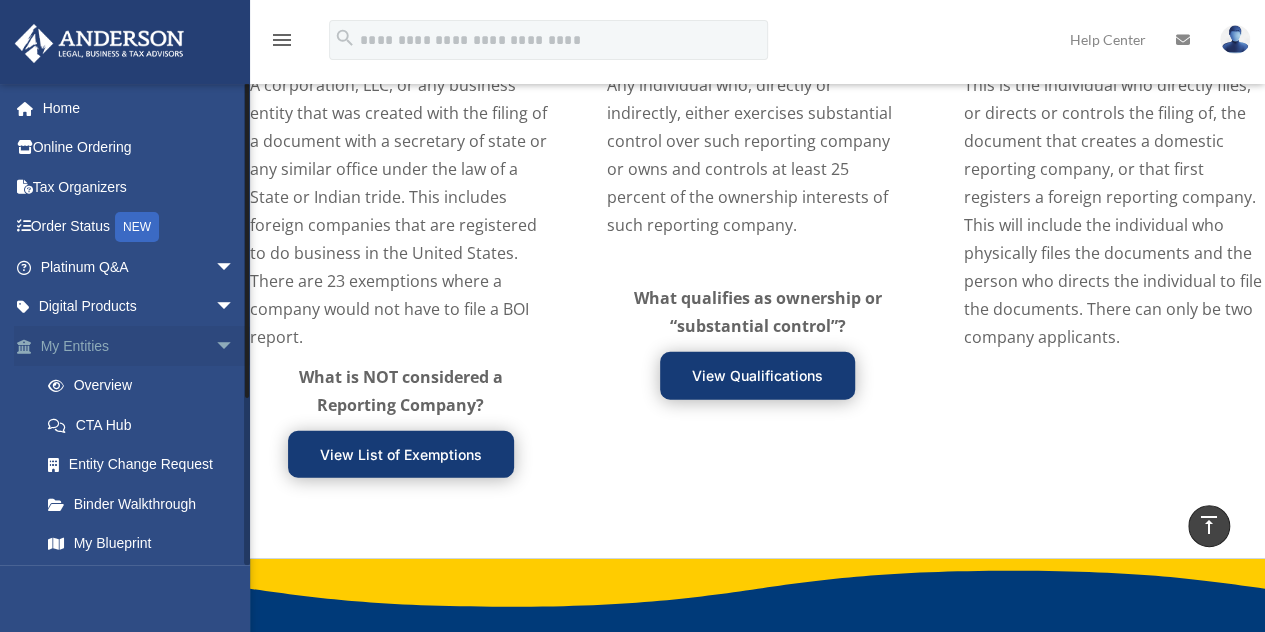 click on "arrow_drop_down" at bounding box center [235, 346] 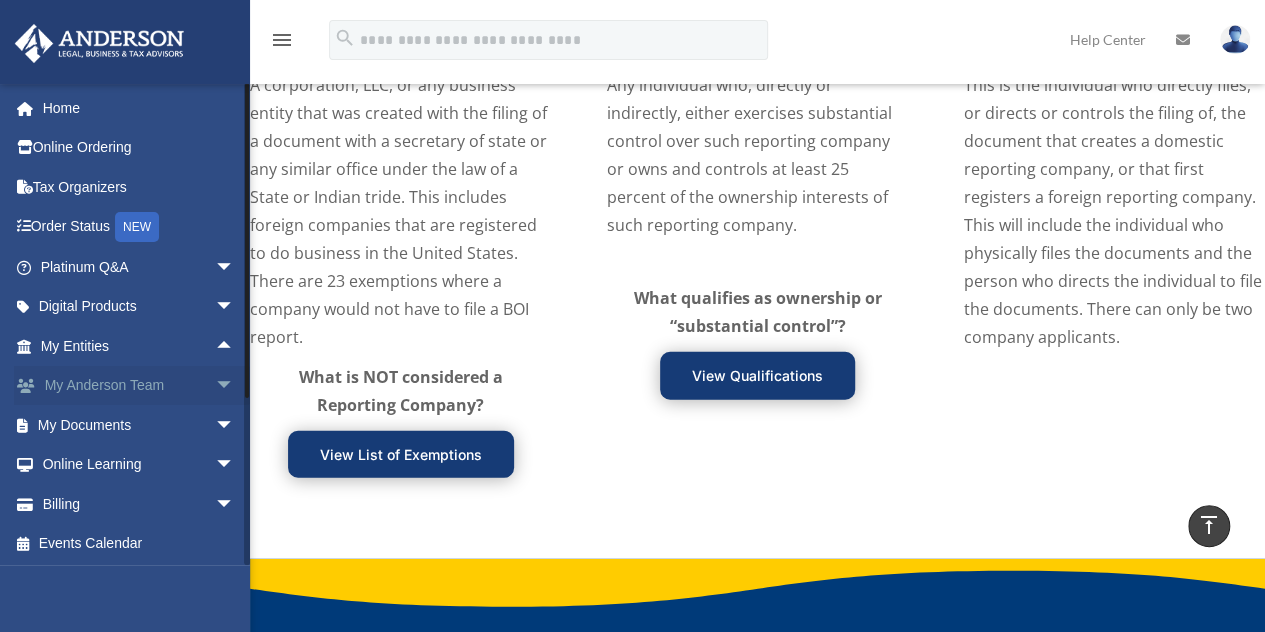 click on "arrow_drop_down" at bounding box center [235, 386] 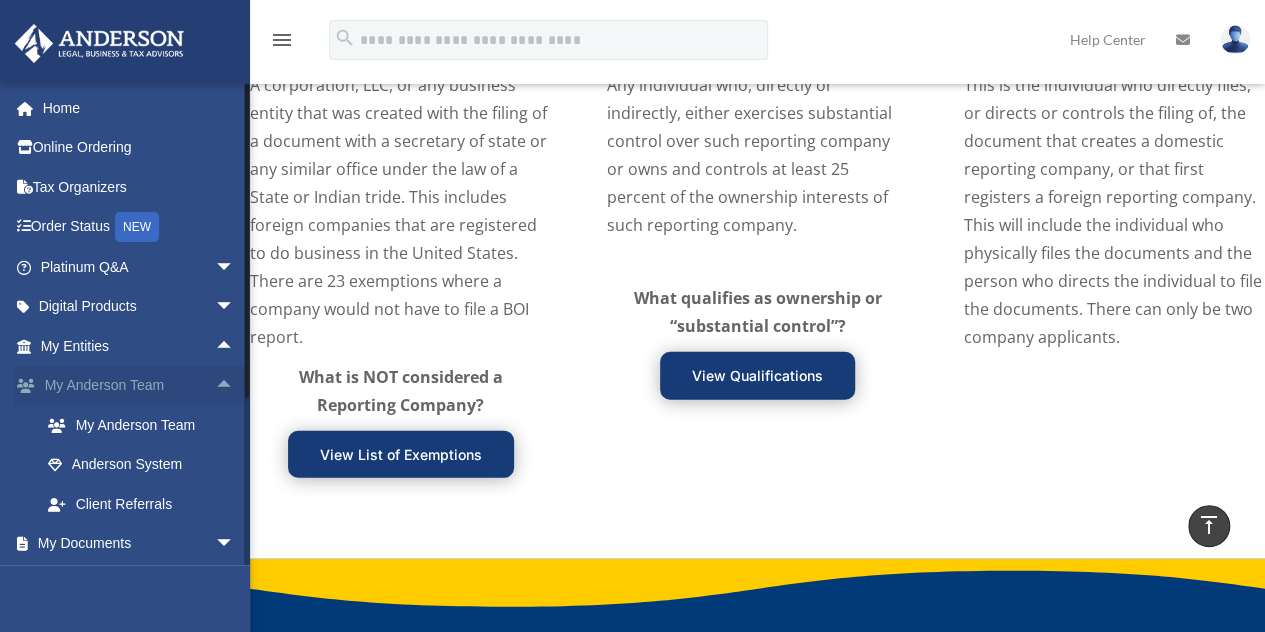 click on "arrow_drop_up" at bounding box center [235, 386] 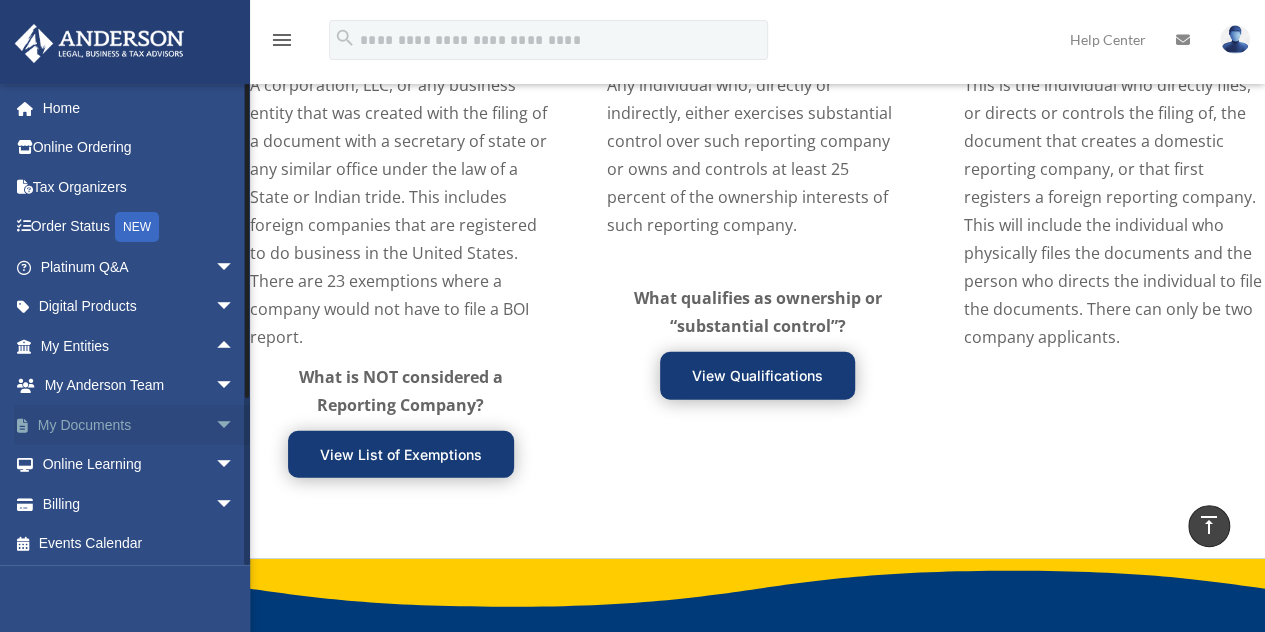 click on "My Documents arrow_drop_down" at bounding box center [139, 425] 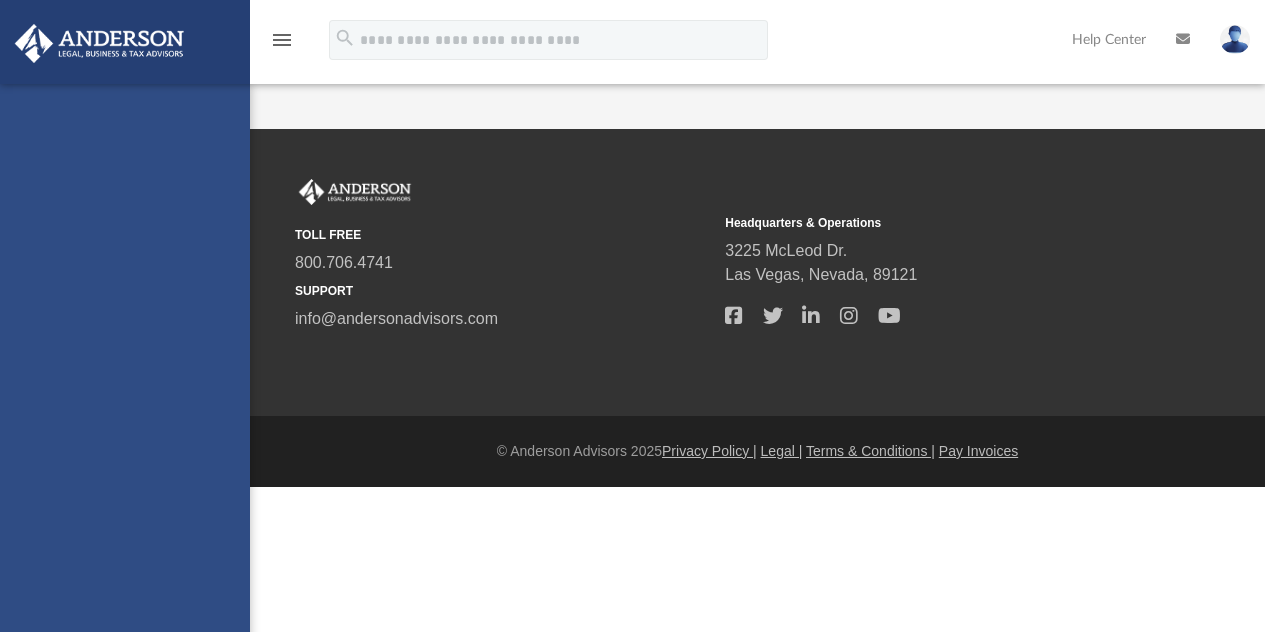 scroll, scrollTop: 0, scrollLeft: 0, axis: both 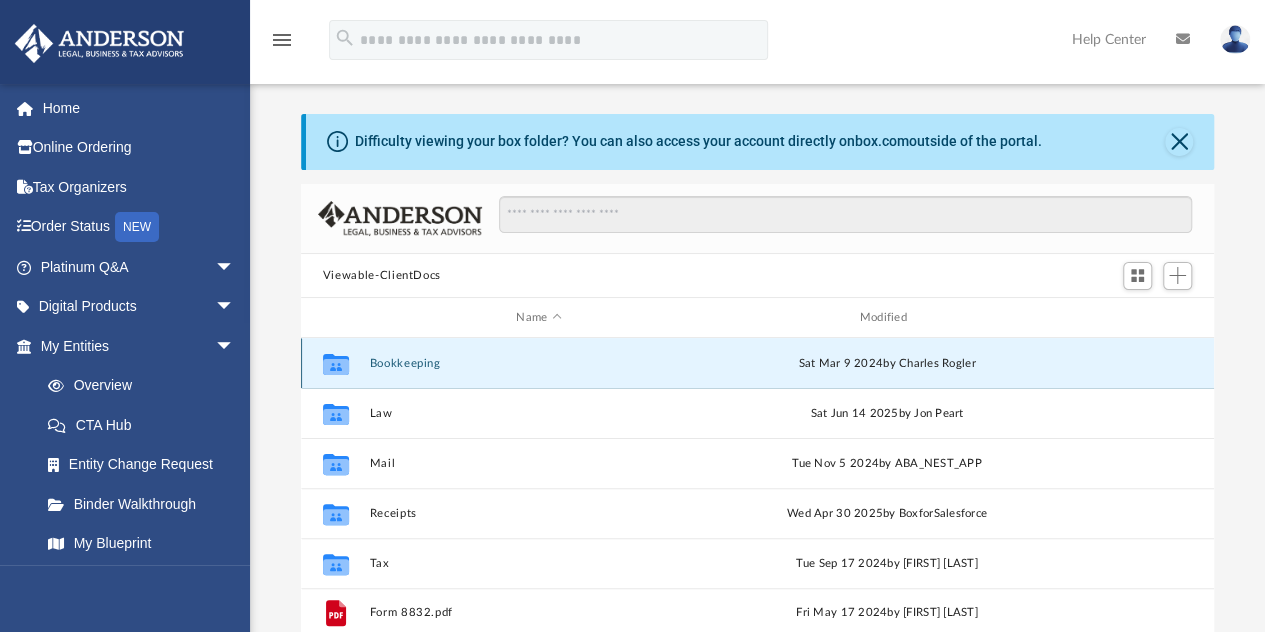 click on "Bookkeeping" at bounding box center (538, 363) 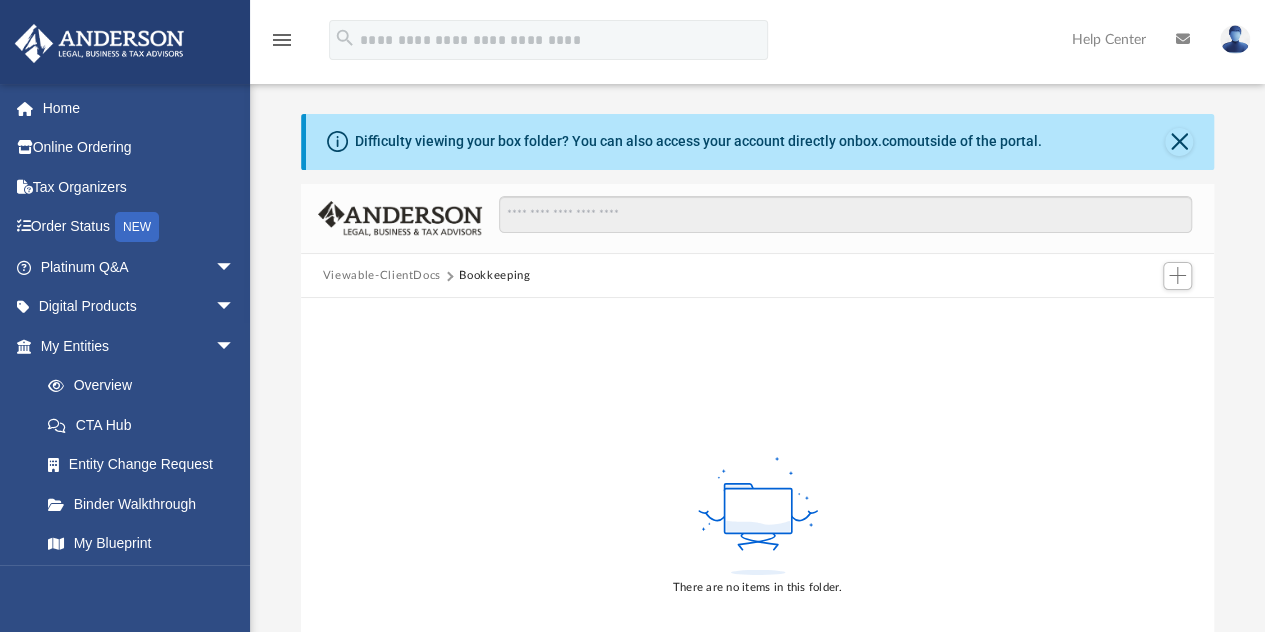 click on "Viewable-ClientDocs" at bounding box center (382, 276) 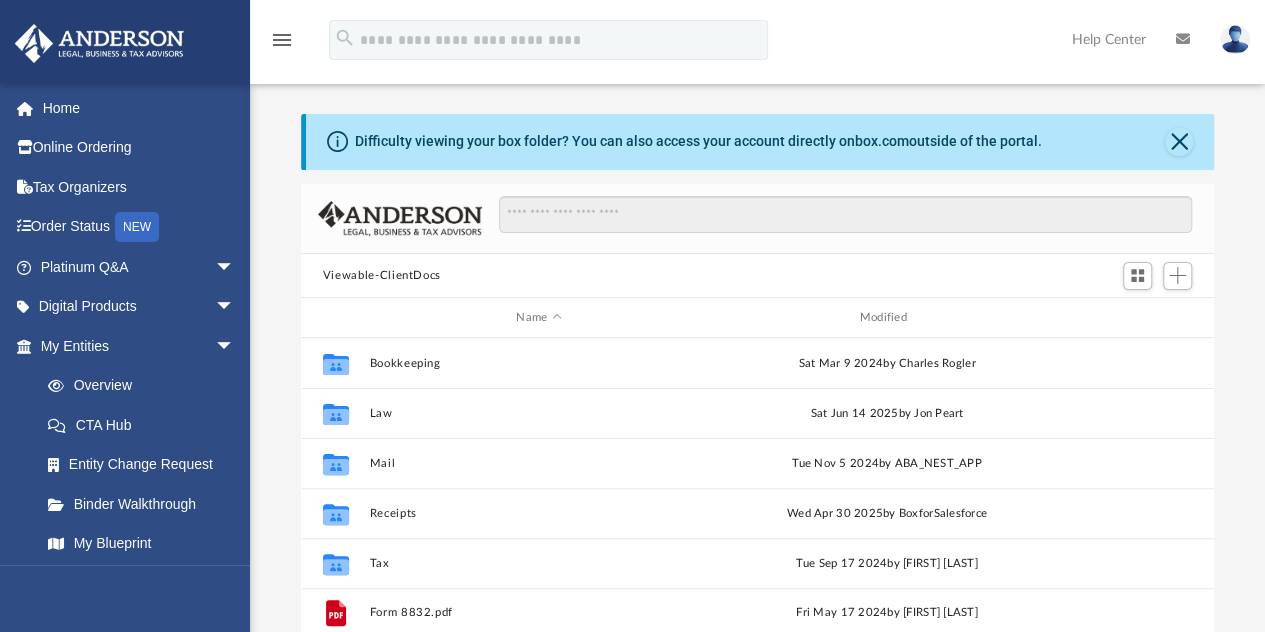scroll, scrollTop: 16, scrollLeft: 16, axis: both 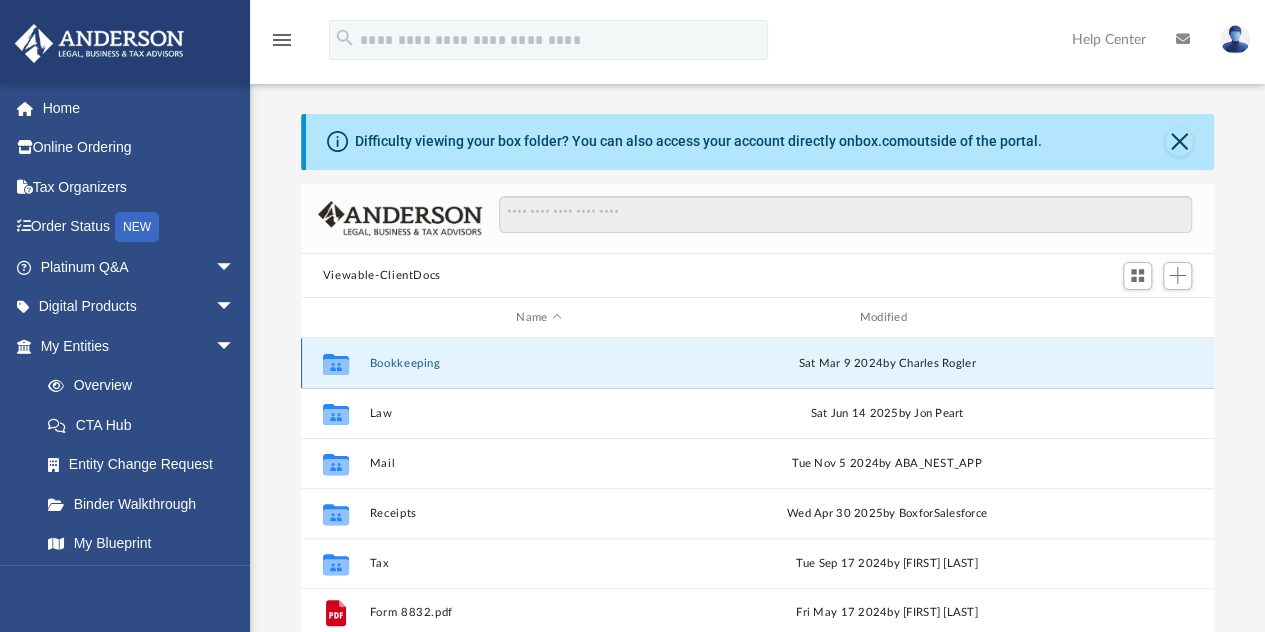 click on "Bookkeeping" at bounding box center [538, 363] 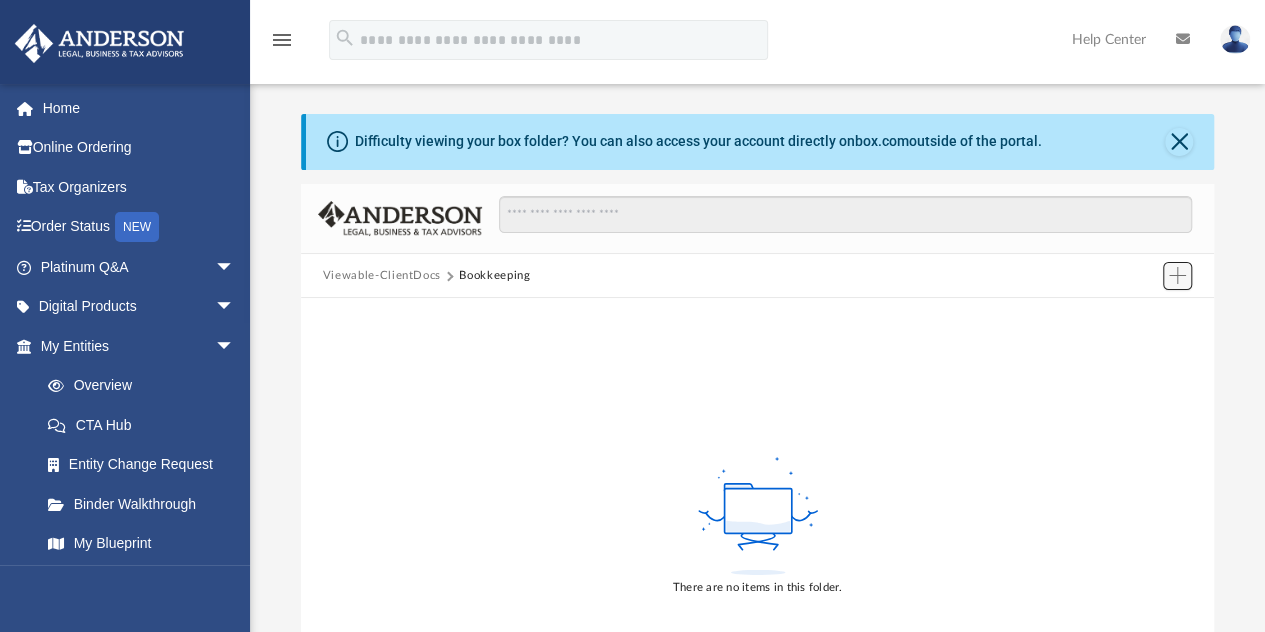 click at bounding box center [1177, 275] 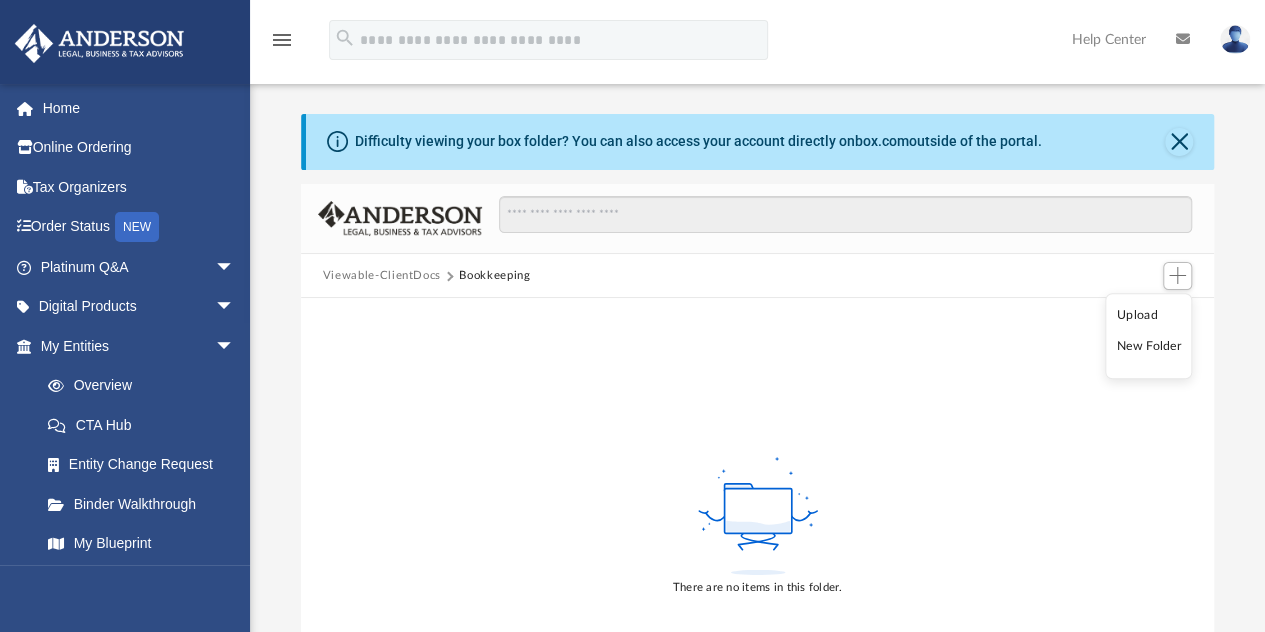 drag, startPoint x: 1251, startPoint y: 279, endPoint x: 1254, endPoint y: 298, distance: 19.235384 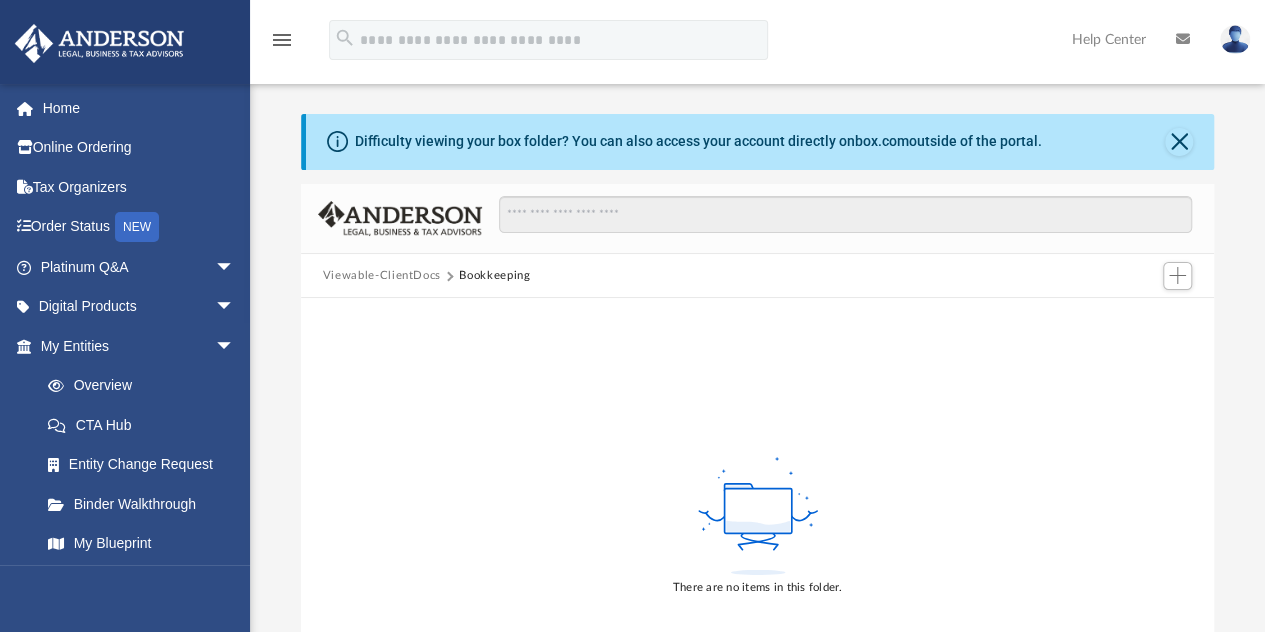 click on "There are no items in this folder." at bounding box center [758, 525] 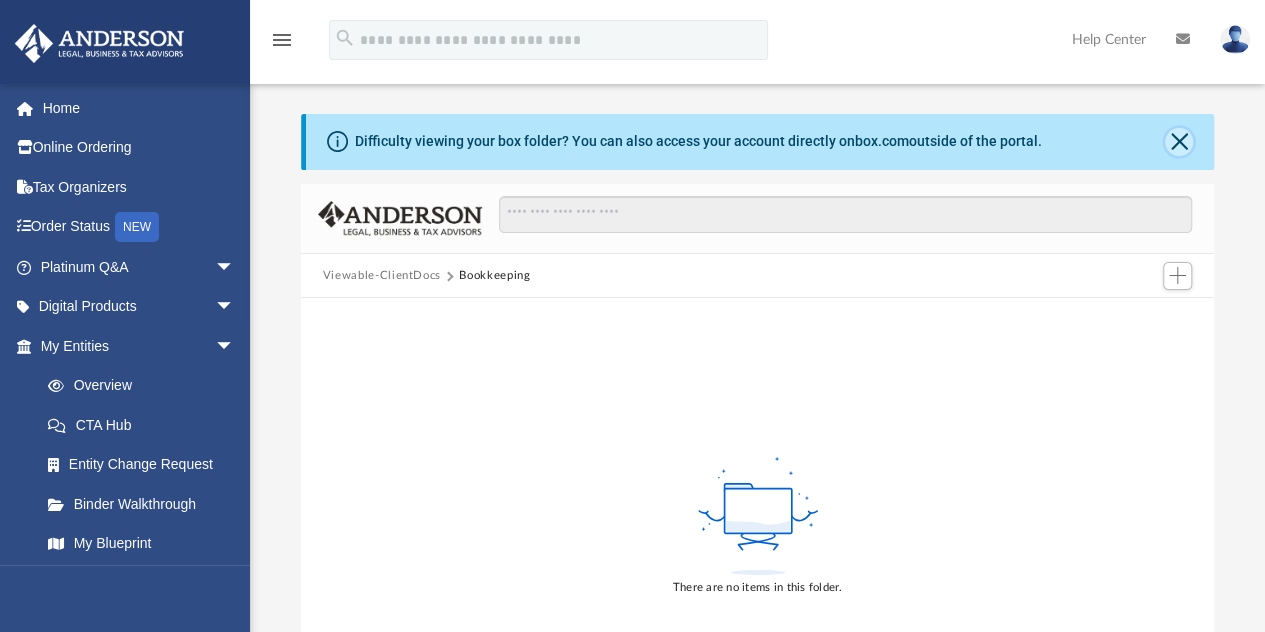 click 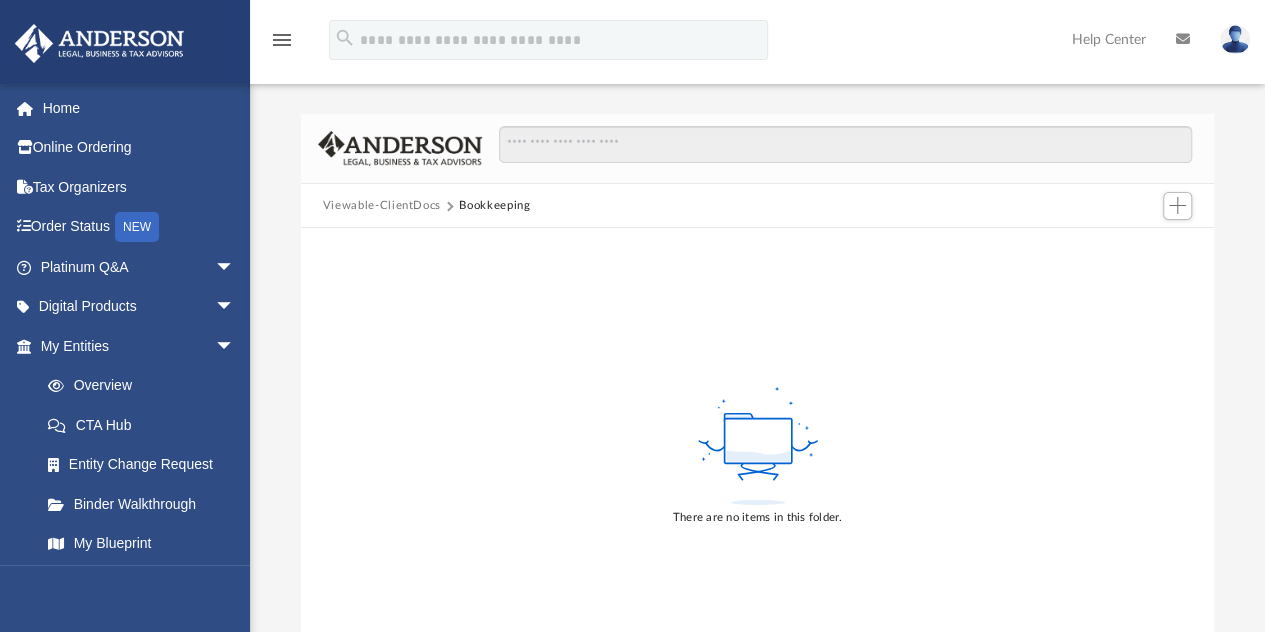 click on "There are no items in this folder." at bounding box center [758, 455] 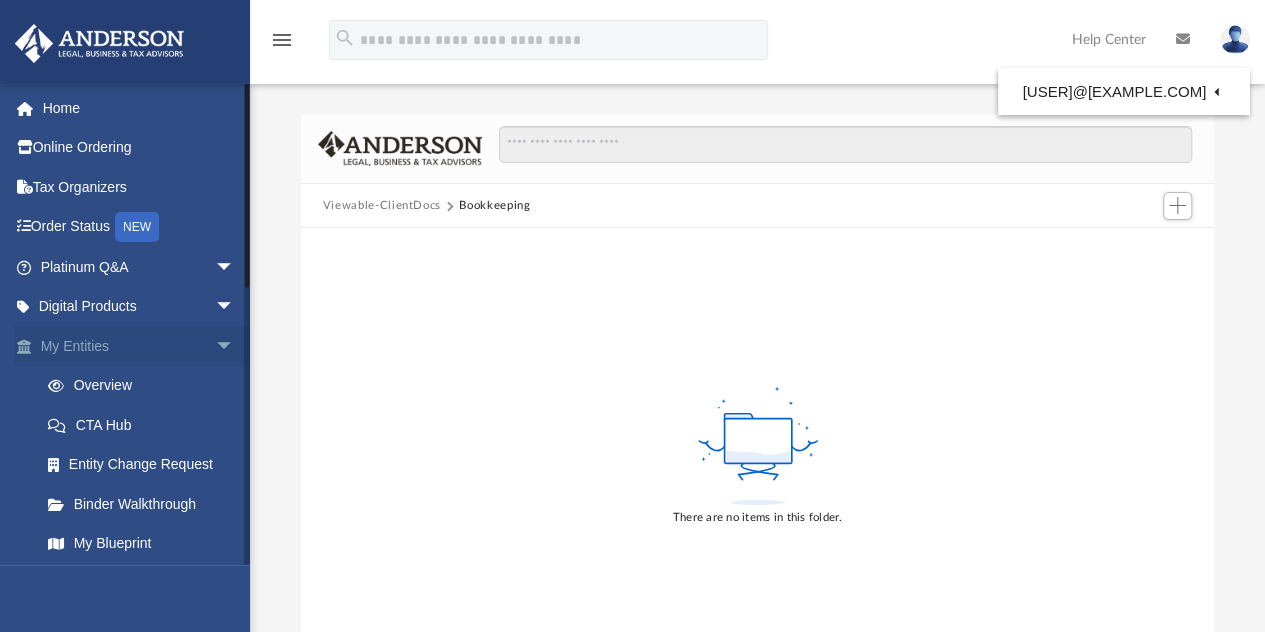 click on "arrow_drop_down" at bounding box center (235, 346) 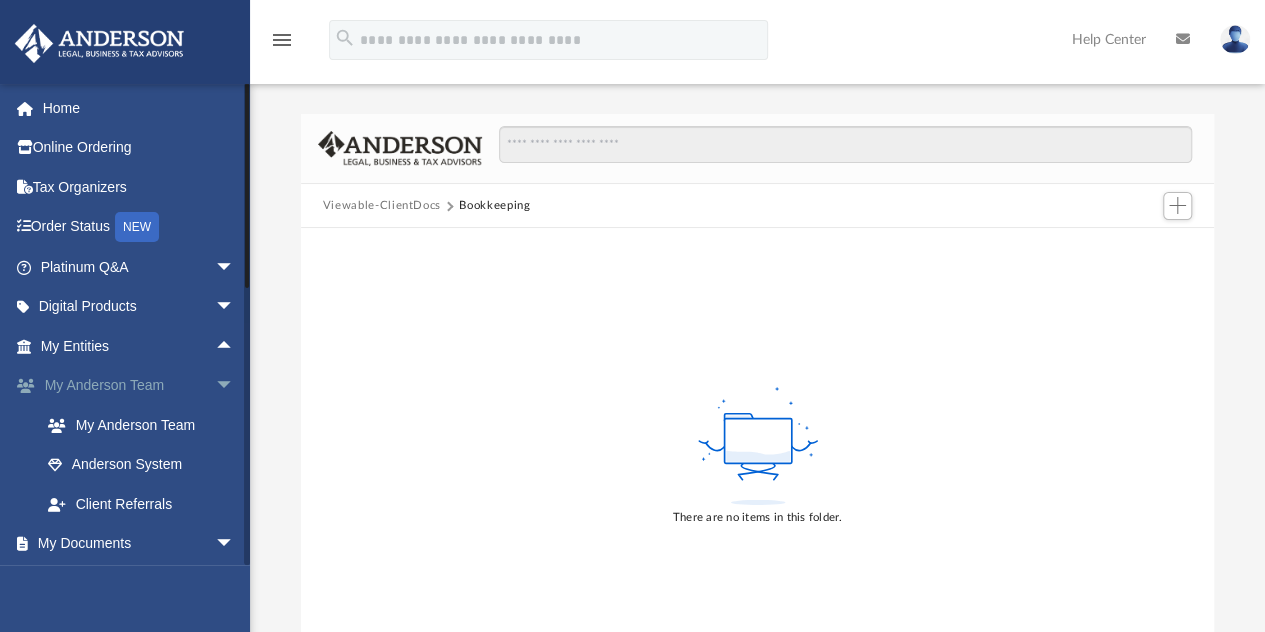 click on "arrow_drop_down" at bounding box center [235, 386] 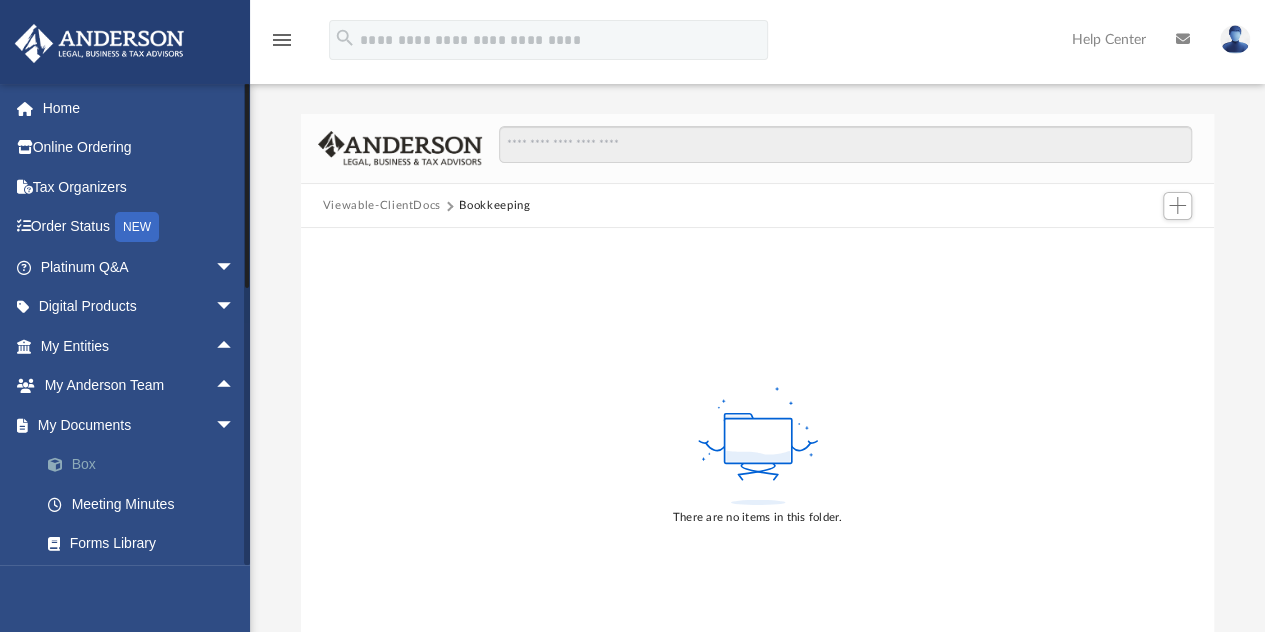 click on "Box" at bounding box center [146, 465] 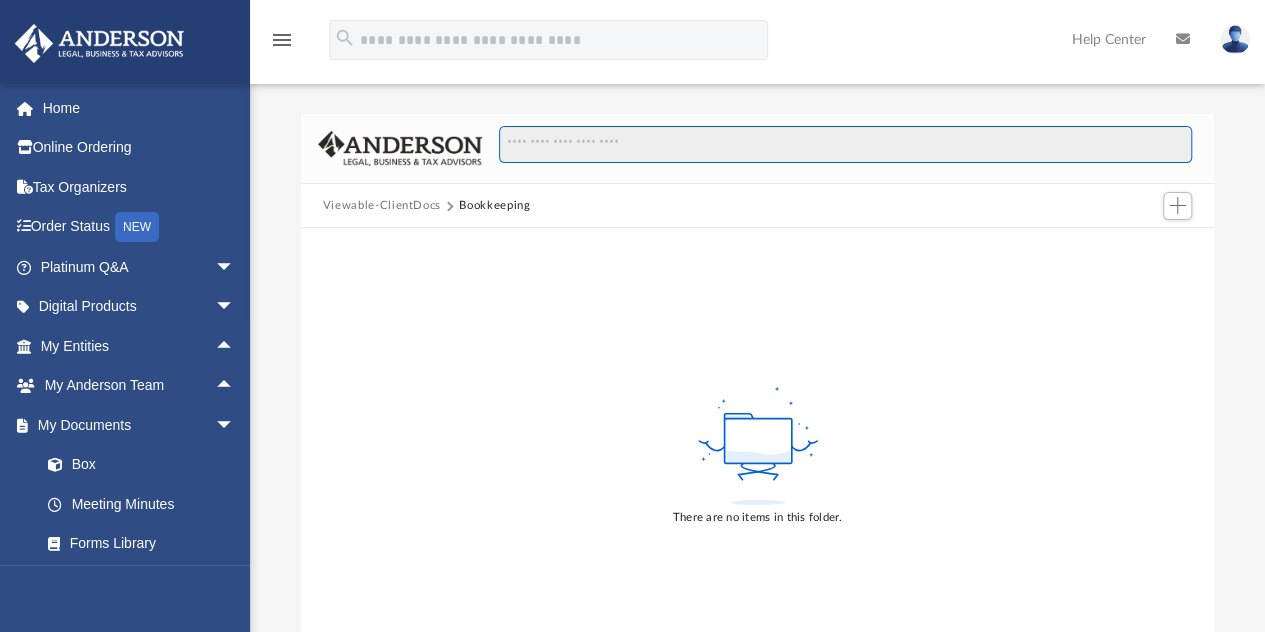 click at bounding box center (845, 145) 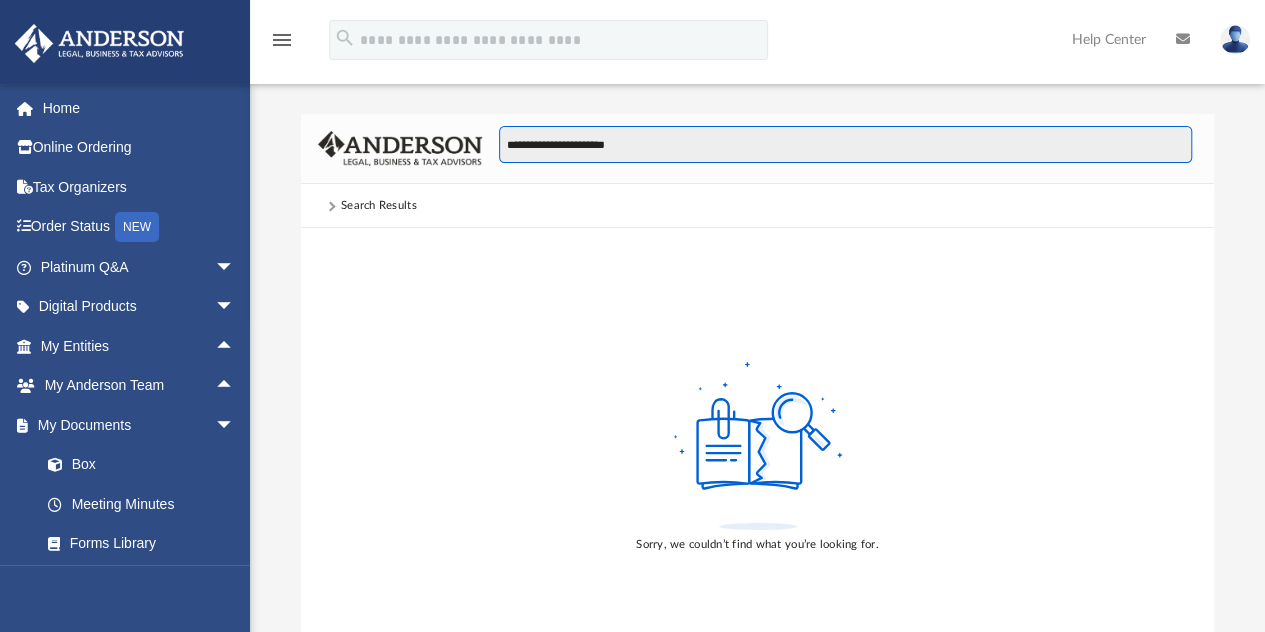 type on "**********" 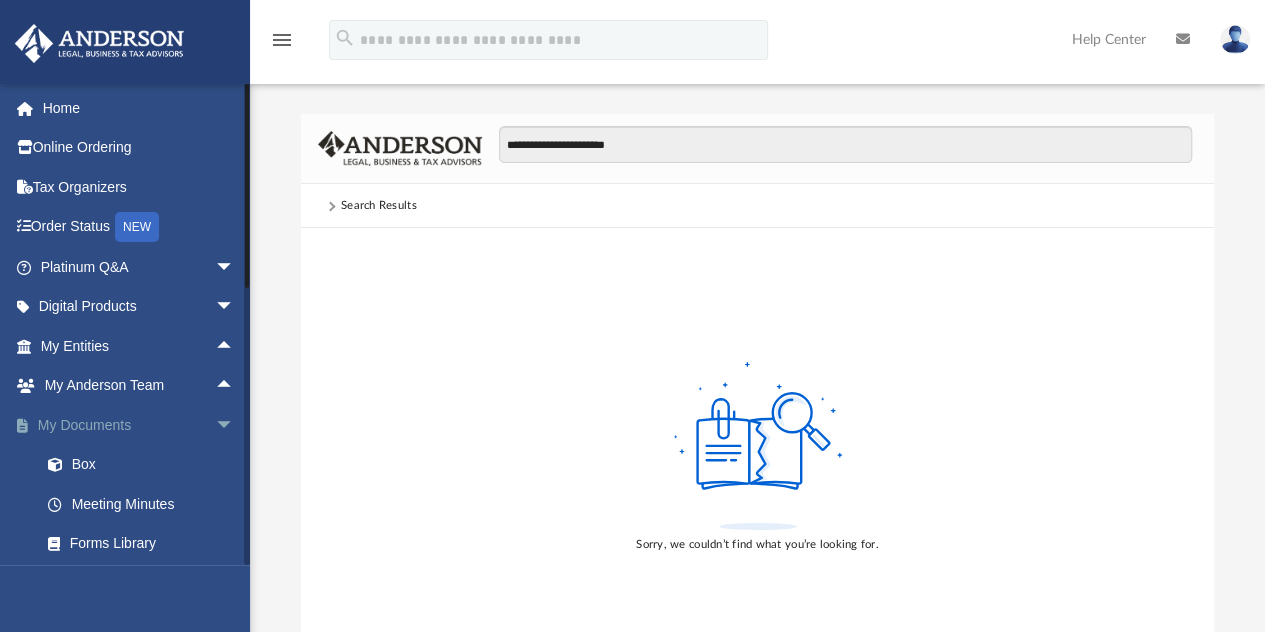 click on "My Documents arrow_drop_down" at bounding box center (139, 425) 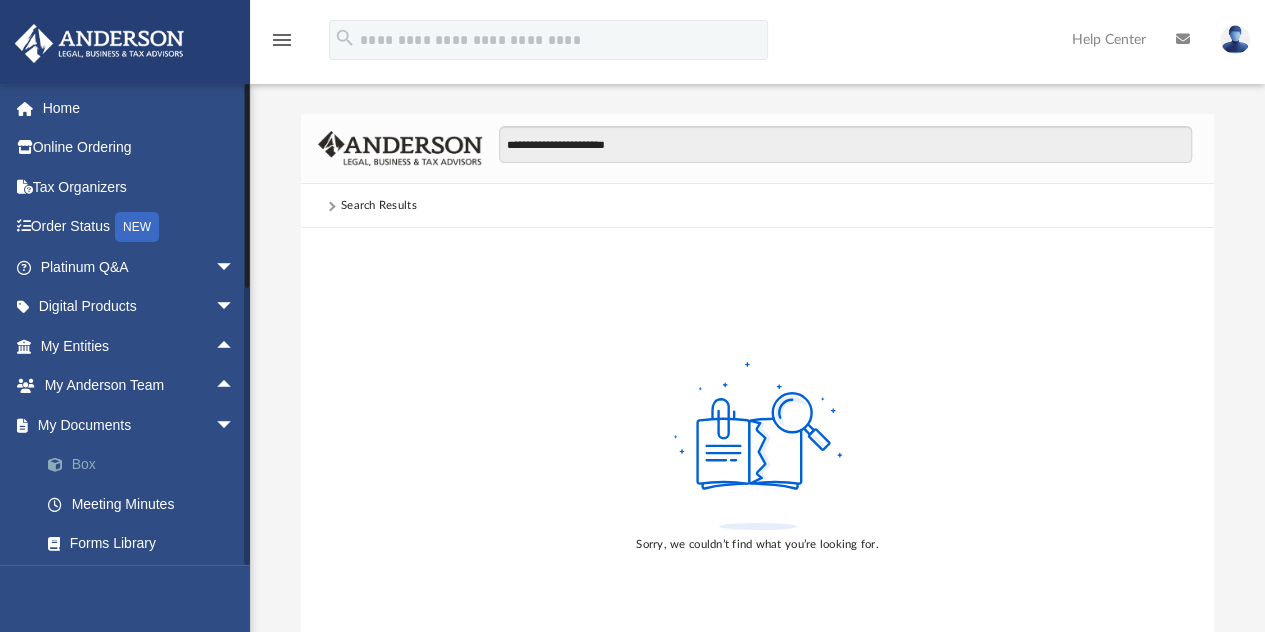 click on "Box" at bounding box center [146, 465] 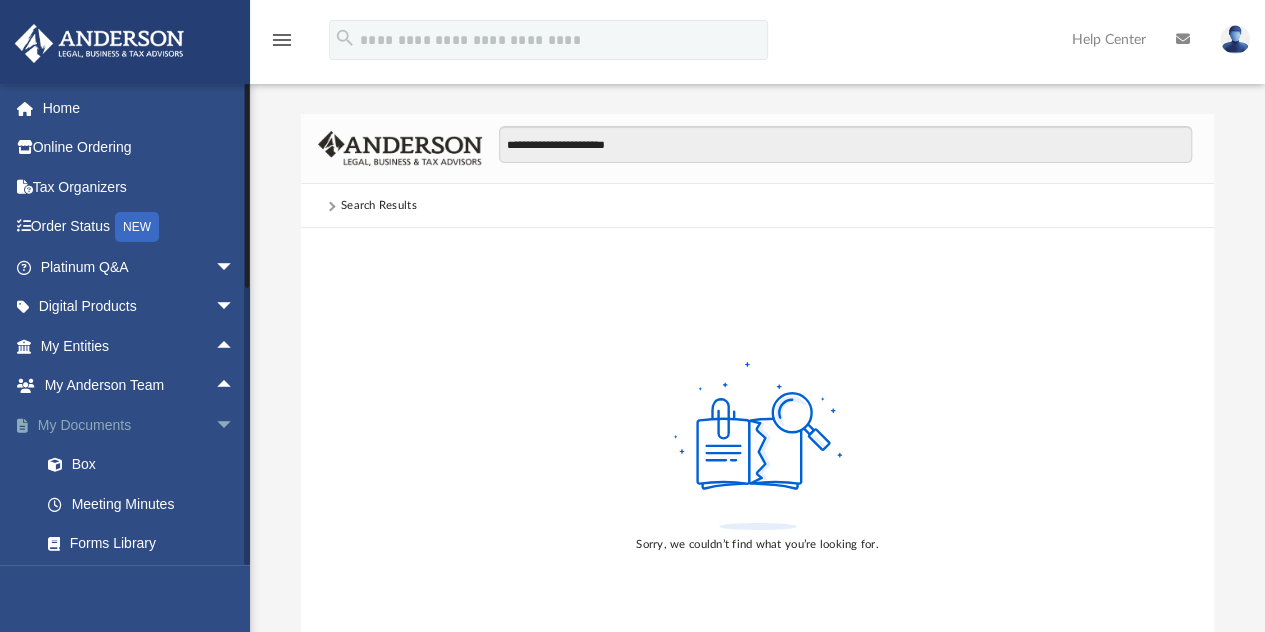 click on "My Documents arrow_drop_down" at bounding box center [139, 425] 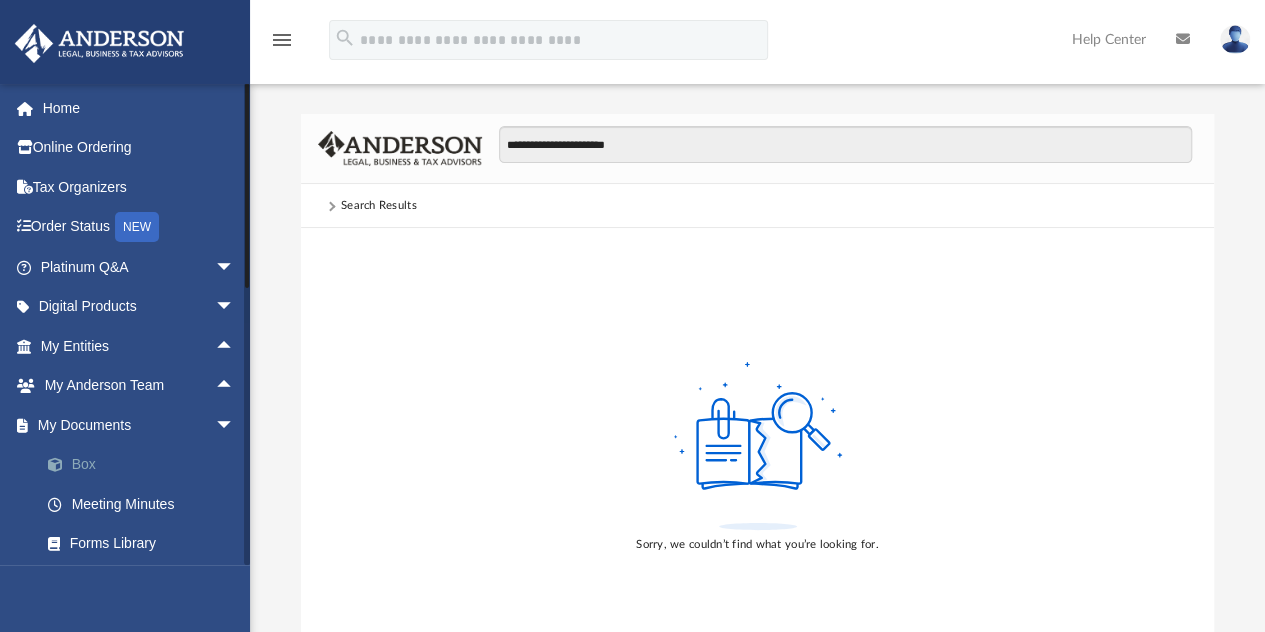 click on "Box" at bounding box center [146, 465] 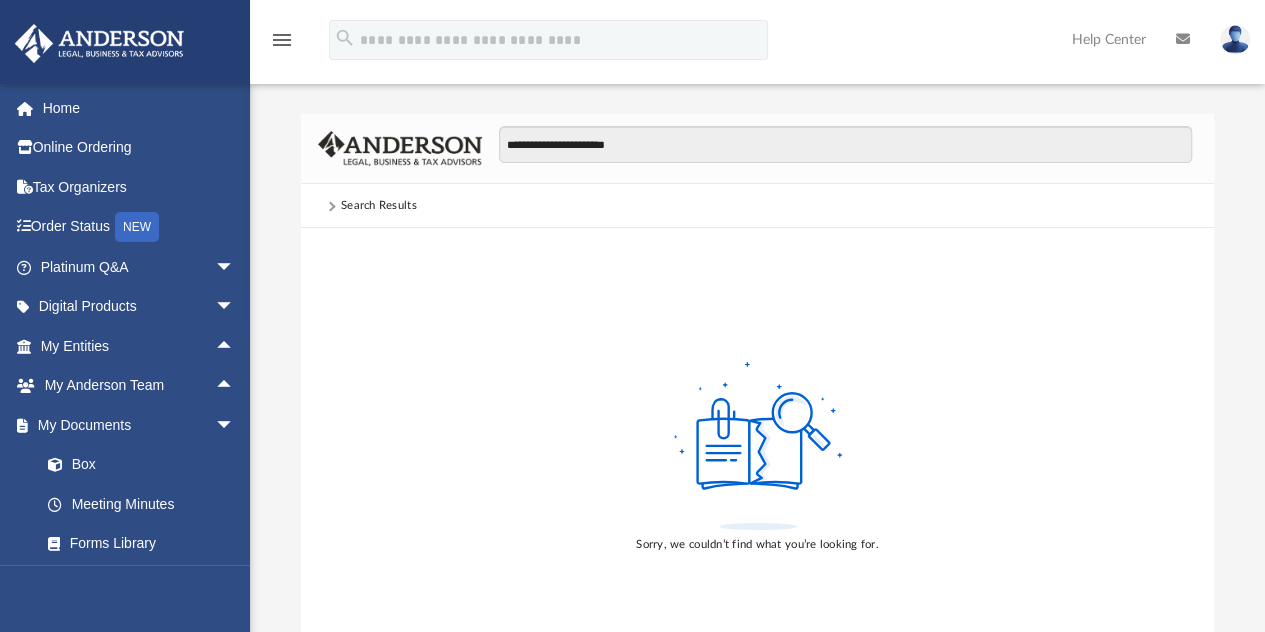 click on "Search Results" at bounding box center [758, 206] 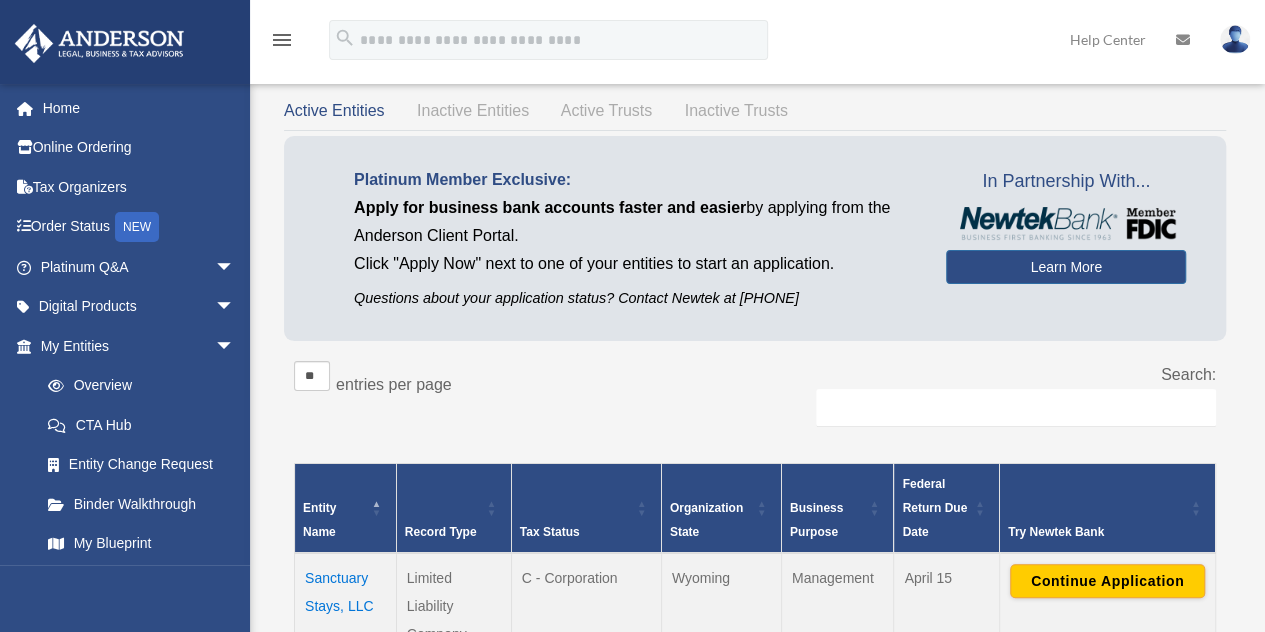 scroll, scrollTop: 0, scrollLeft: 0, axis: both 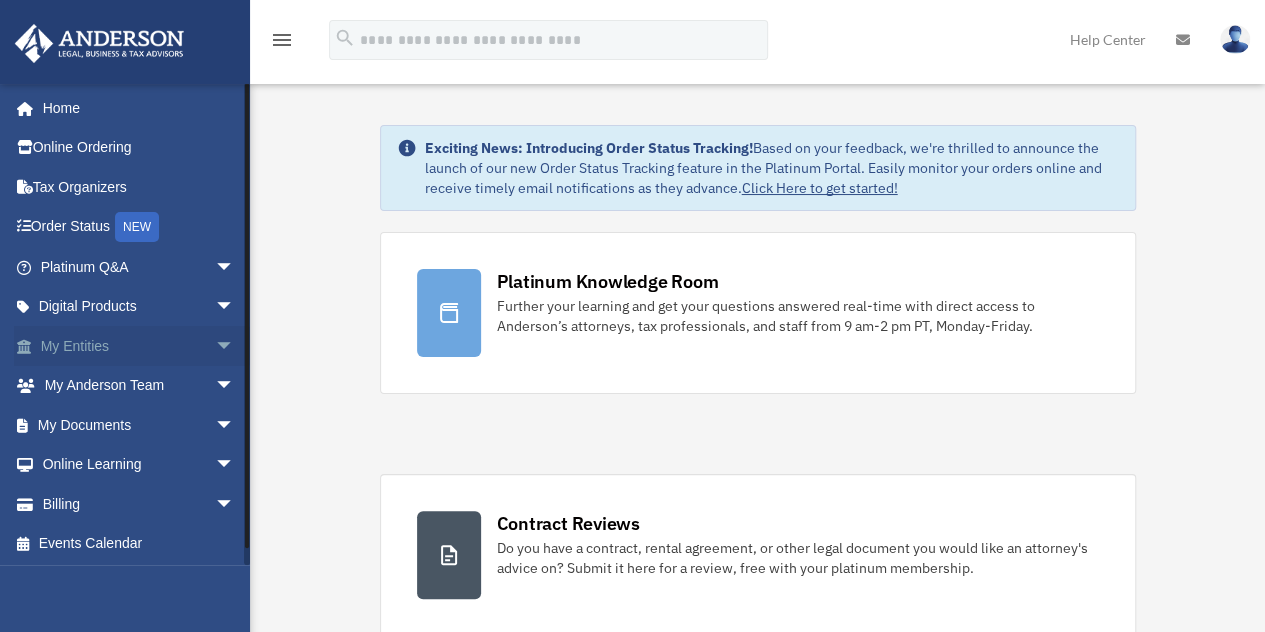 click on "arrow_drop_down" at bounding box center [235, 346] 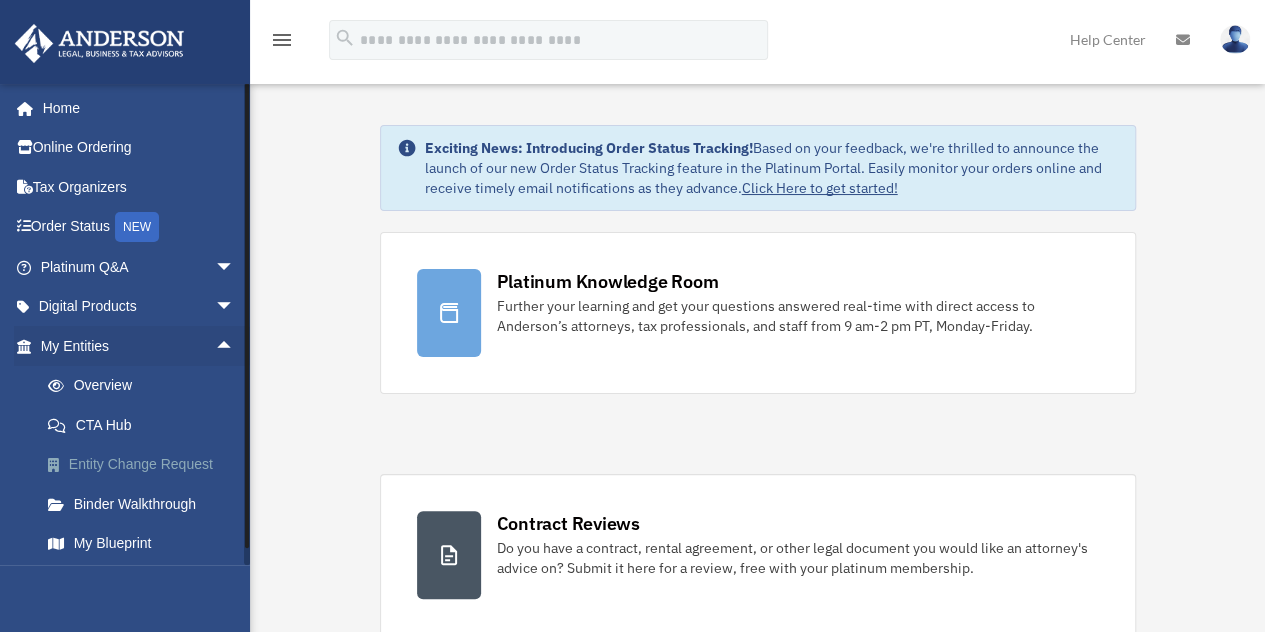 click on "Entity Change Request" at bounding box center (146, 465) 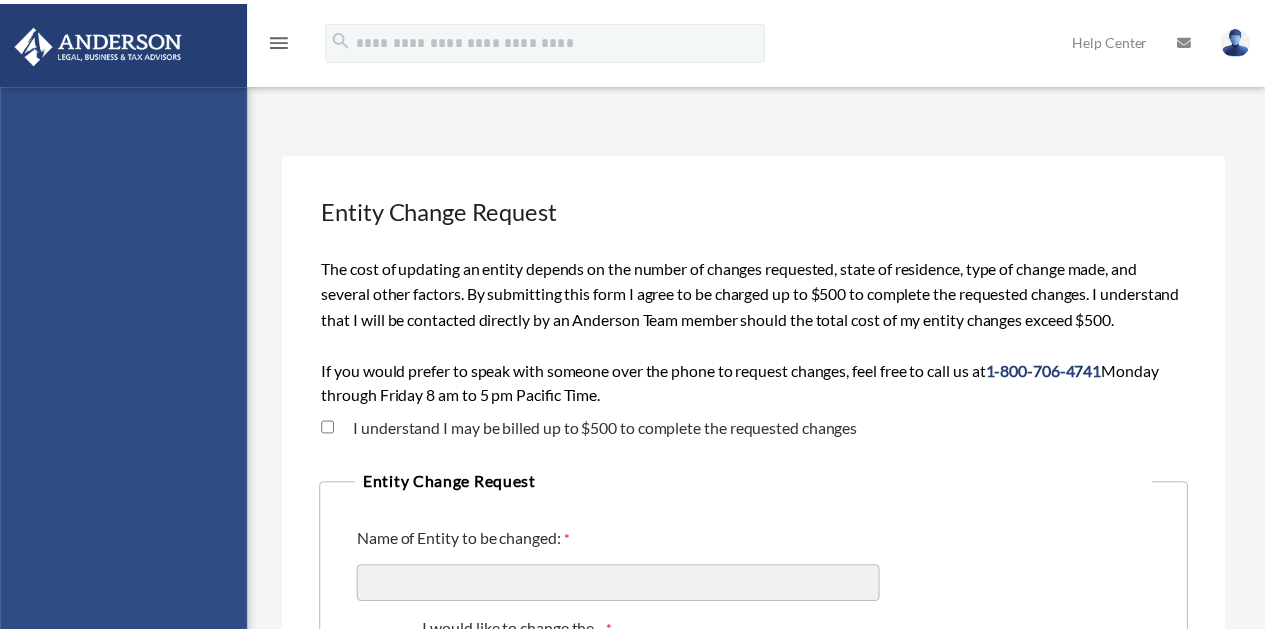 scroll, scrollTop: 0, scrollLeft: 0, axis: both 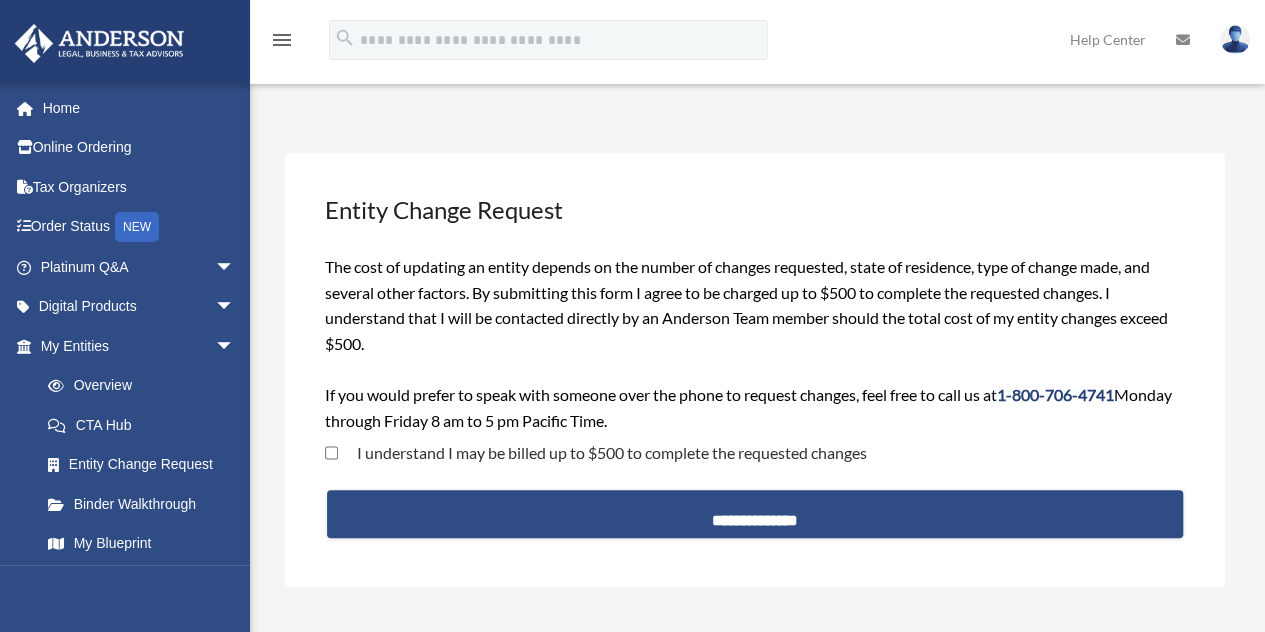 drag, startPoint x: 0, startPoint y: 0, endPoint x: 522, endPoint y: 371, distance: 640.41003 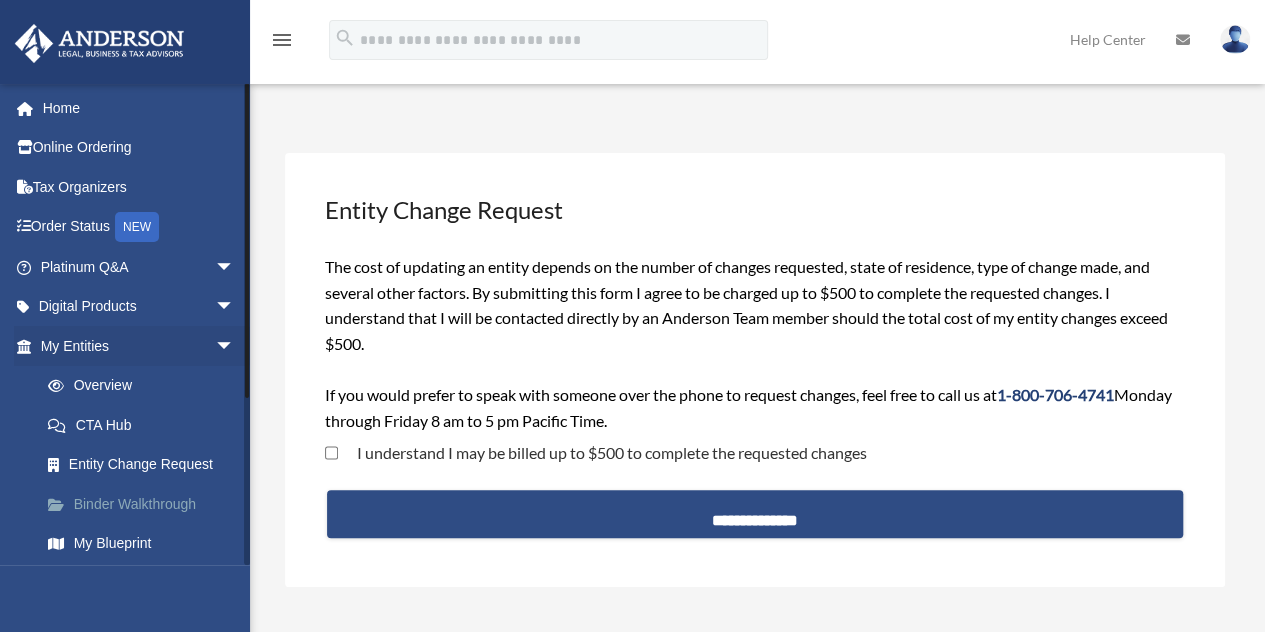 click on "Binder Walkthrough" at bounding box center [146, 504] 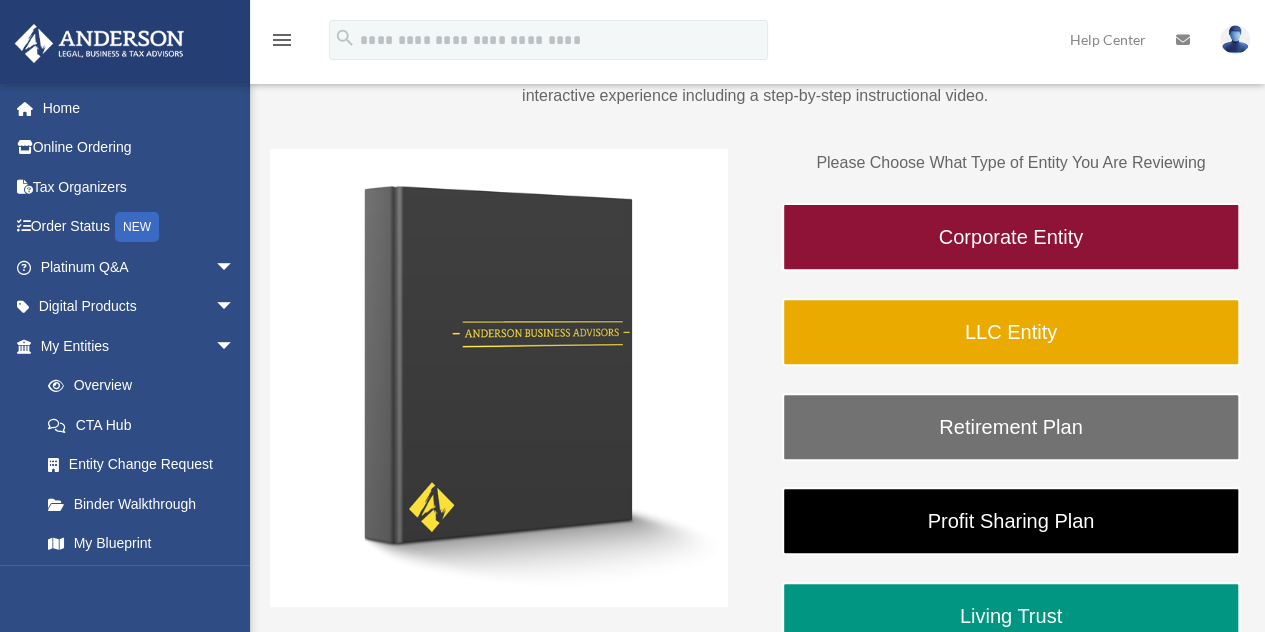 scroll, scrollTop: 245, scrollLeft: 0, axis: vertical 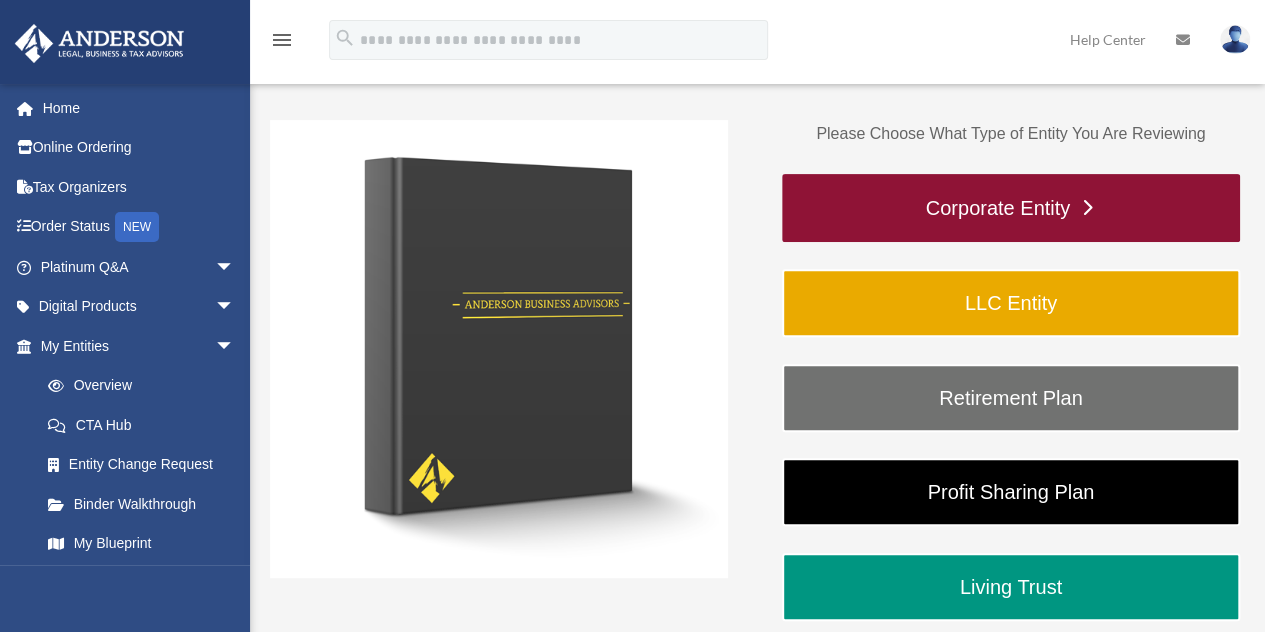 click on "Corporate Entity" at bounding box center (1011, 208) 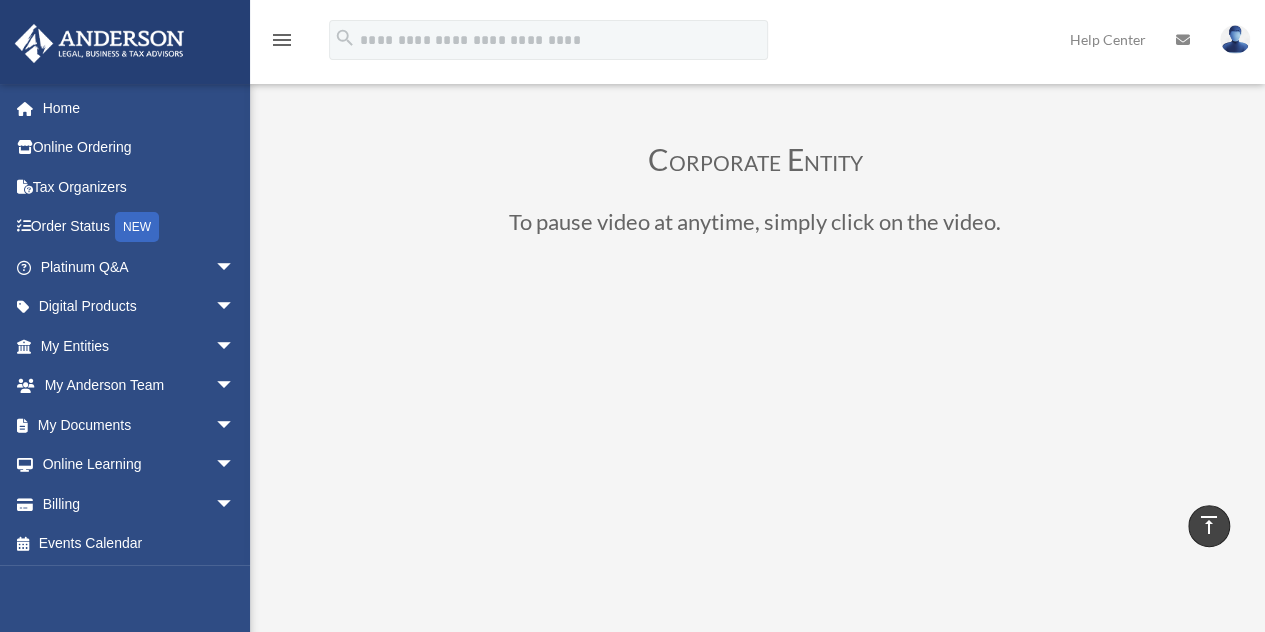 scroll, scrollTop: 0, scrollLeft: 0, axis: both 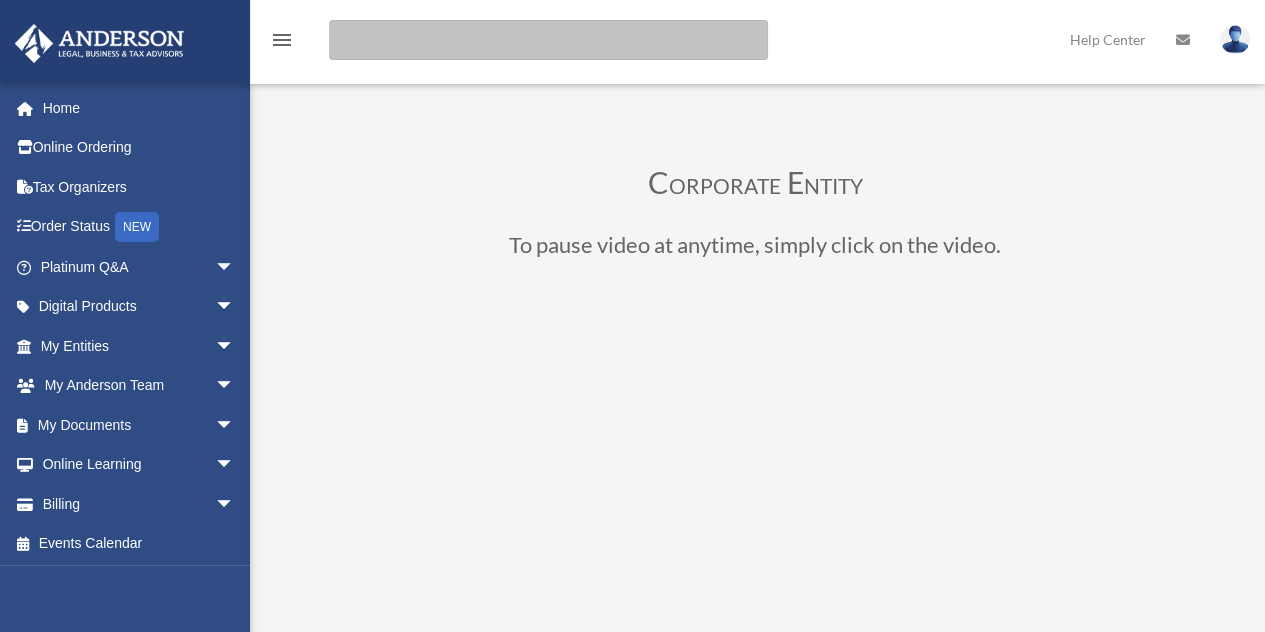 click at bounding box center [548, 40] 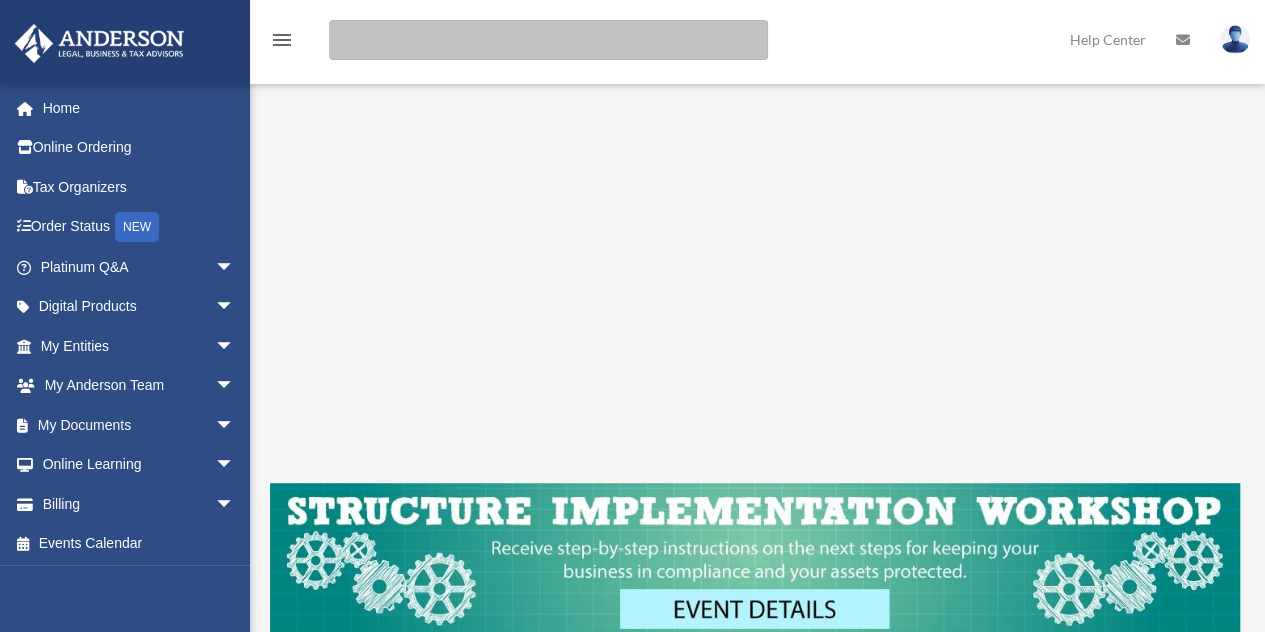 scroll, scrollTop: 421, scrollLeft: 0, axis: vertical 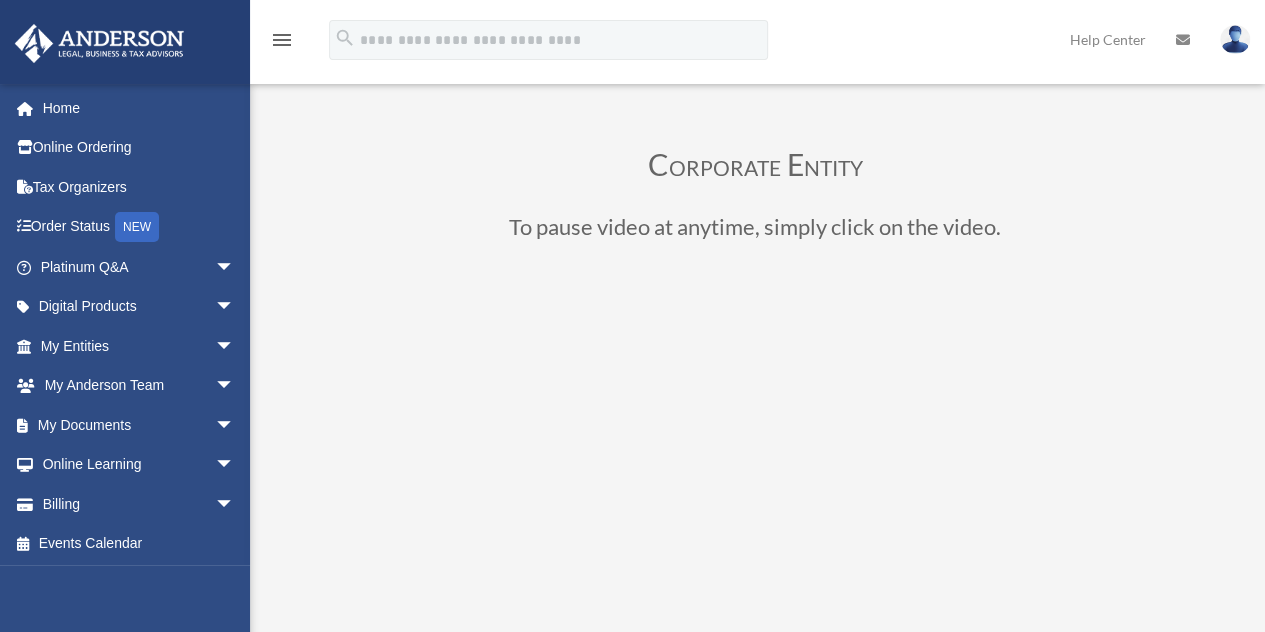 click on "menu
search
Site Menu		            	 add
alisonk121@gmail.com
My Profile
Reset Password
Logout
Help Center" at bounding box center (632, 49) 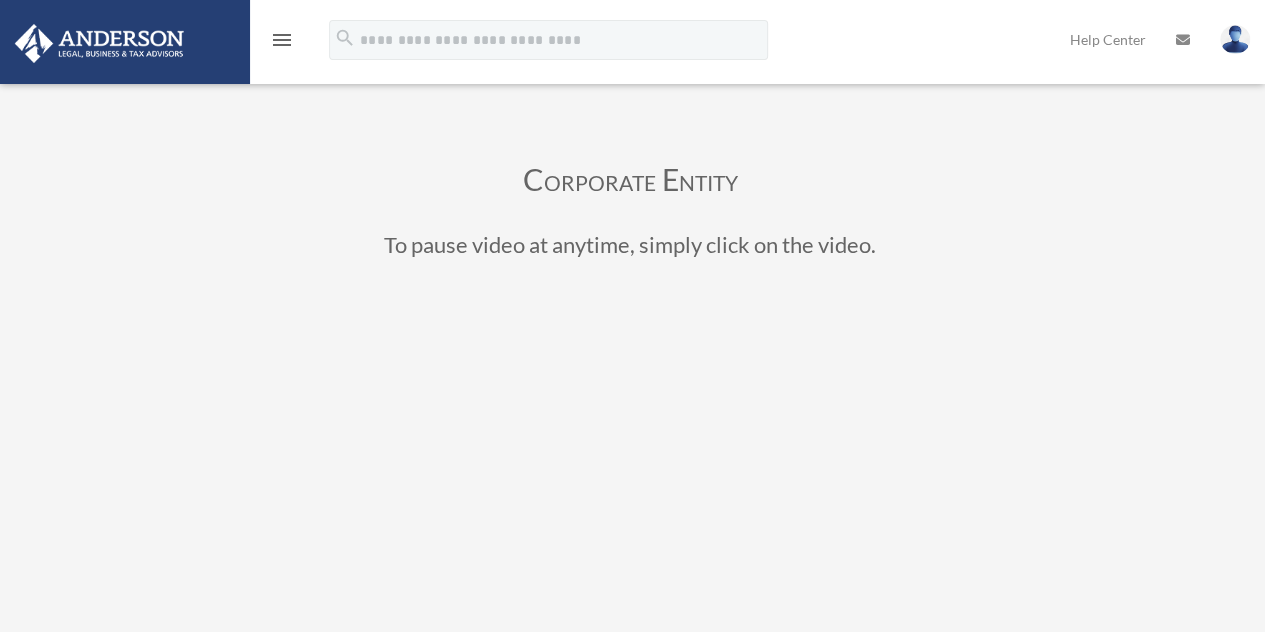 drag, startPoint x: 283, startPoint y: 41, endPoint x: 737, endPoint y: 123, distance: 461.34586 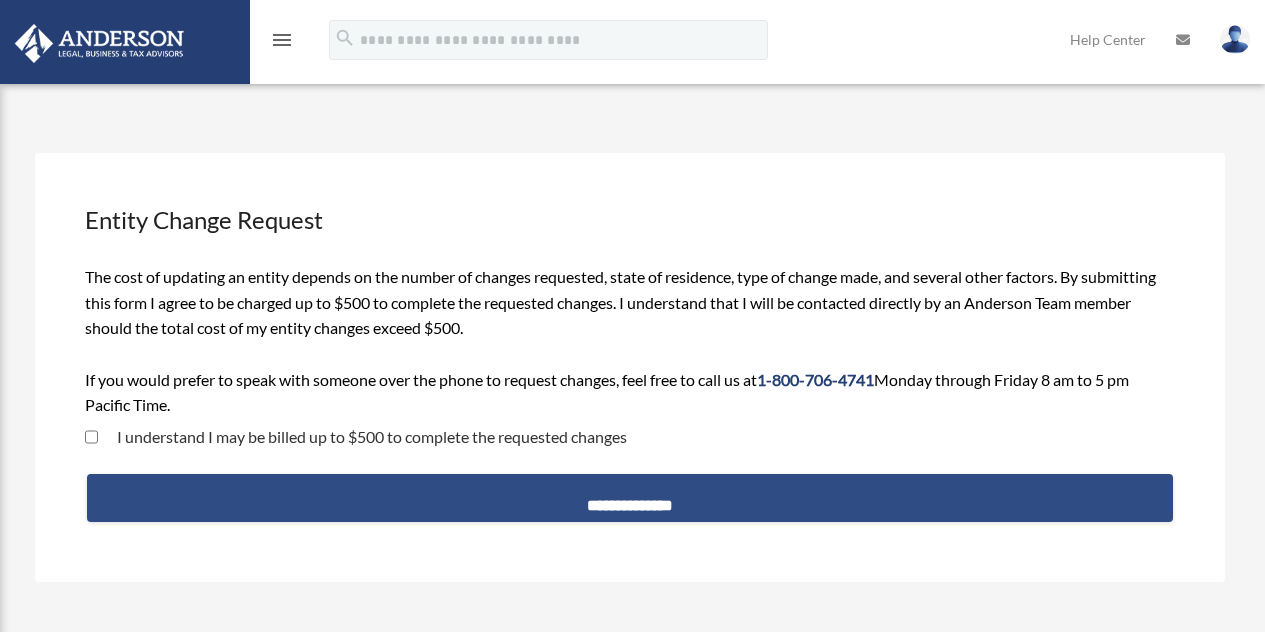 scroll, scrollTop: 0, scrollLeft: 0, axis: both 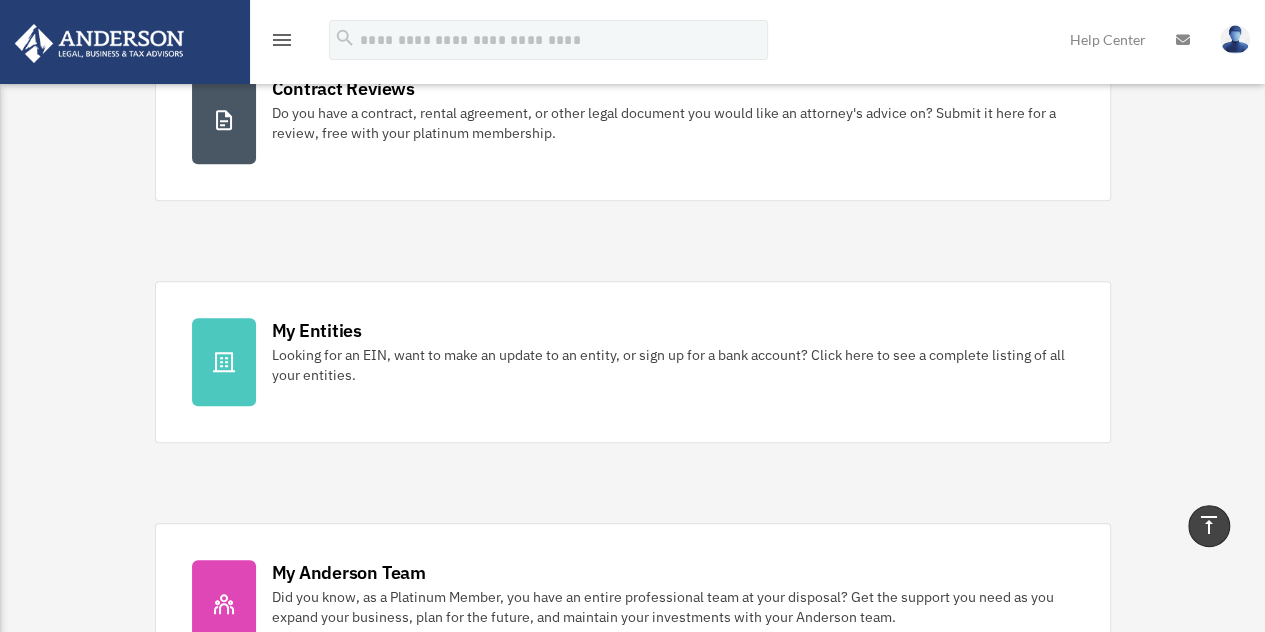 click on "Exciting News: Introducing Order Status Tracking!  Based on your feedback, we're thrilled to announce the launch of our new Order Status Tracking feature in the Platinum Portal. Easily monitor your orders online and receive timely email notifications as they advance.   Click Here to get started!
Platinum Knowledge Room
Further your learning and get your questions answered real-time with direct access to Anderson’s attorneys, tax professionals, and staff from 9 am-2 pm PT, Monday-Friday." at bounding box center [632, 802] 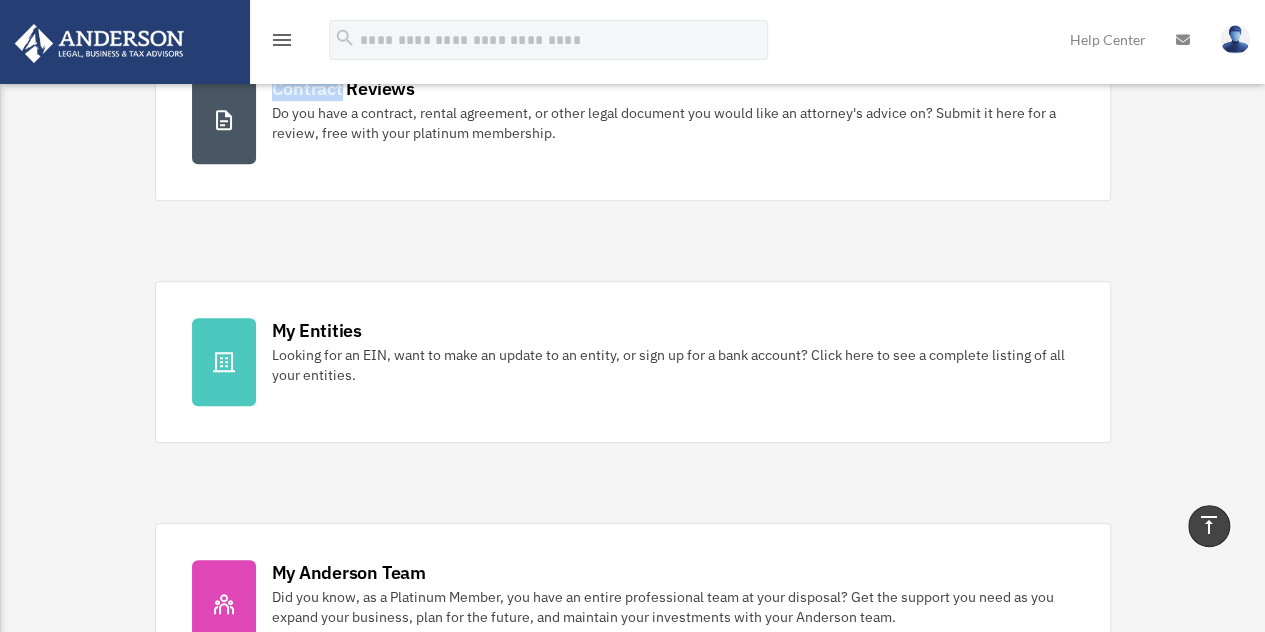 drag, startPoint x: 133, startPoint y: 111, endPoint x: 115, endPoint y: 73, distance: 42.047592 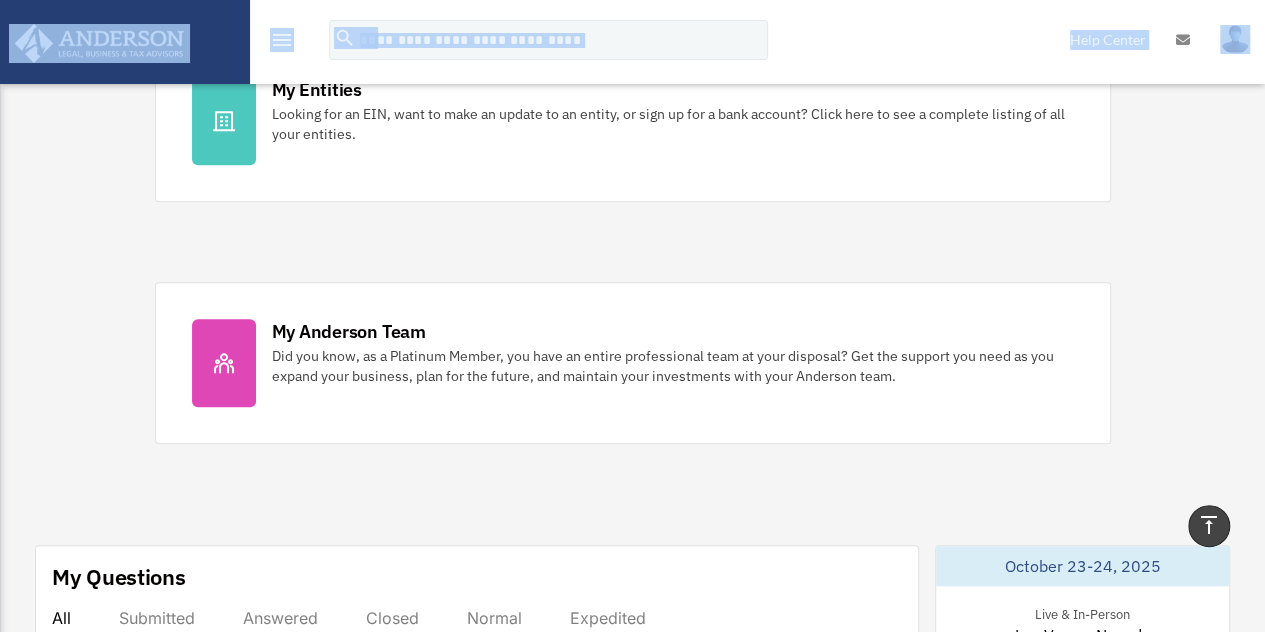 scroll, scrollTop: 674, scrollLeft: 0, axis: vertical 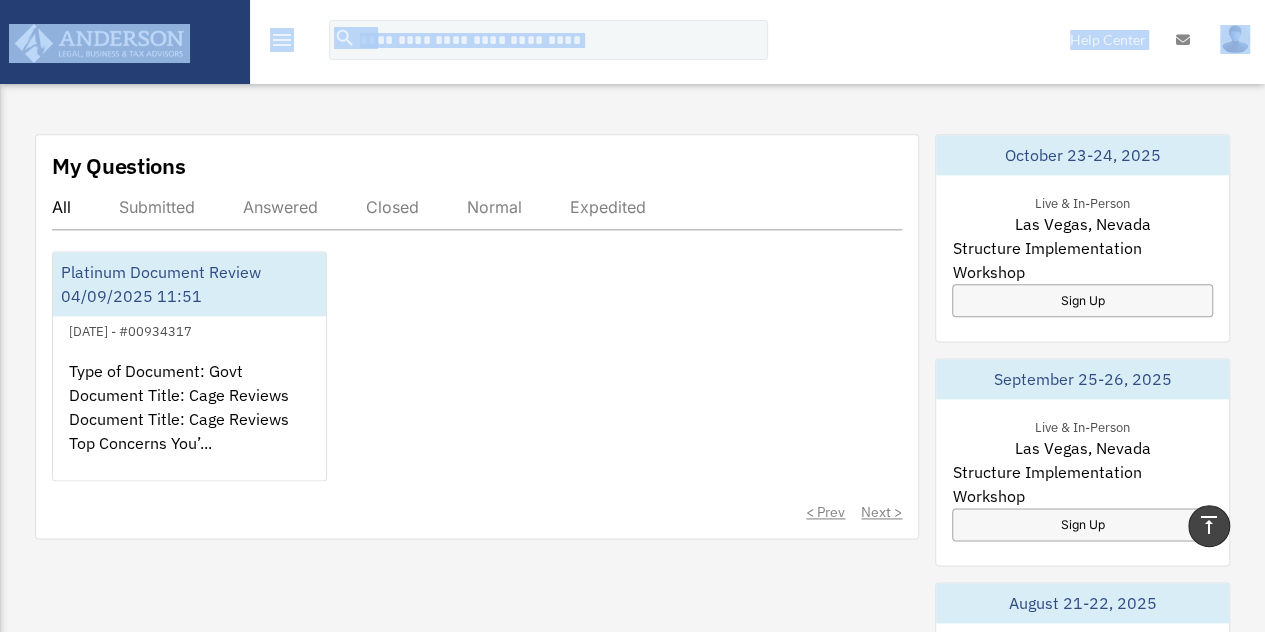 click on "Platinum Document Review 04/09/2025 11:51 April 9, 2025 - #00934317 Type of Document: Govt
Document Title:  Cage Reviews
Document Title:  Cage Reviews
Top Concerns You’..." at bounding box center (477, 366) 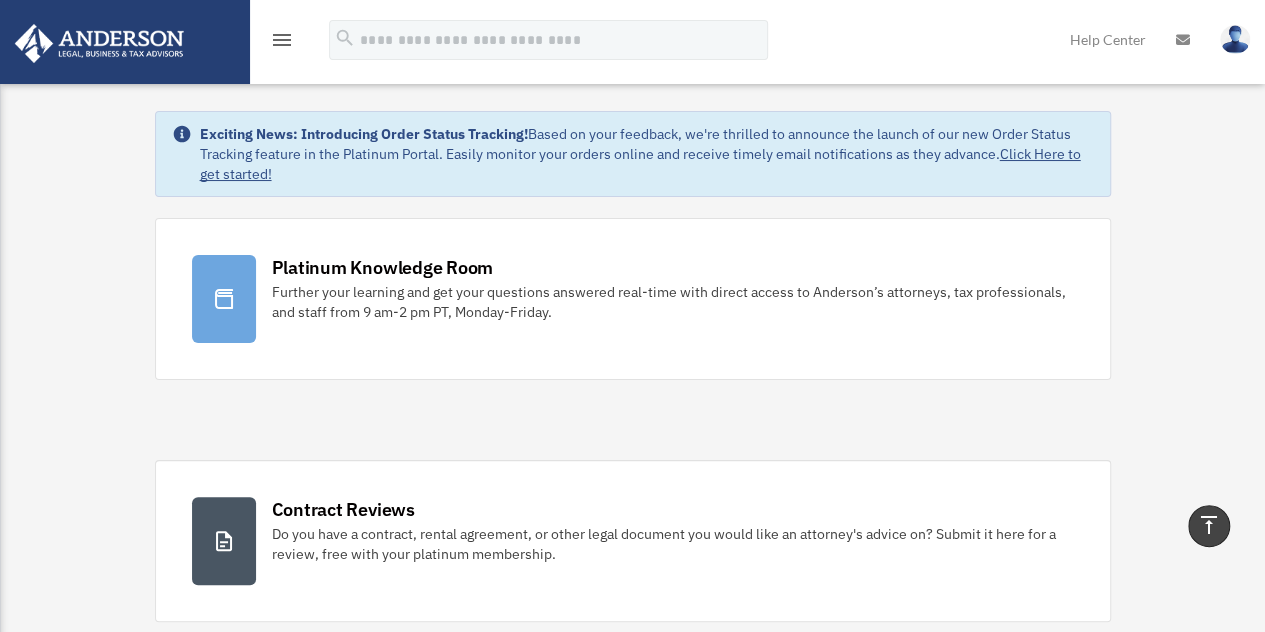 scroll, scrollTop: 0, scrollLeft: 0, axis: both 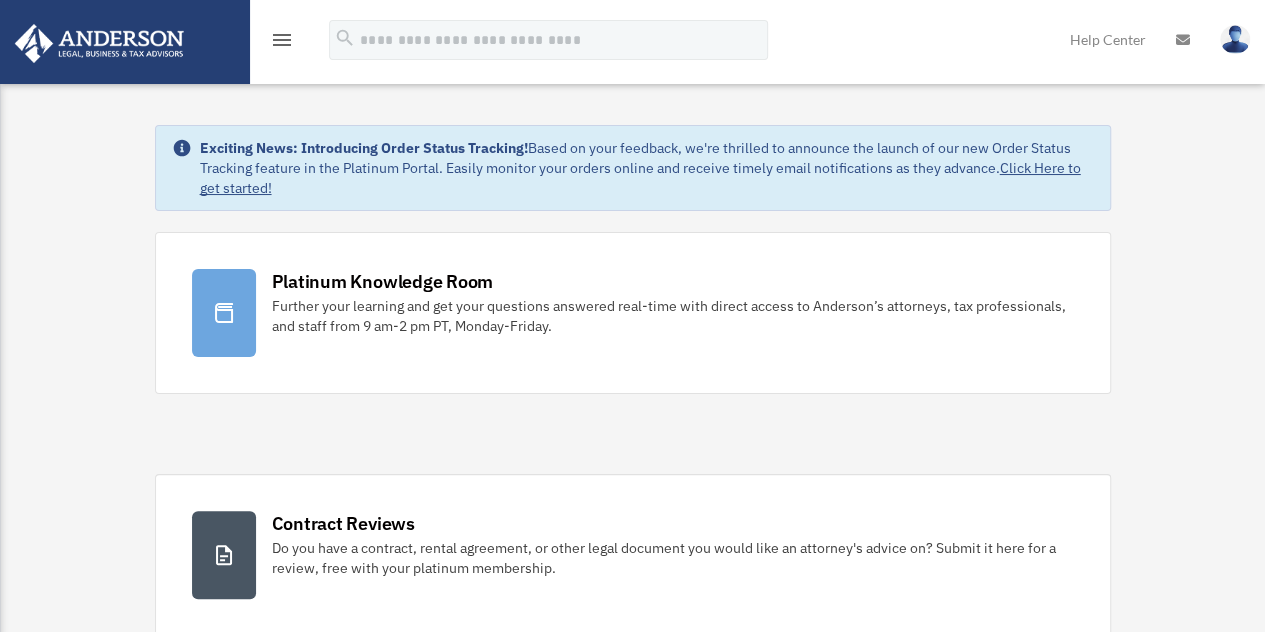 click on "menu" at bounding box center (282, 40) 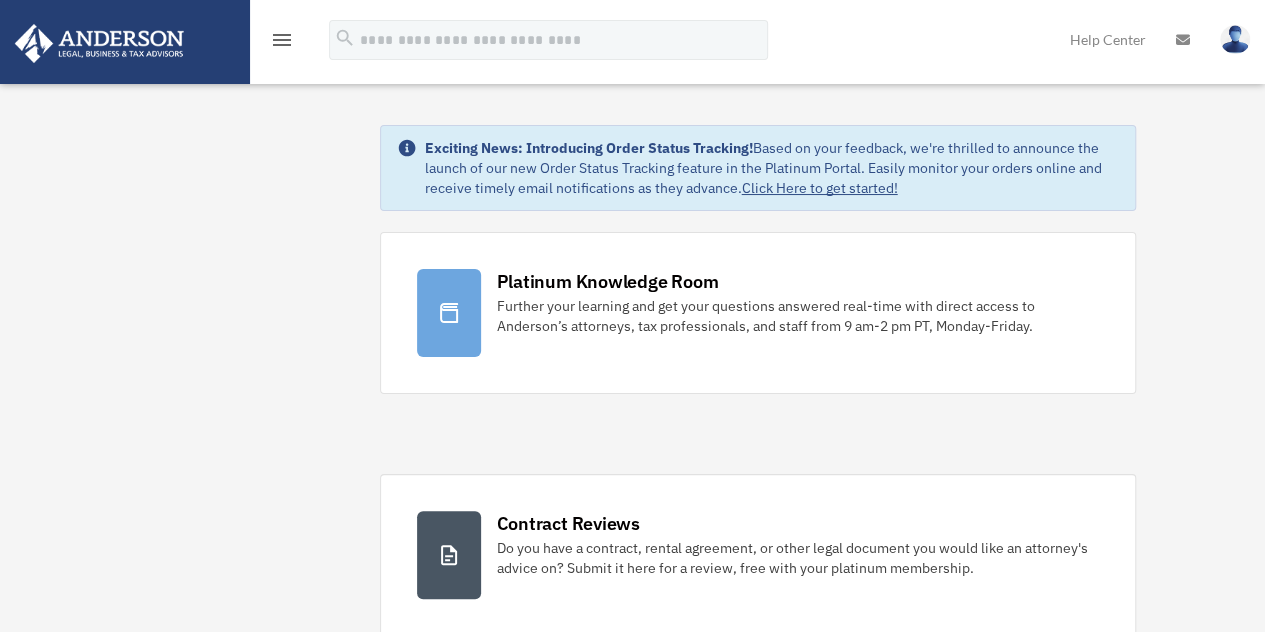 click on "menu" at bounding box center [282, 40] 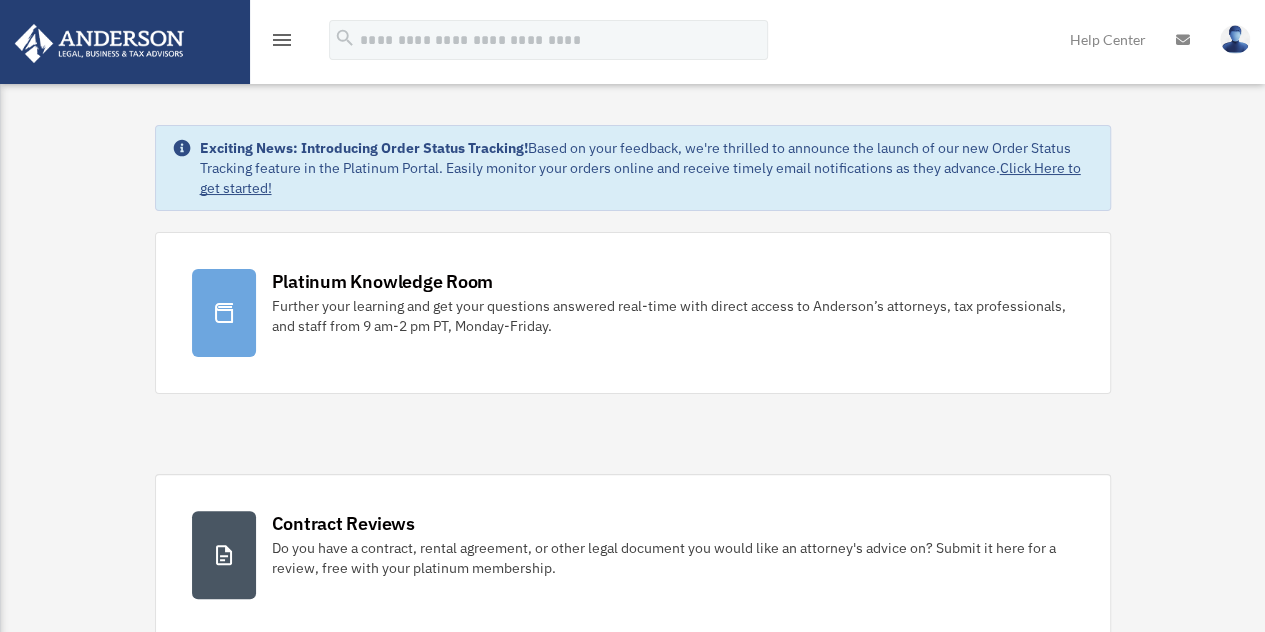 click on "Help Center" at bounding box center (1108, 39) 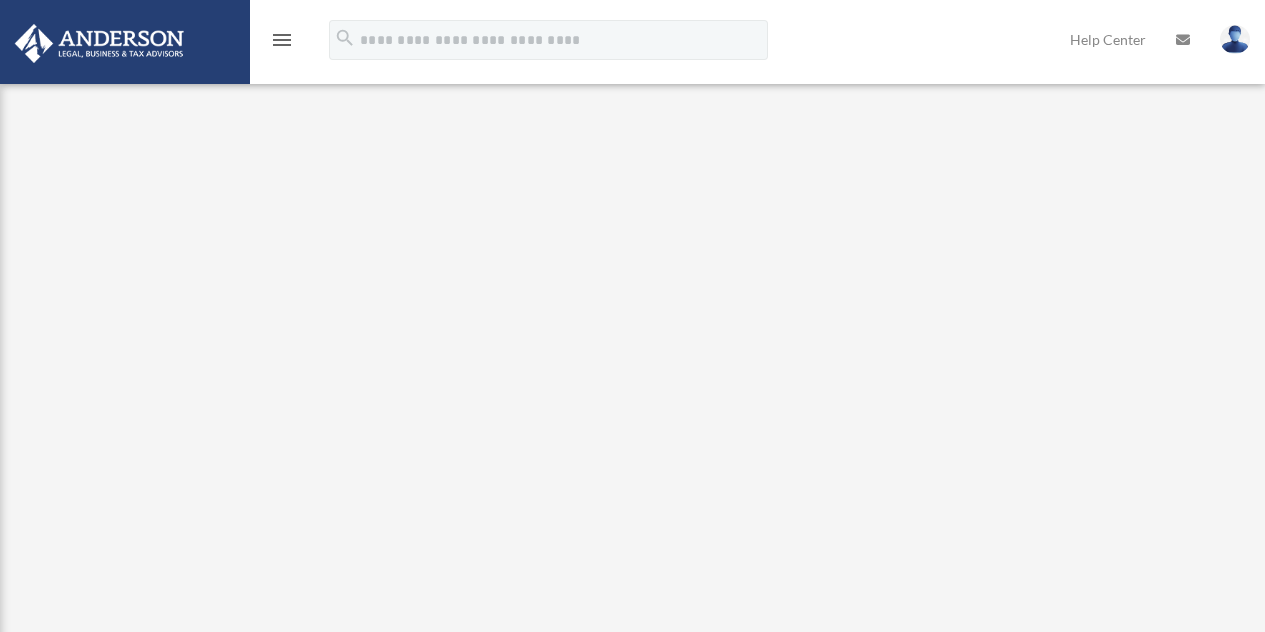 scroll, scrollTop: 0, scrollLeft: 0, axis: both 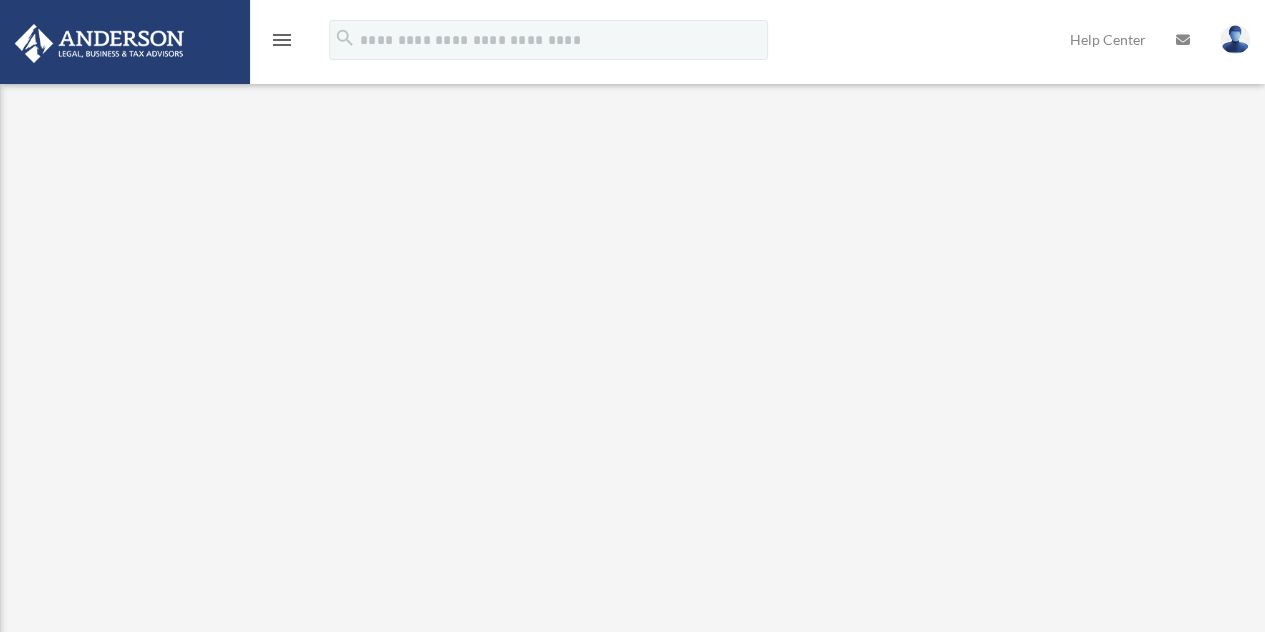 click on "Help Center" at bounding box center (1108, 39) 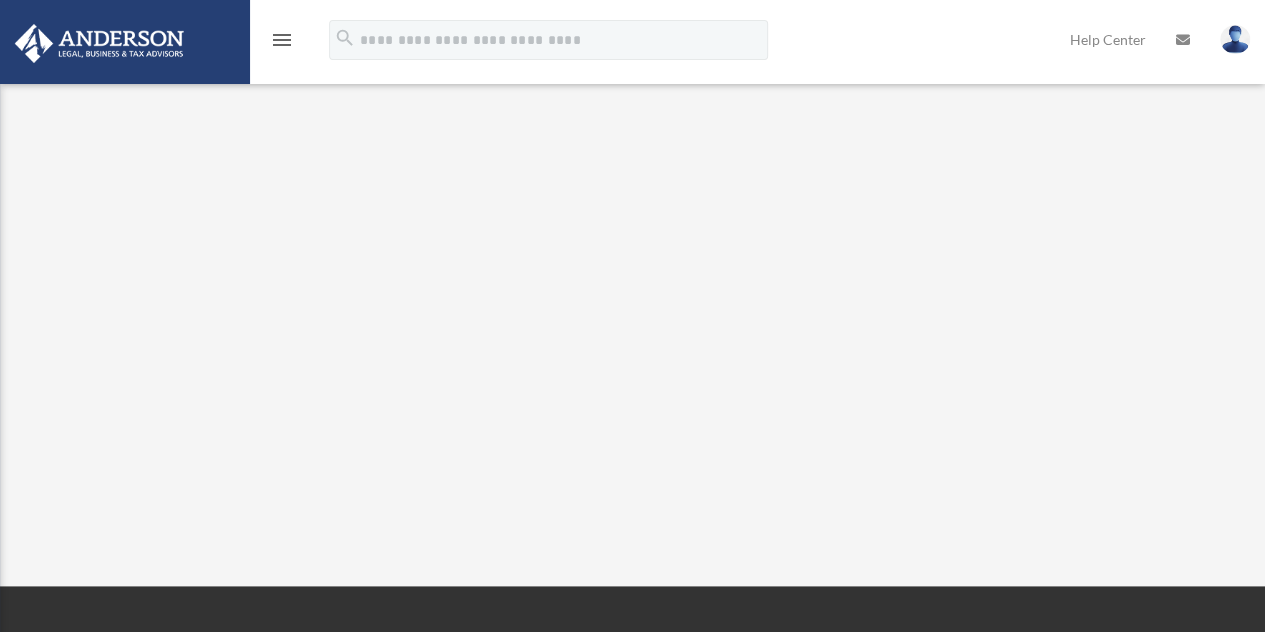 scroll, scrollTop: 277, scrollLeft: 0, axis: vertical 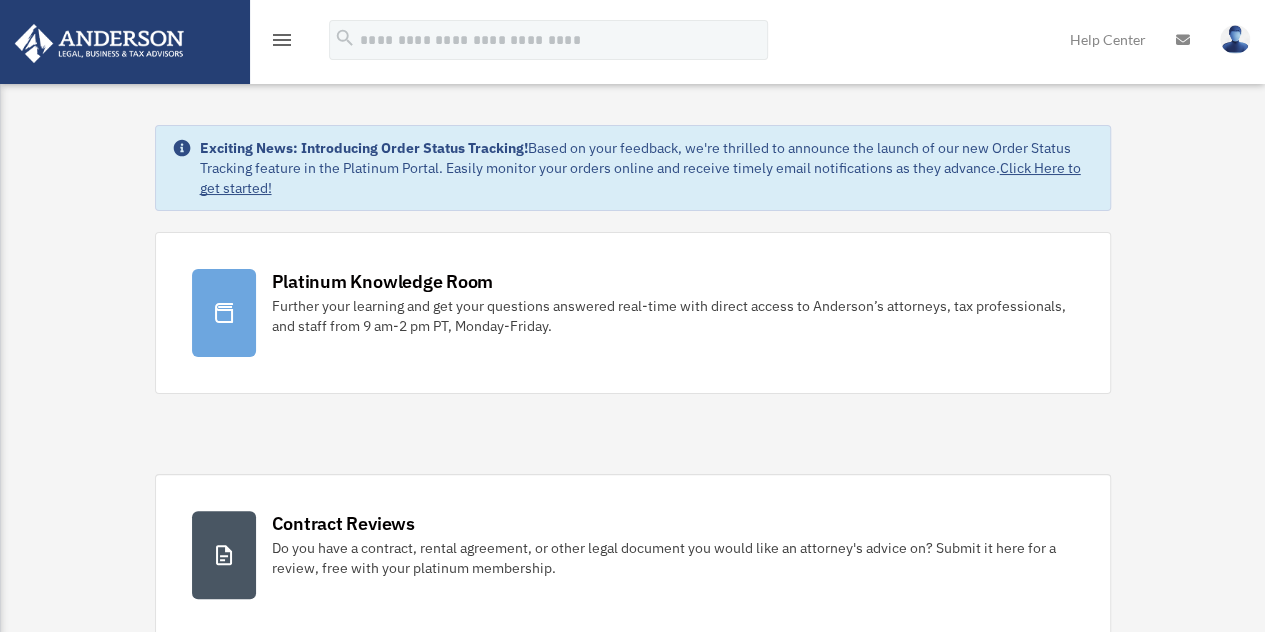 click on "menu
search
Site Menu		            	 add
alisonk121@gmail.com
My Profile
Reset Password
Logout
Help Center" at bounding box center (632, 41) 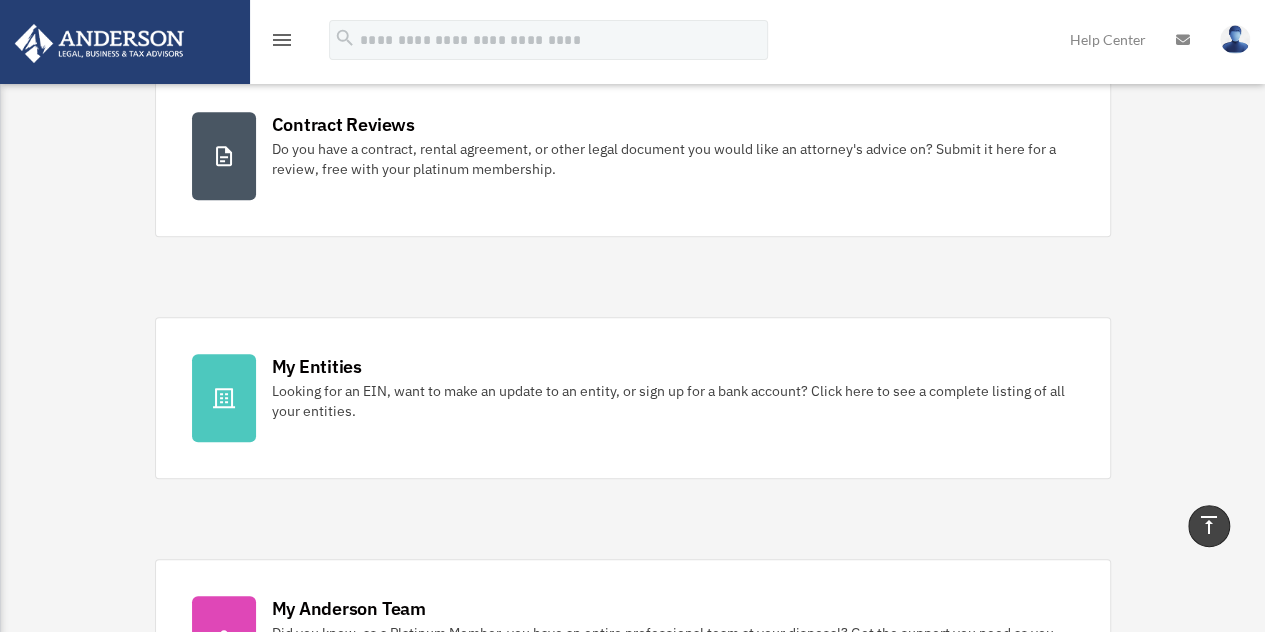 scroll, scrollTop: 0, scrollLeft: 0, axis: both 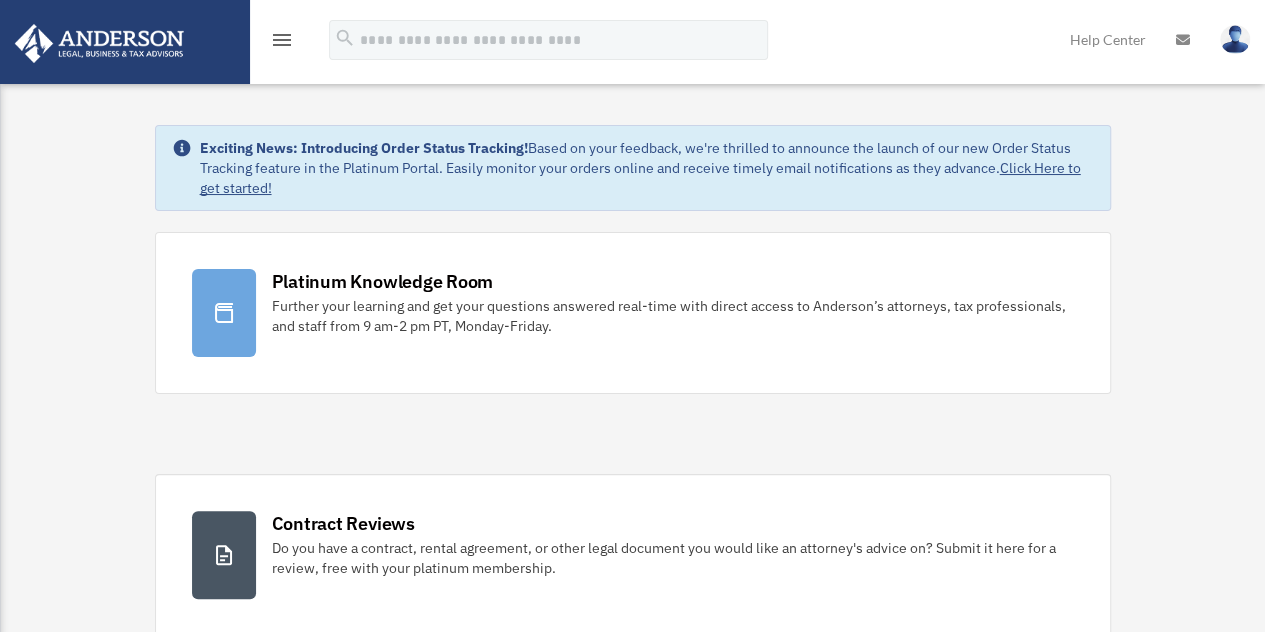 click on "menu" at bounding box center (282, 40) 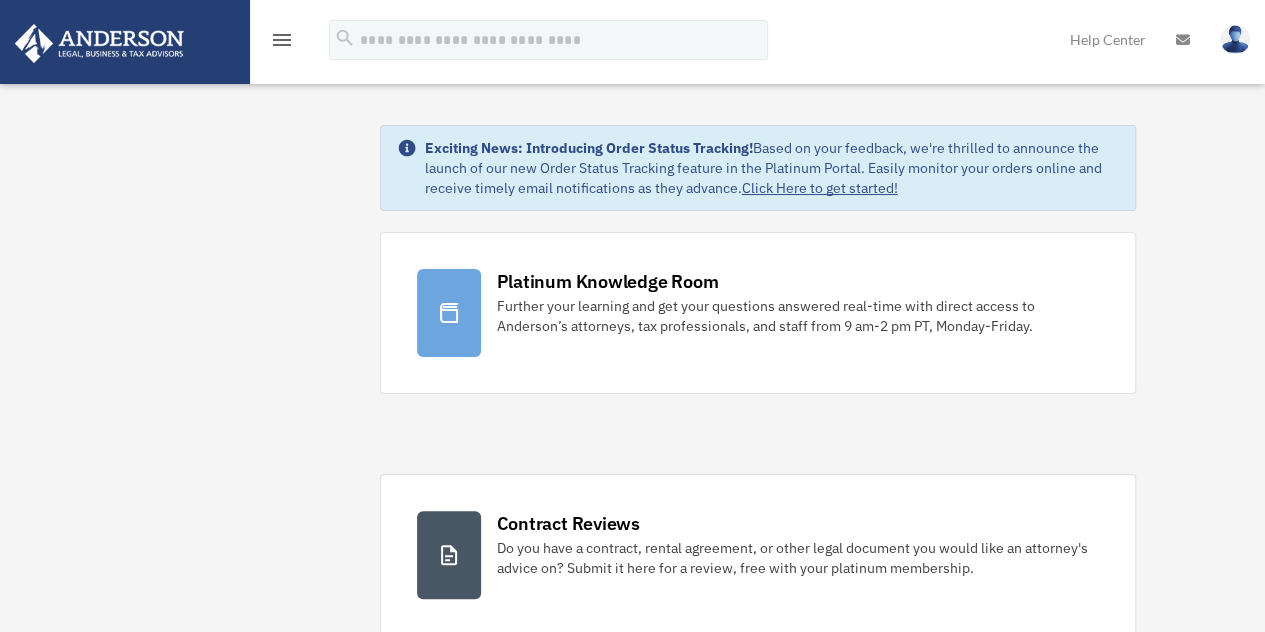 click on "menu" at bounding box center [282, 40] 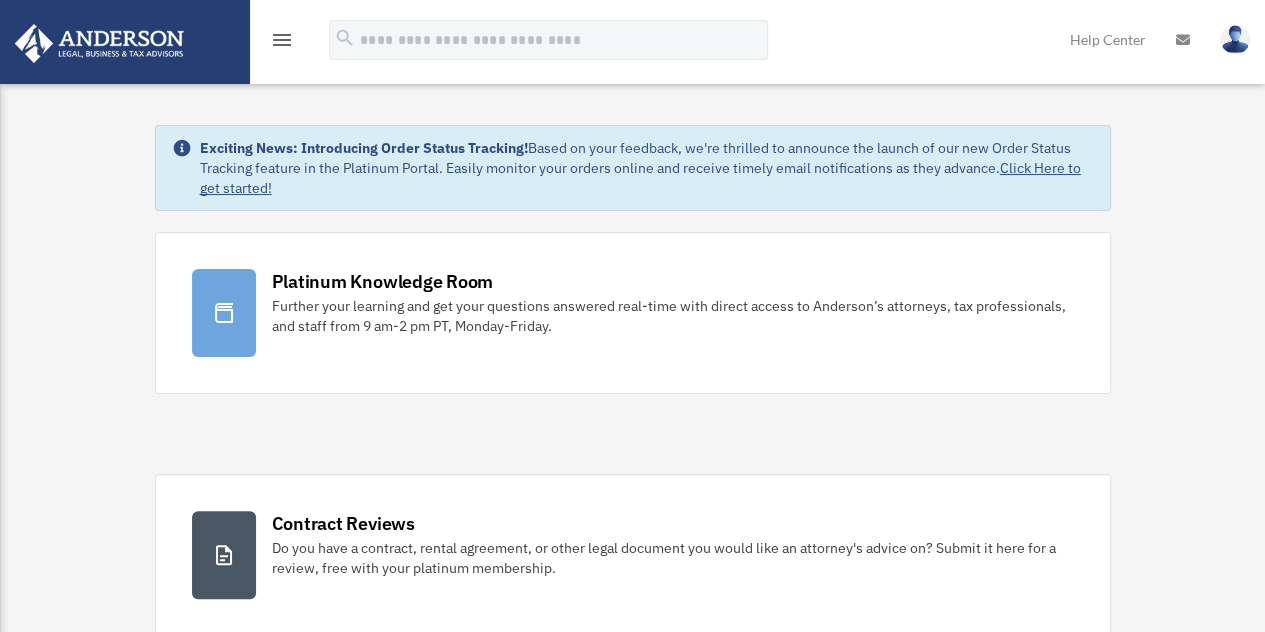 click on "menu" at bounding box center [282, 40] 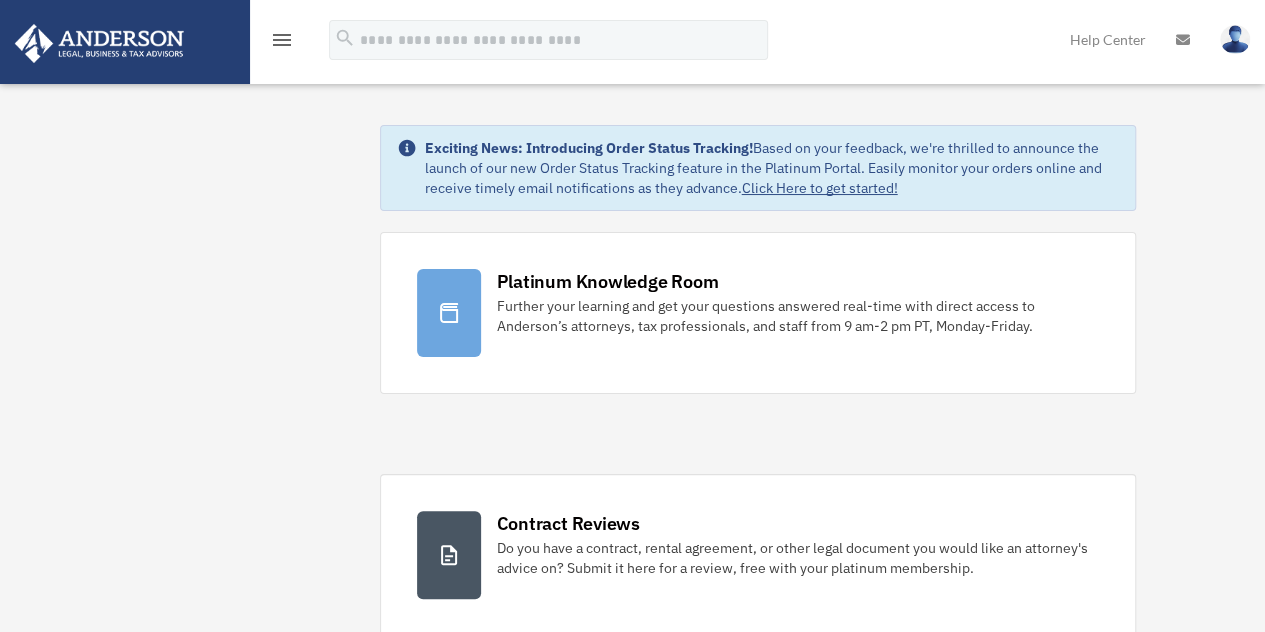 click on "menu" at bounding box center (282, 40) 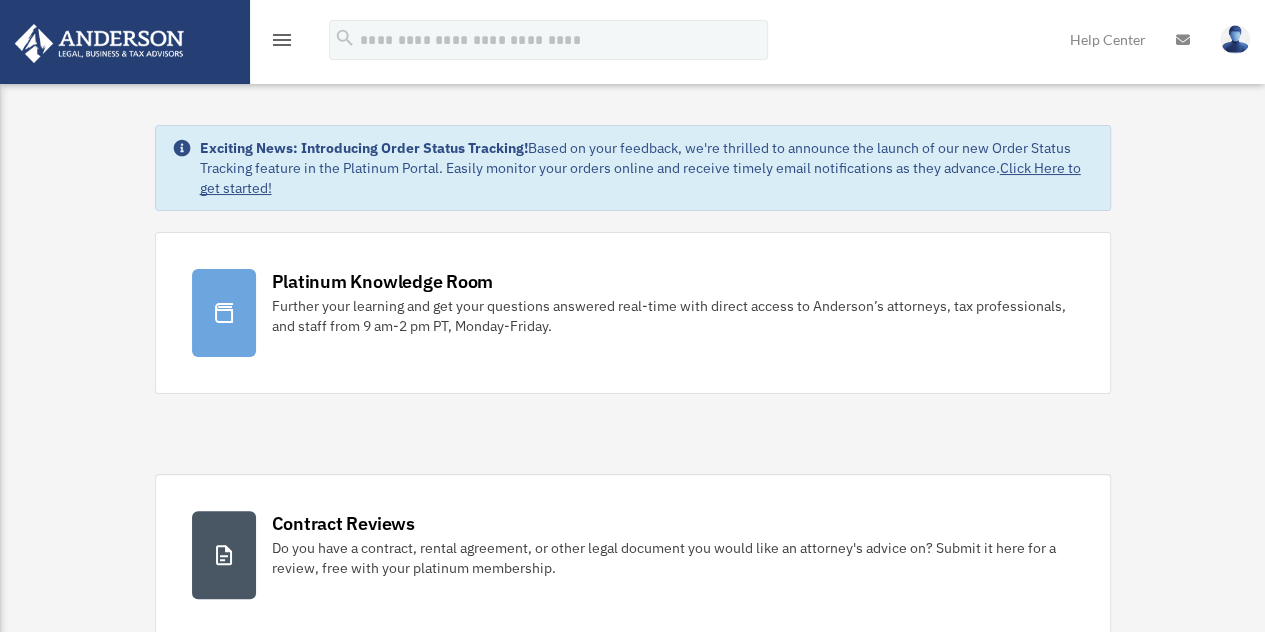 click on "menu" at bounding box center [282, 40] 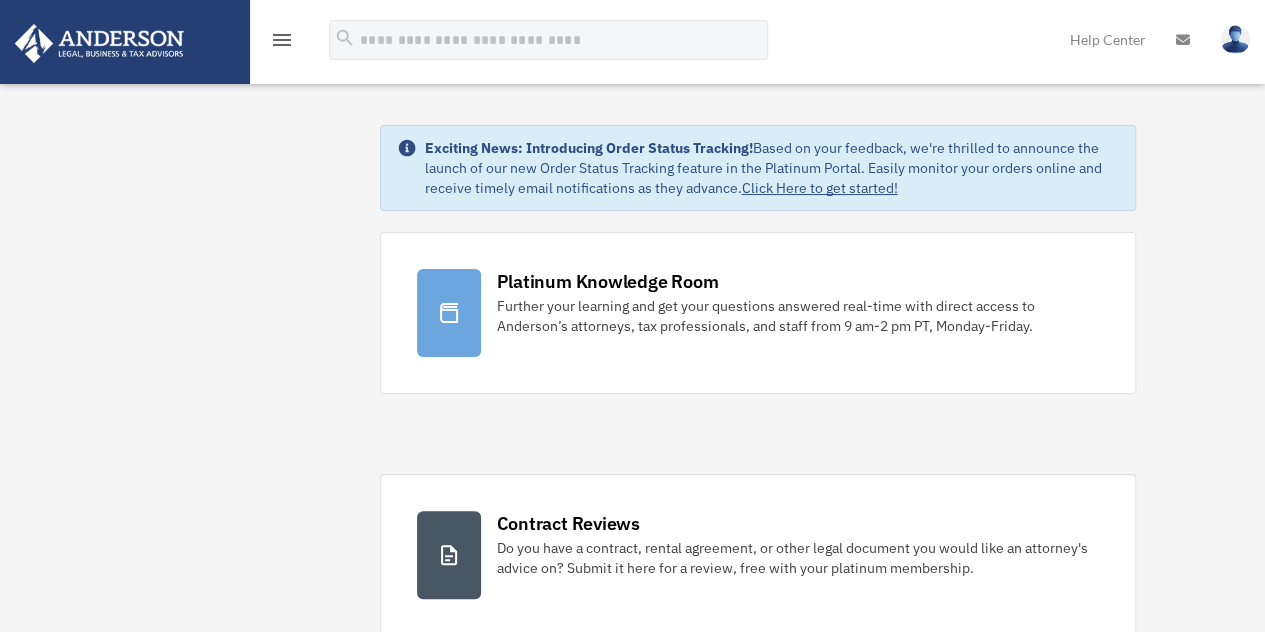 click on "menu" at bounding box center (282, 41) 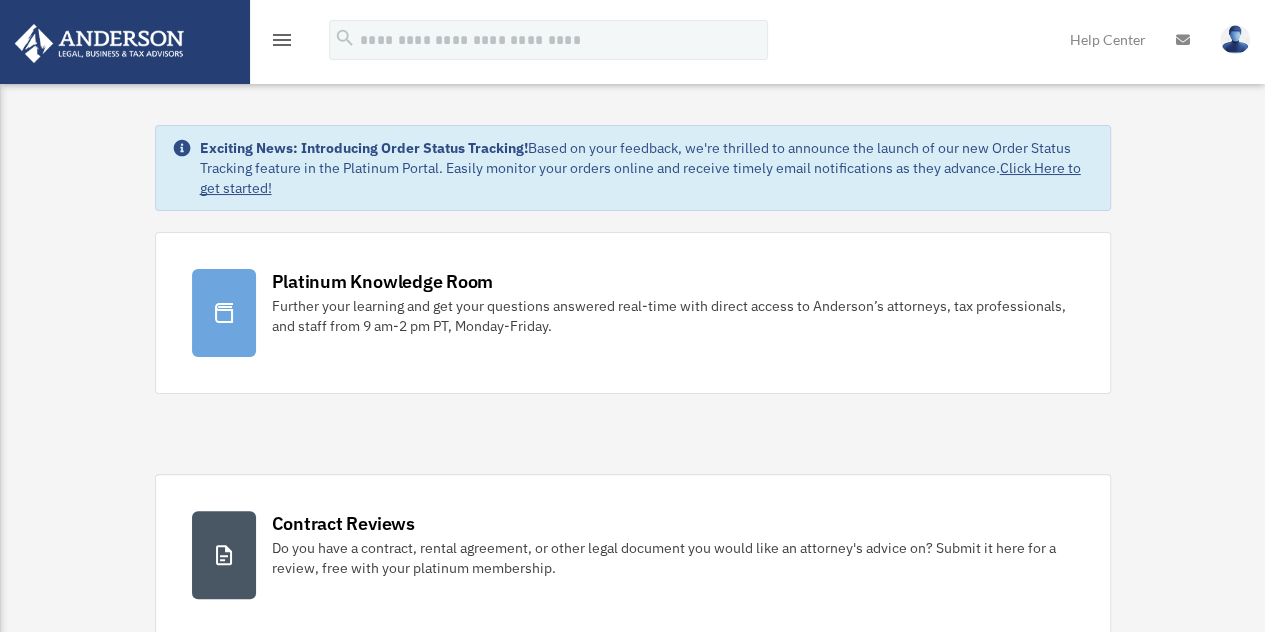 click on "menu" at bounding box center (282, 40) 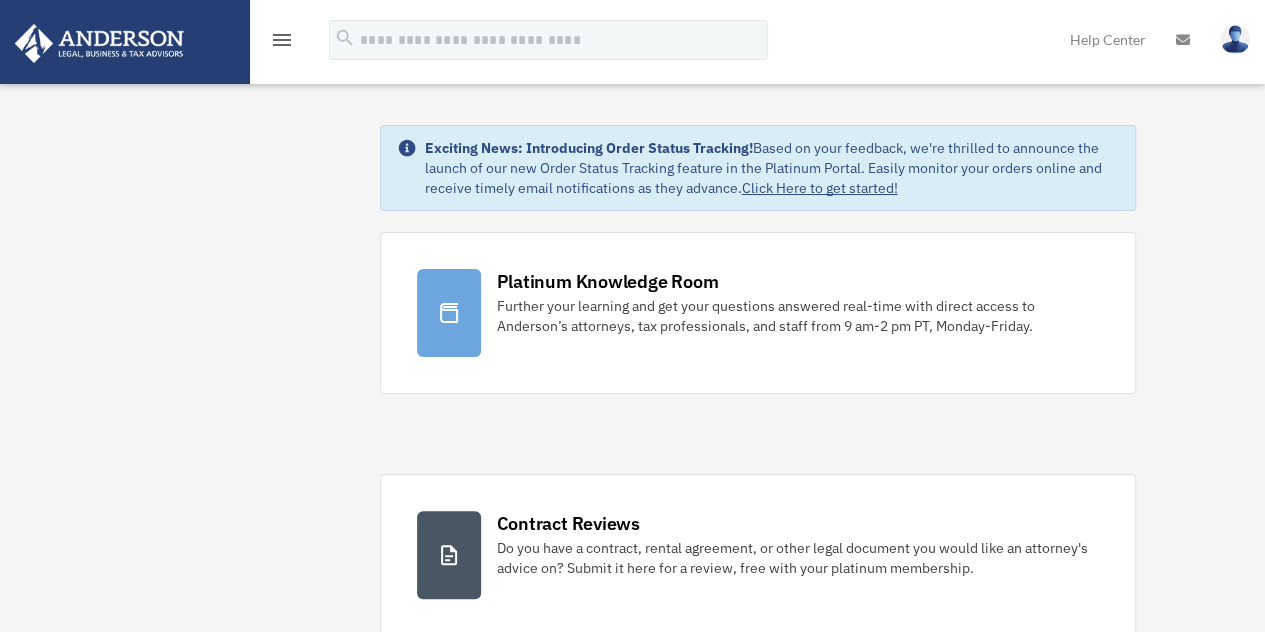 click on "menu" at bounding box center (282, 40) 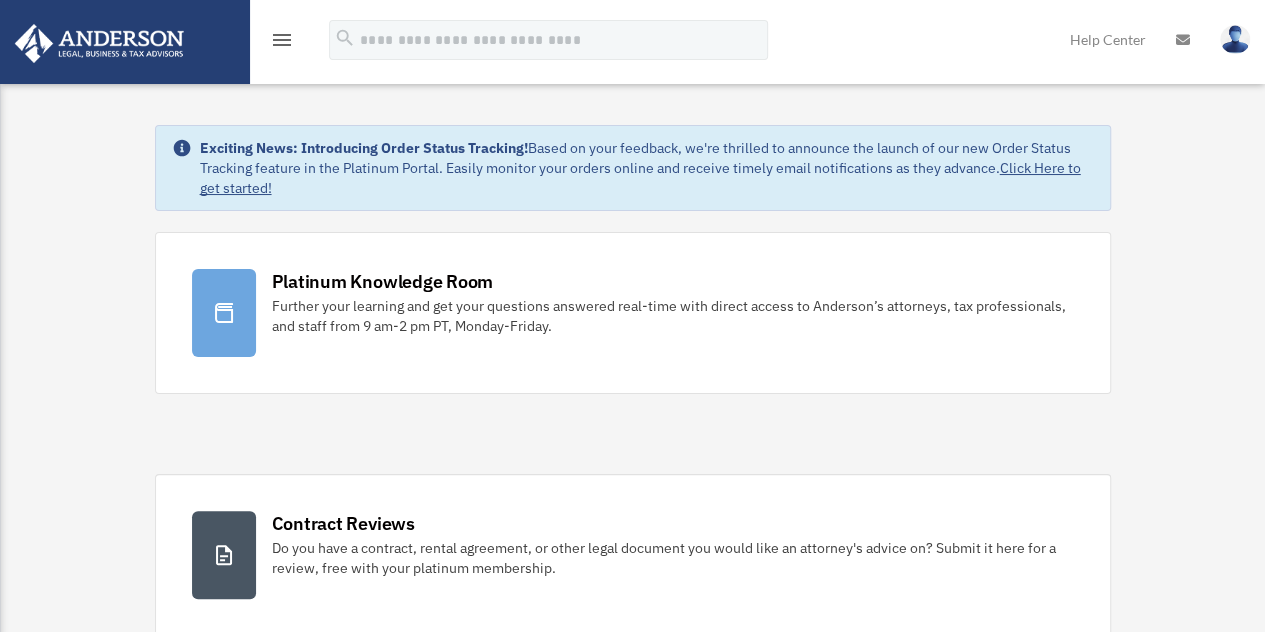 click on "menu" at bounding box center [282, 40] 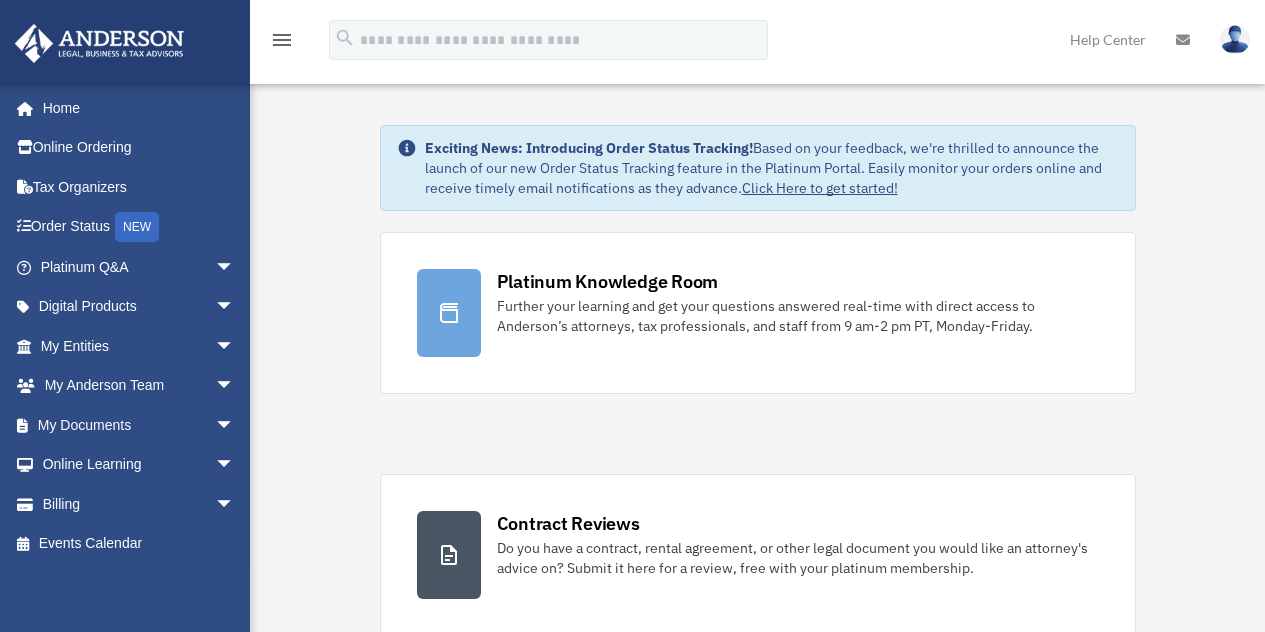 scroll, scrollTop: 0, scrollLeft: 0, axis: both 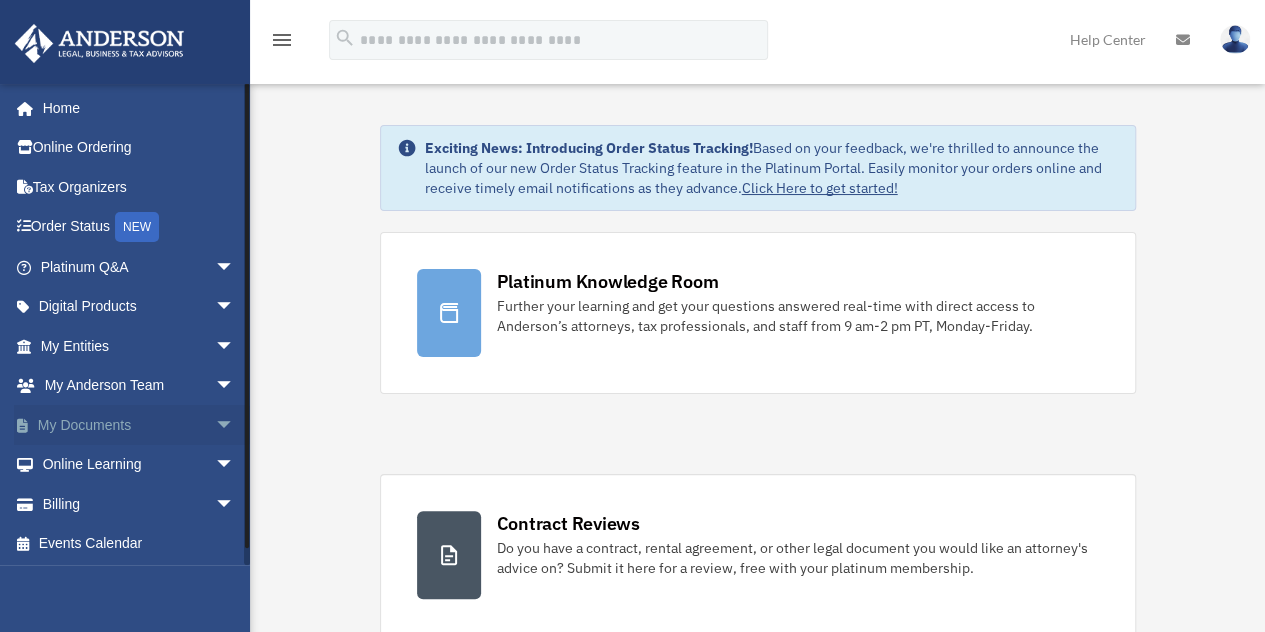 click on "arrow_drop_down" at bounding box center [235, 425] 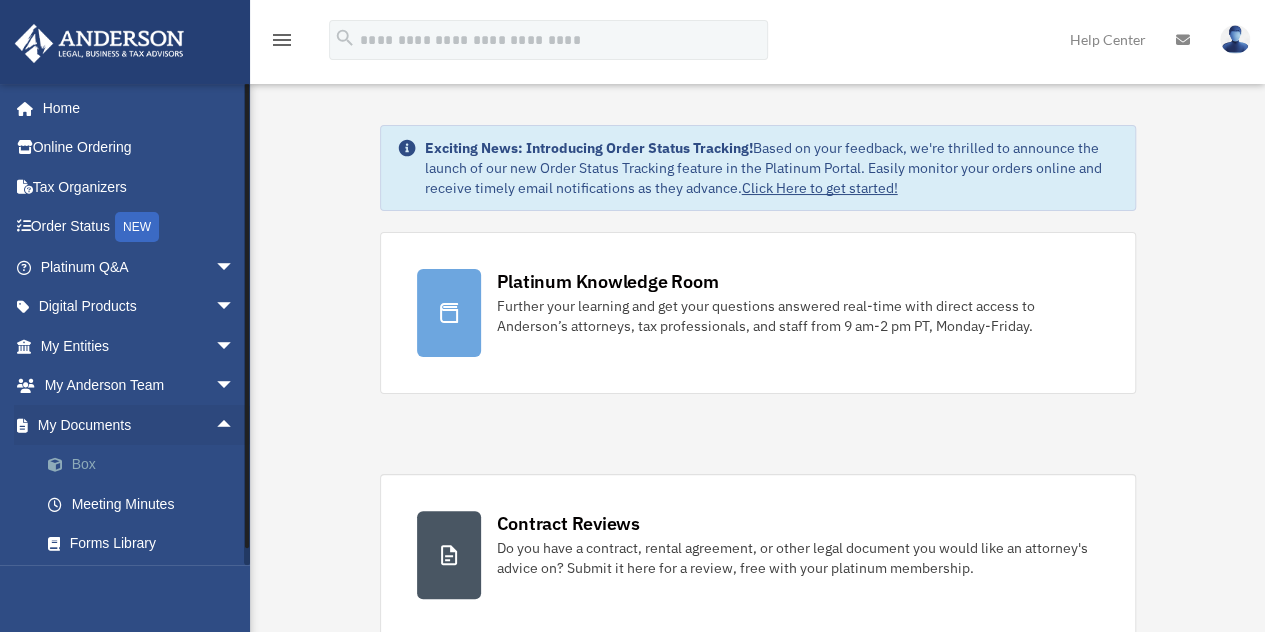 click on "Box" at bounding box center [146, 465] 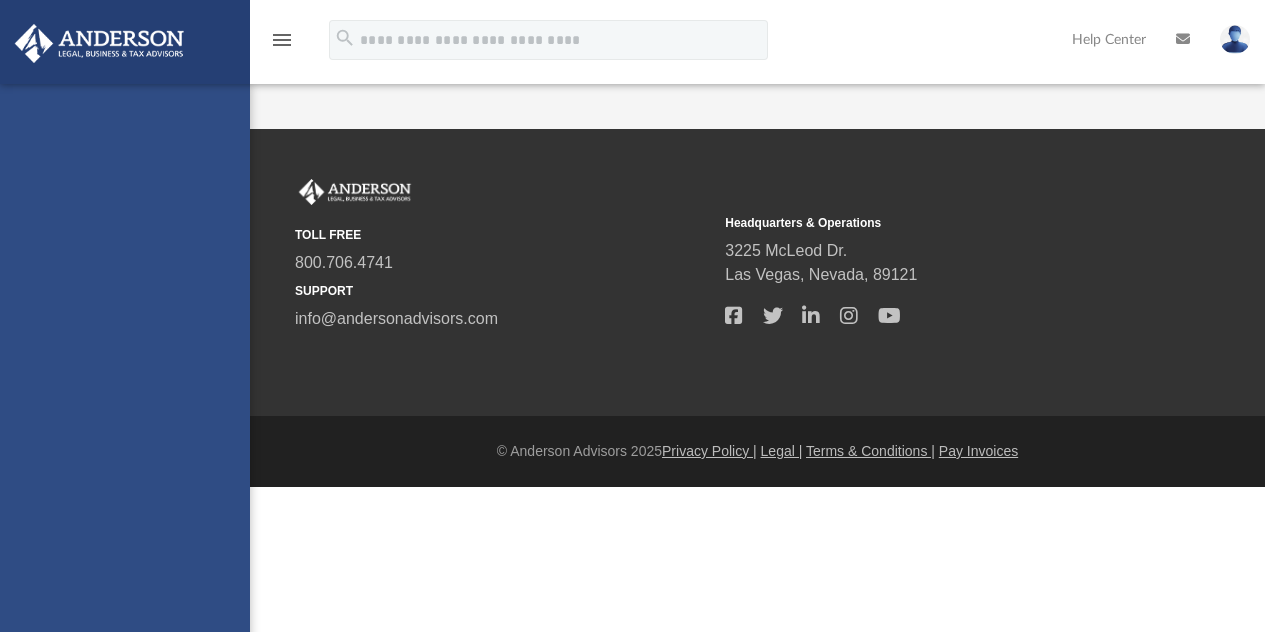 scroll, scrollTop: 0, scrollLeft: 0, axis: both 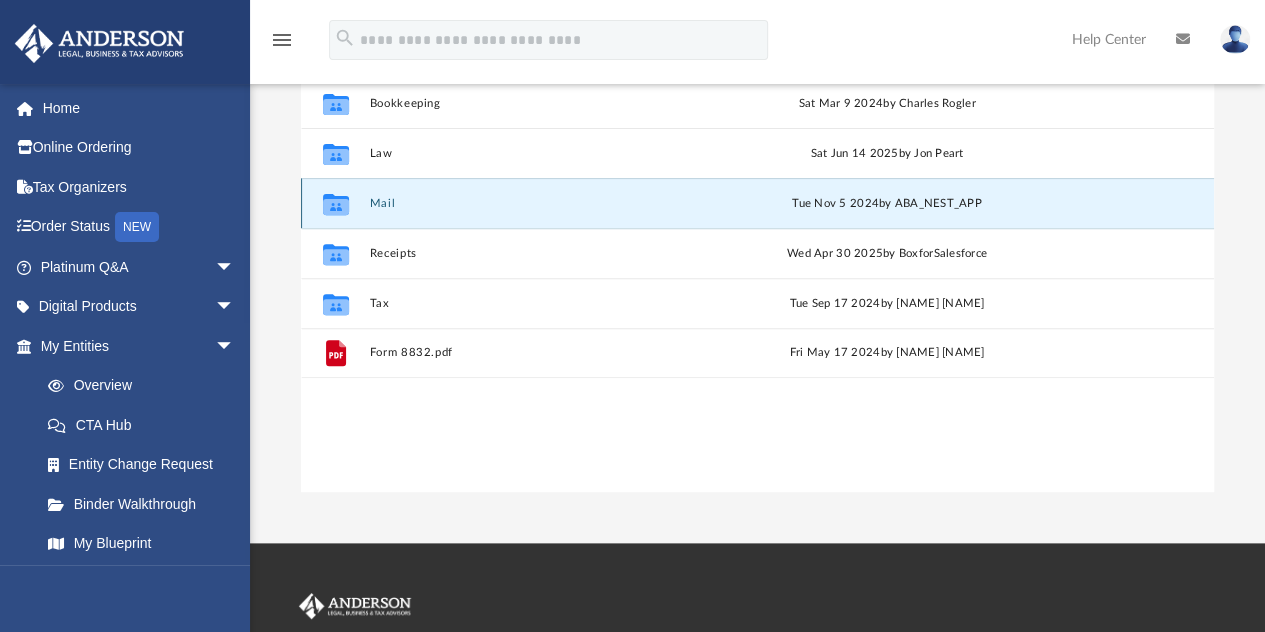 click on "Mail" at bounding box center (538, 203) 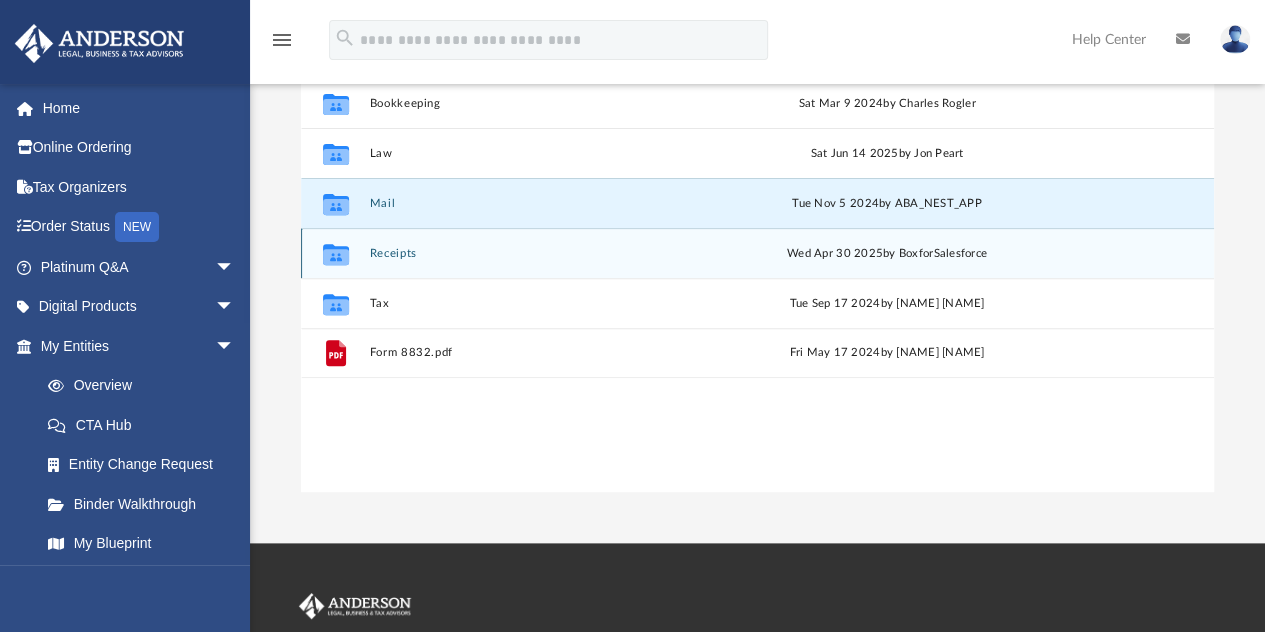 click on "Collaborated Folder Receipts Wed Apr 30 2025  by BoxforSalesforce" at bounding box center [757, 253] 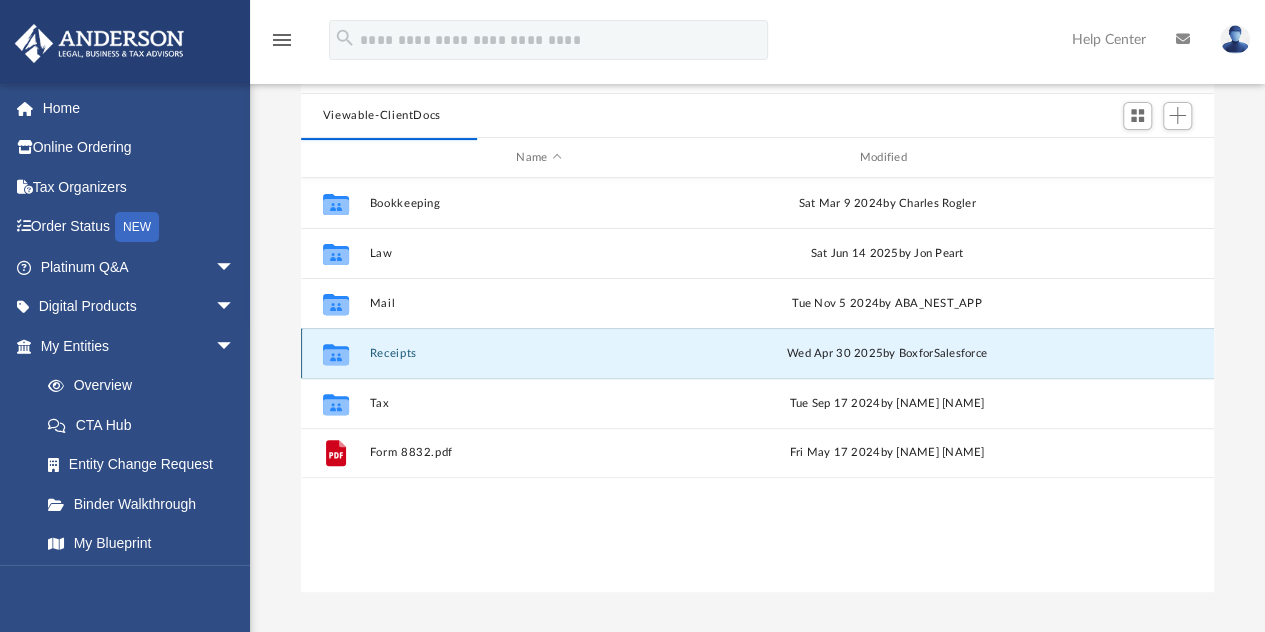 scroll, scrollTop: 130, scrollLeft: 0, axis: vertical 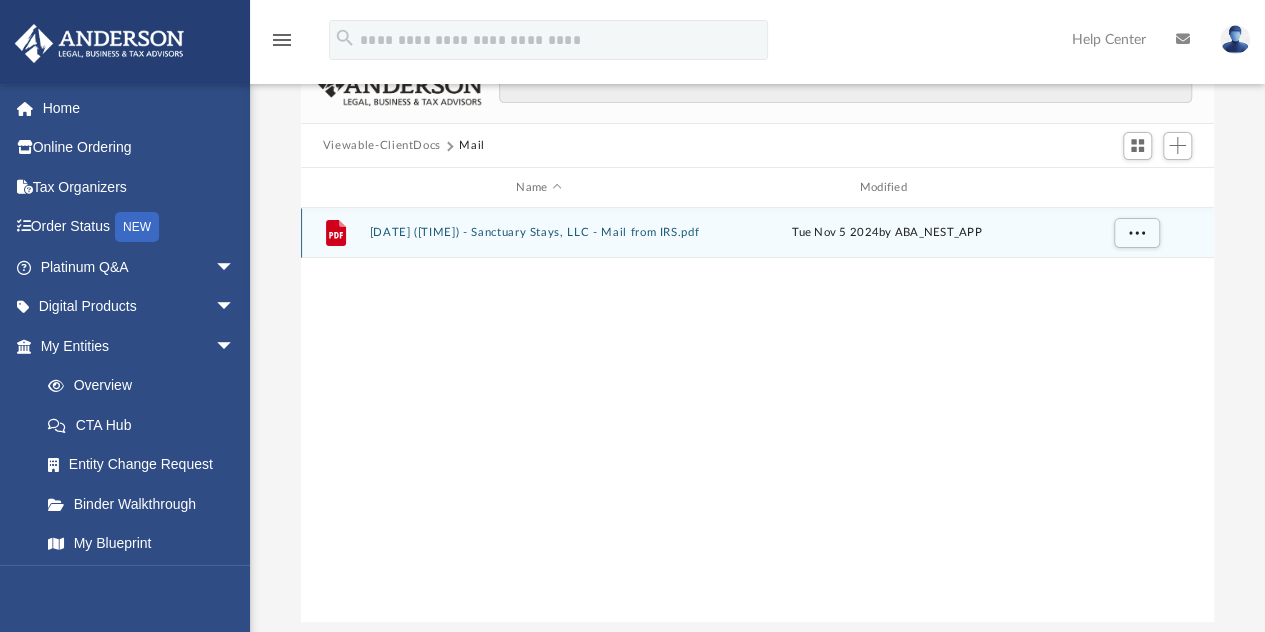 click 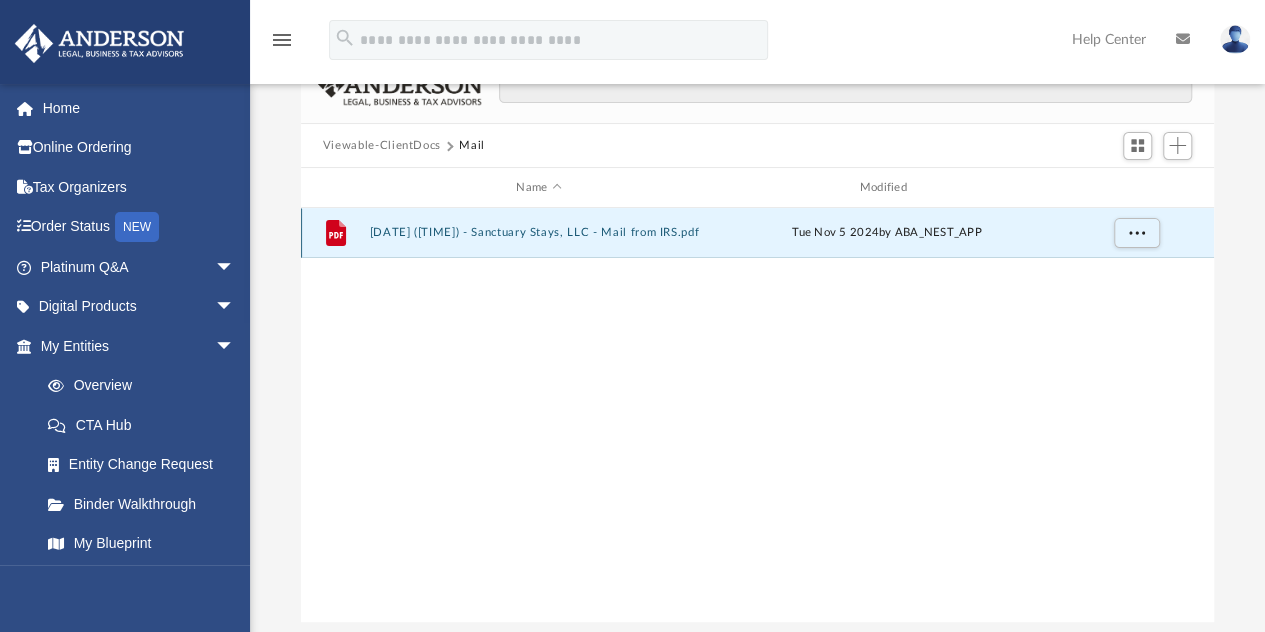 click 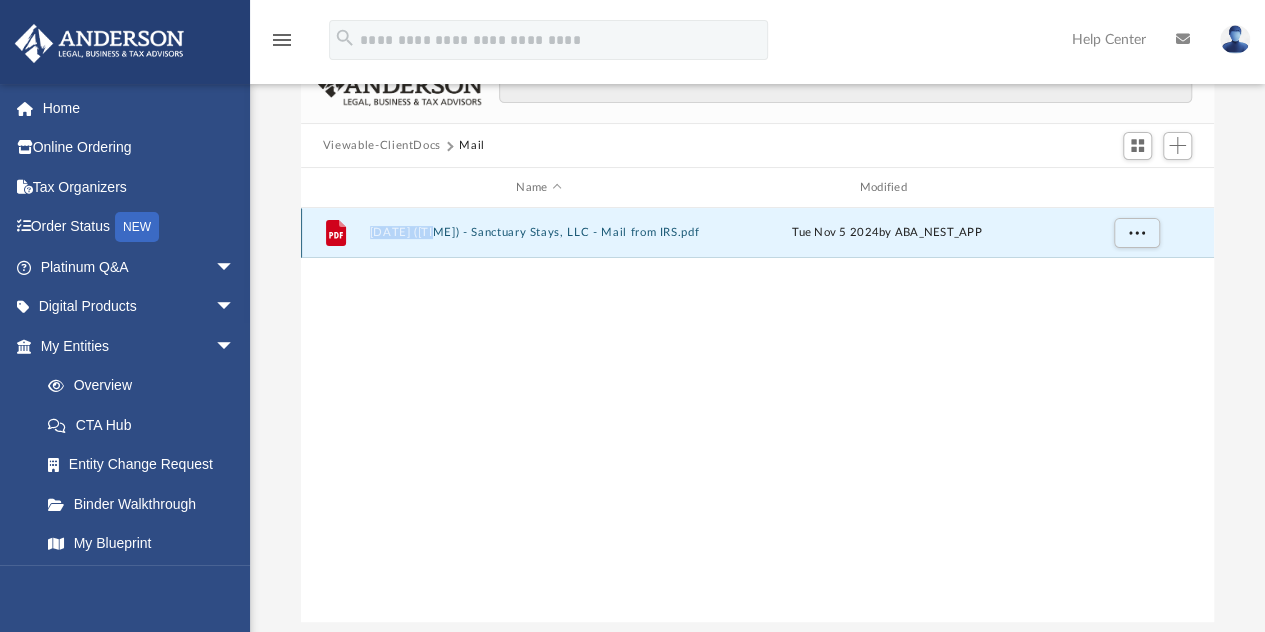 click 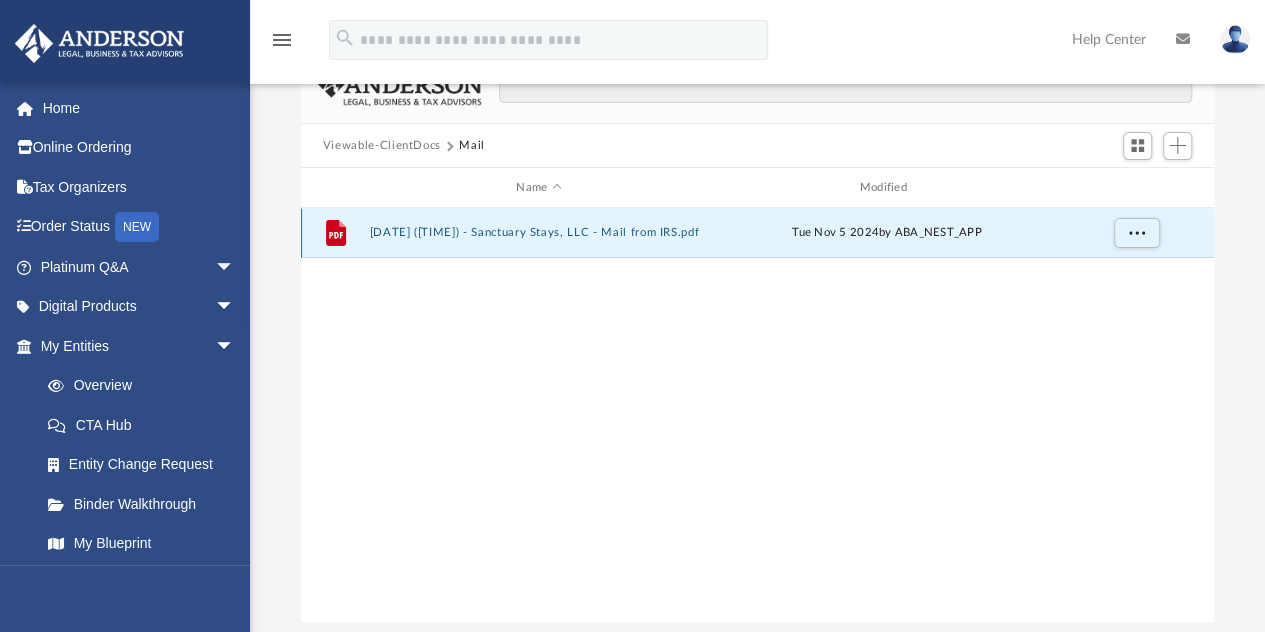 click 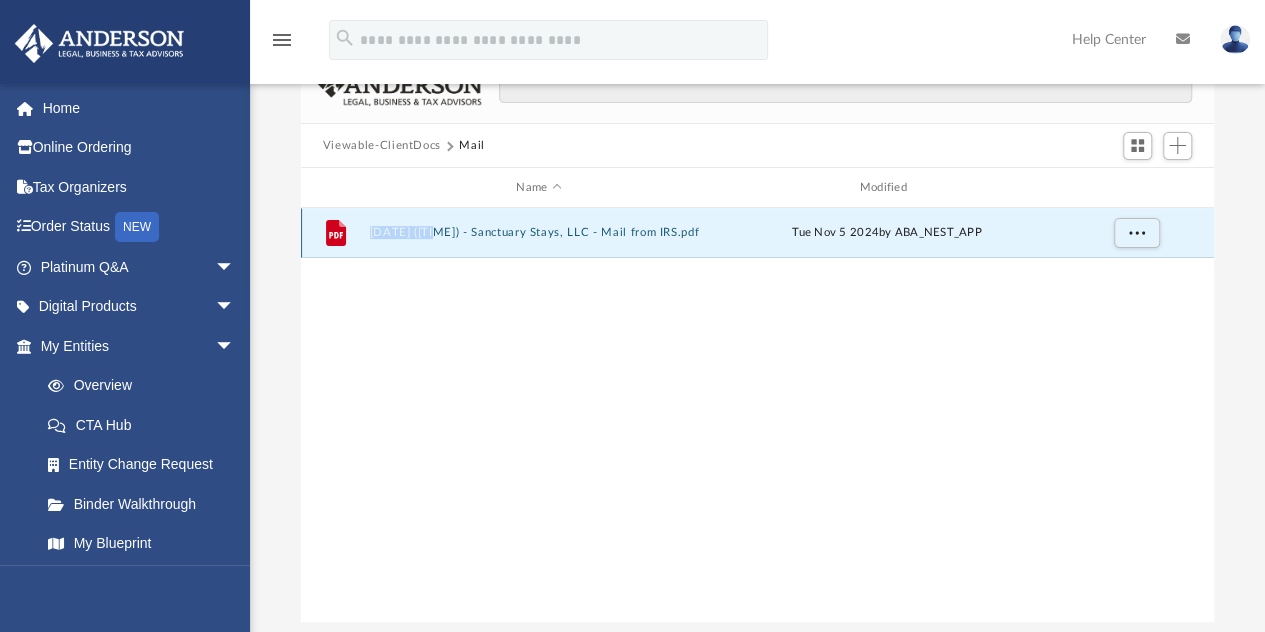 click 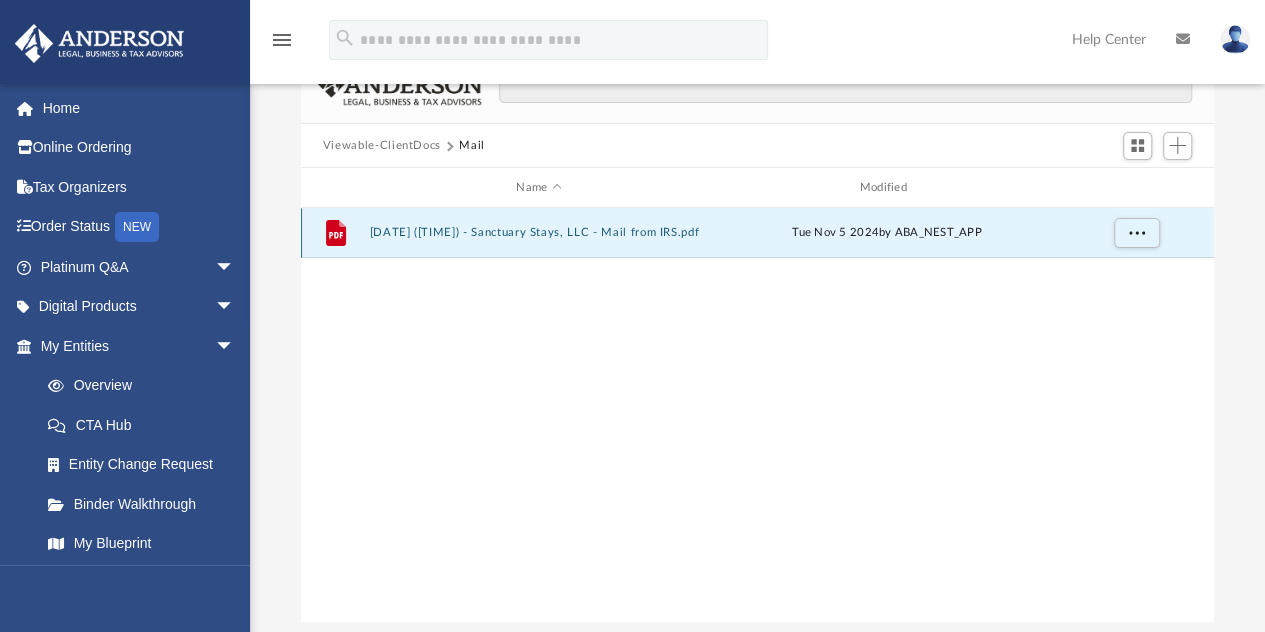 click 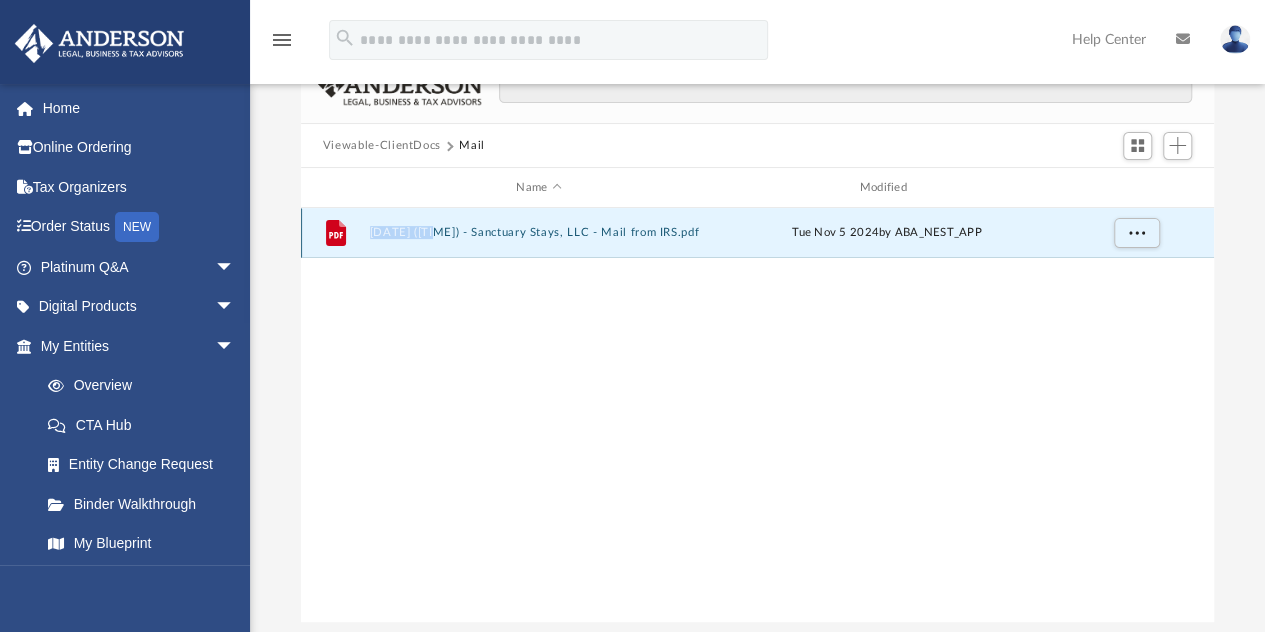 click 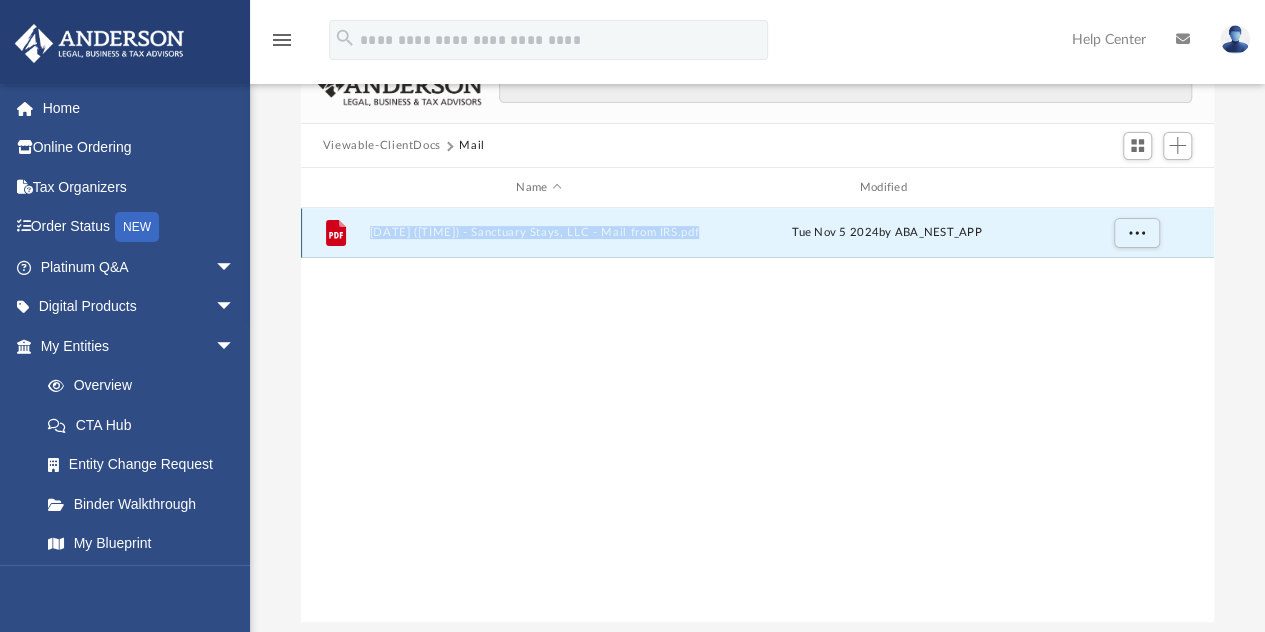 click 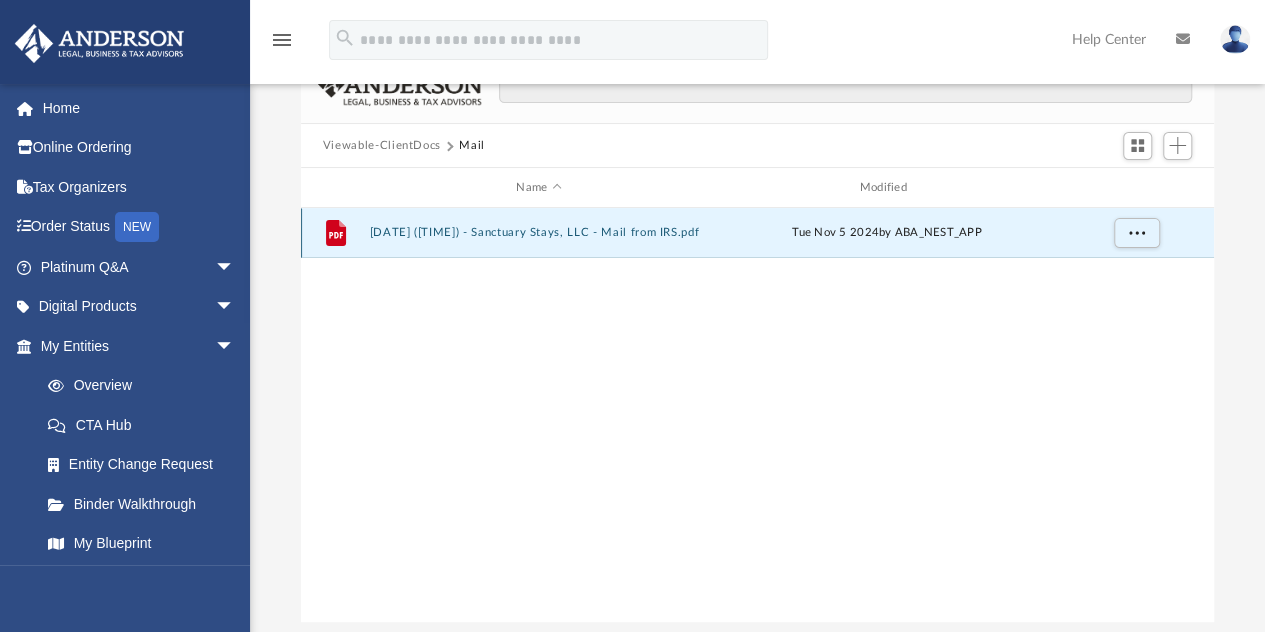 click 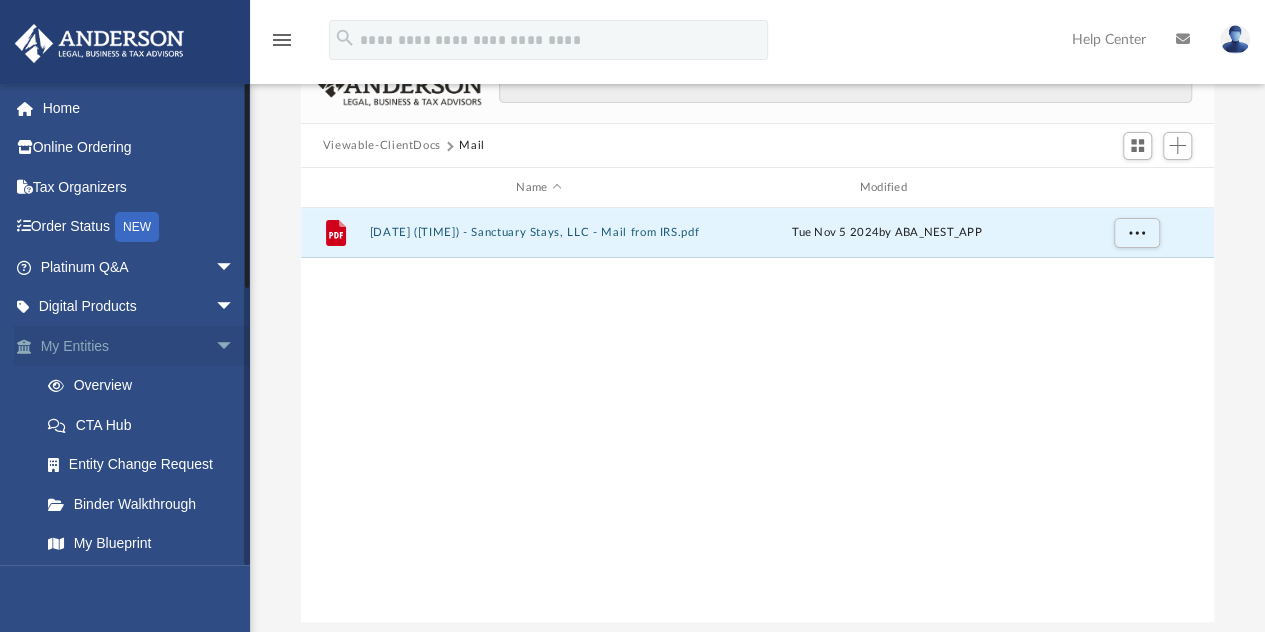 click on "My Entities arrow_drop_down" at bounding box center (139, 346) 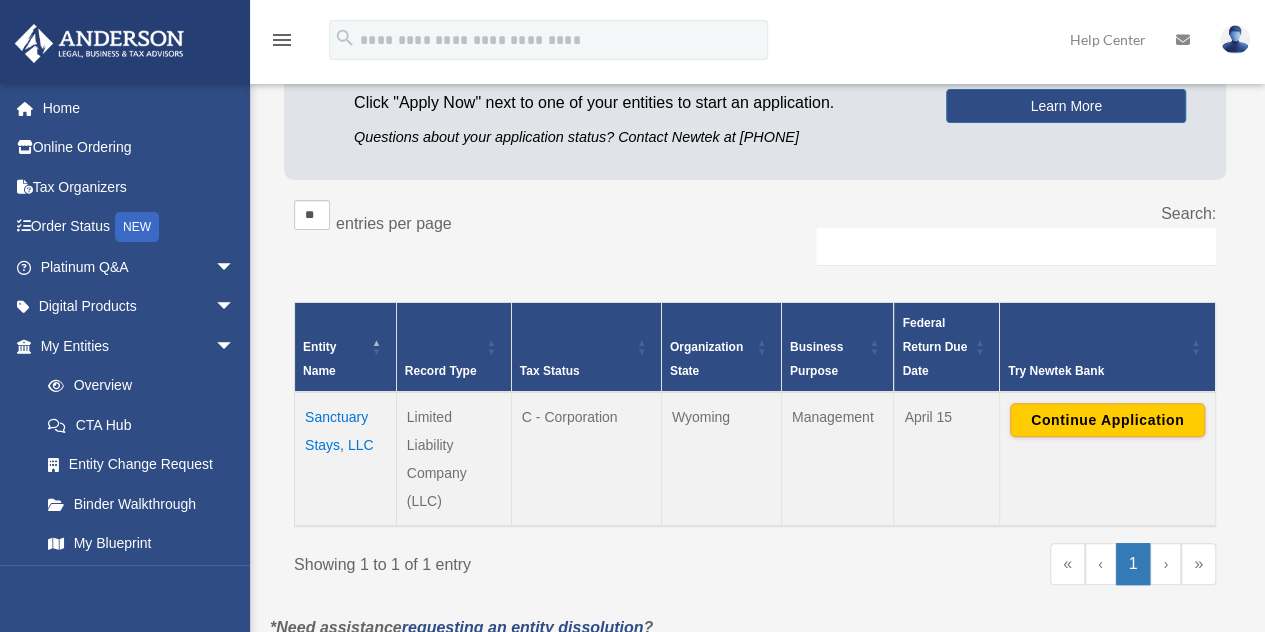 scroll, scrollTop: 236, scrollLeft: 0, axis: vertical 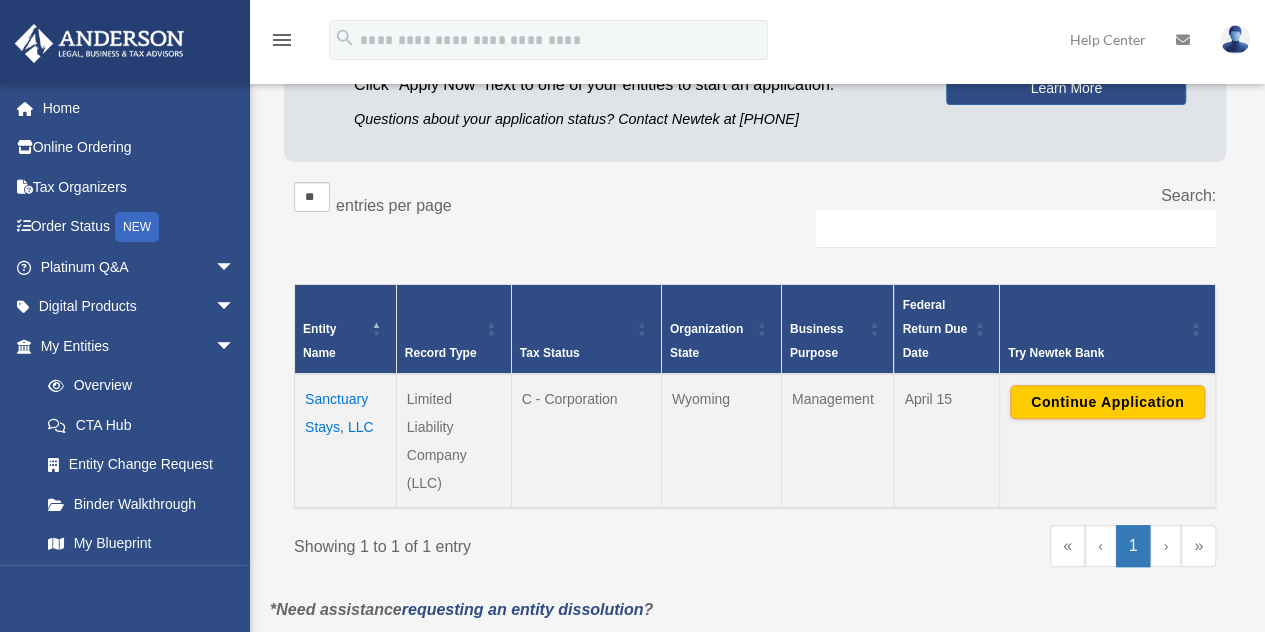 click on "Sanctuary Stays, LLC" at bounding box center [346, 441] 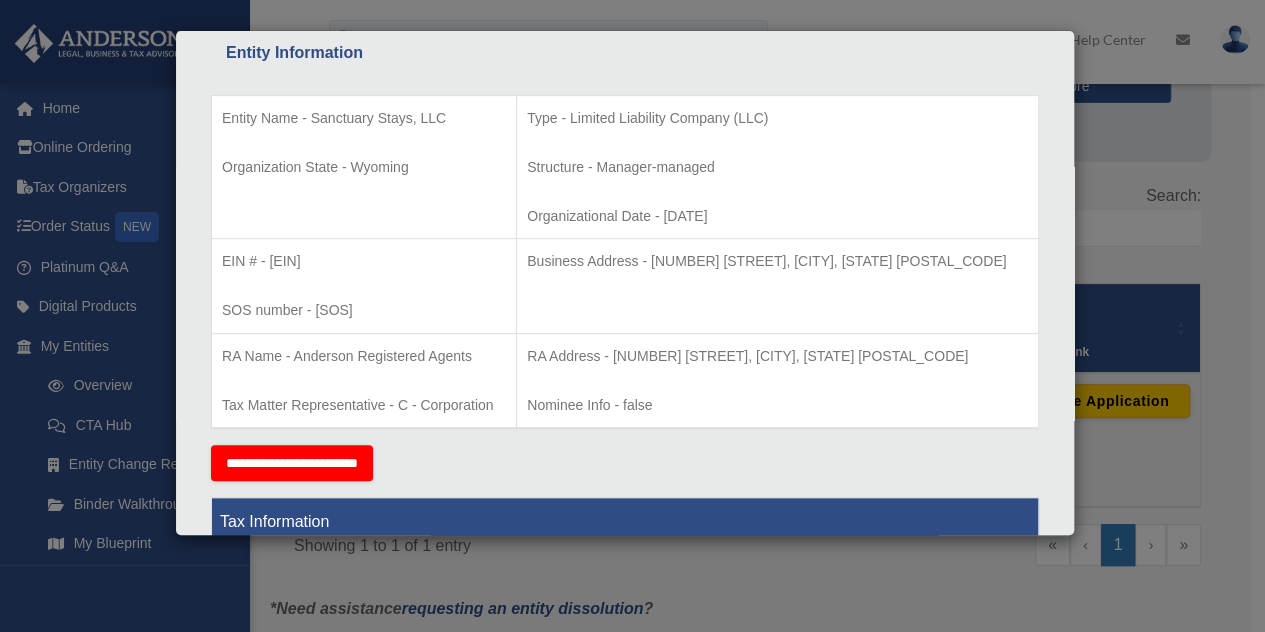 scroll, scrollTop: 371, scrollLeft: 0, axis: vertical 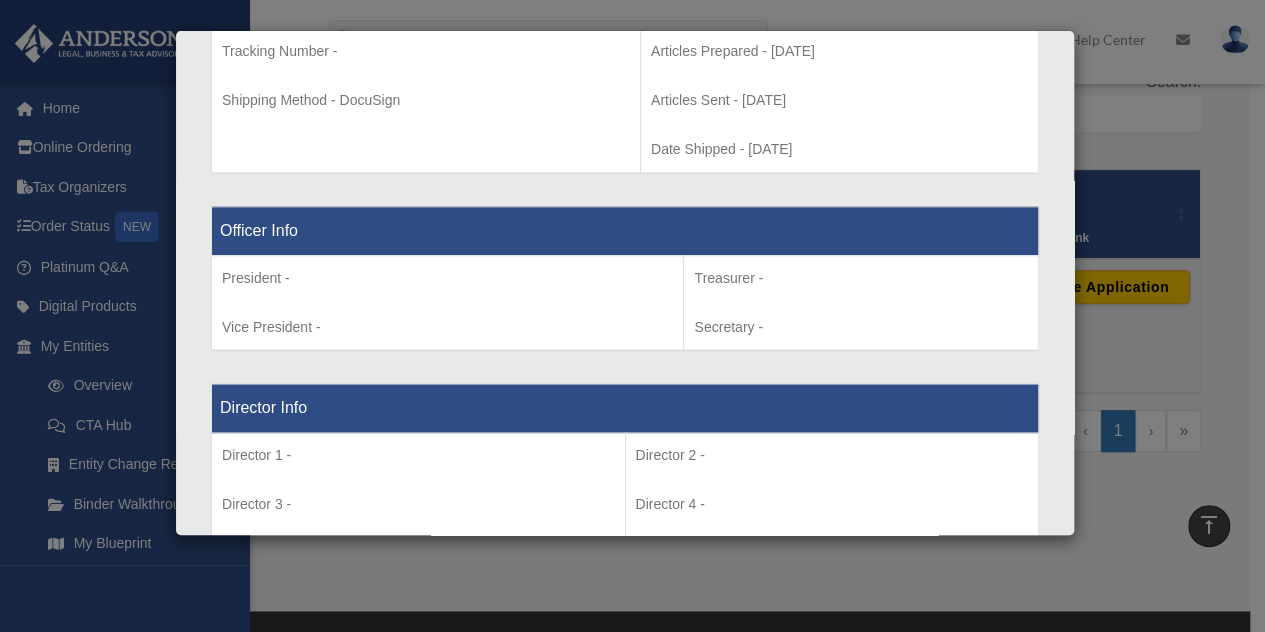 click on "Director 2 -
Director 4 -
Director 6 -" at bounding box center [832, 507] 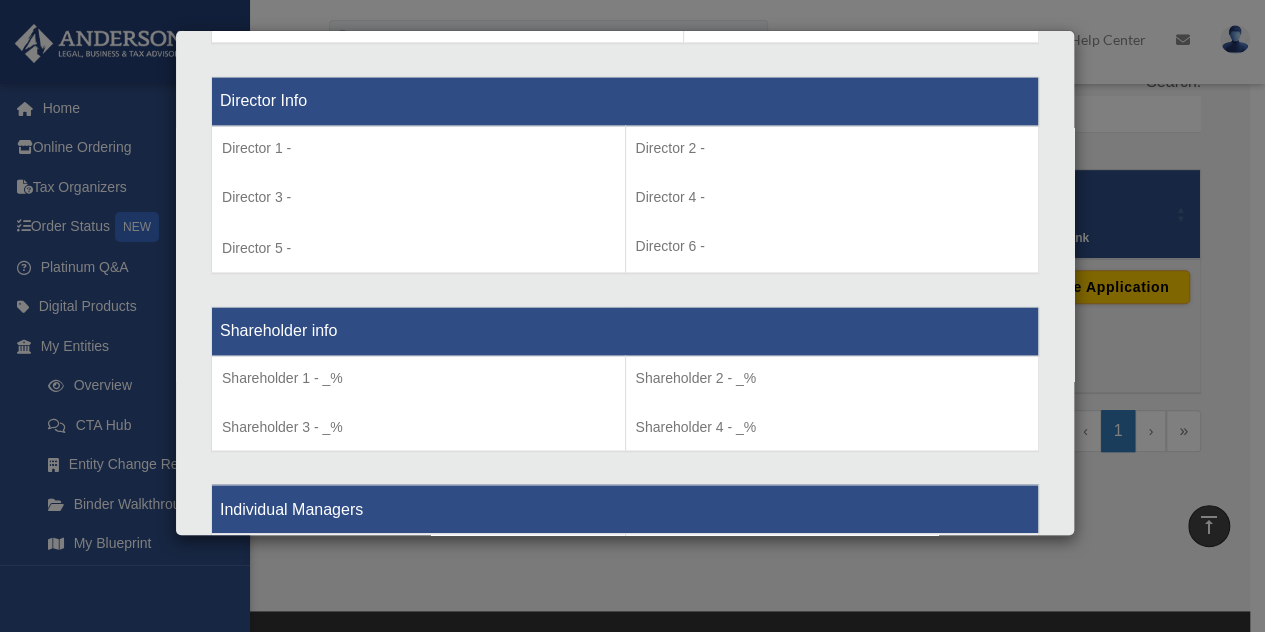 scroll, scrollTop: 1451, scrollLeft: 0, axis: vertical 